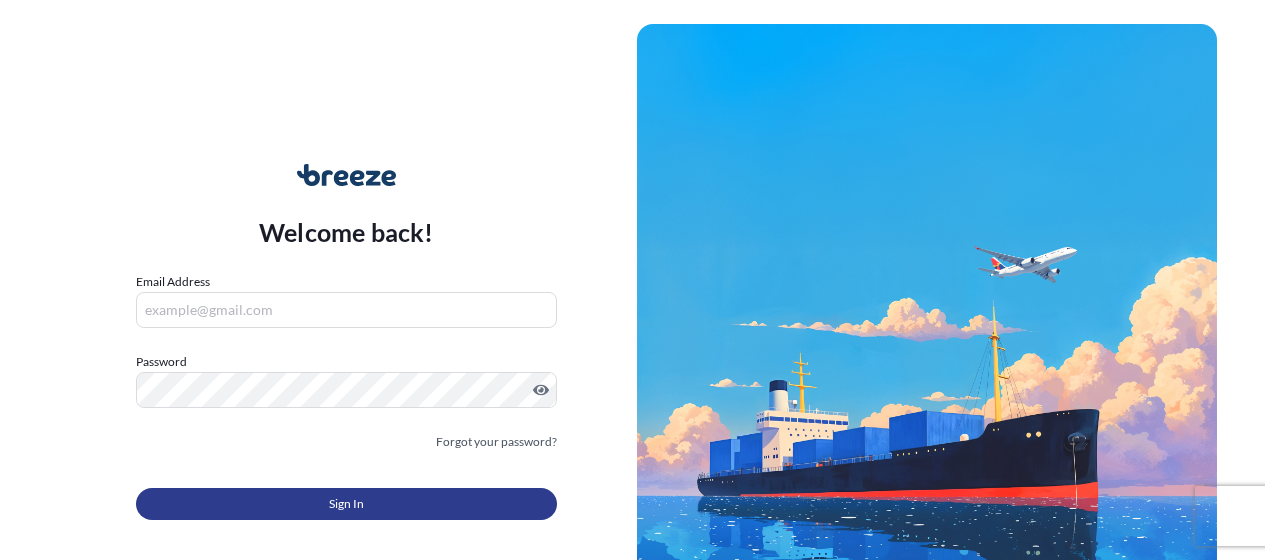 scroll, scrollTop: 0, scrollLeft: 0, axis: both 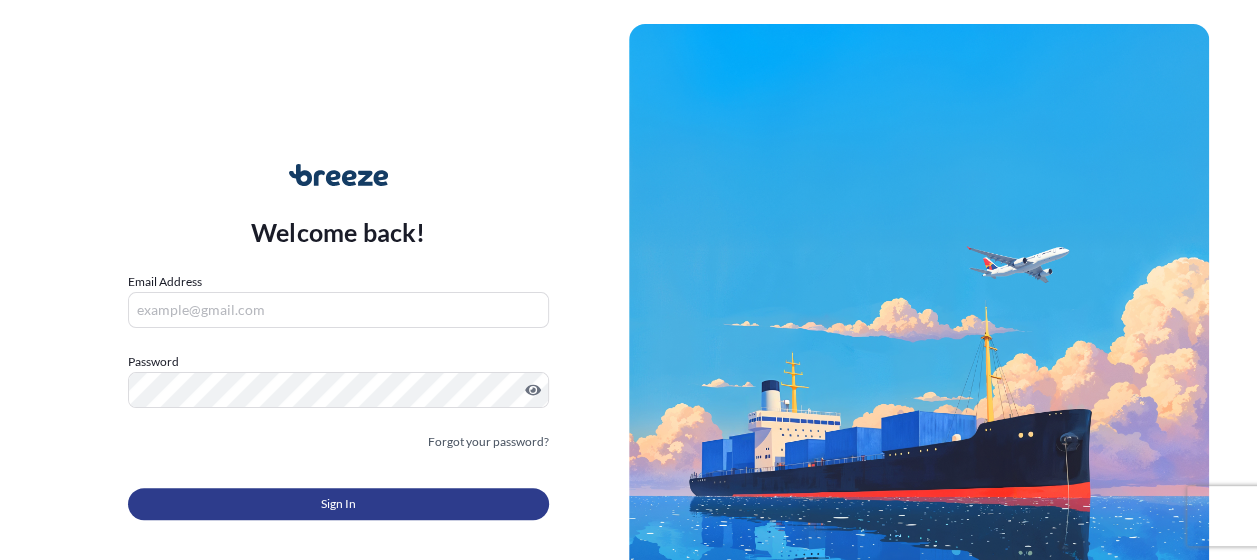 type on "[EMAIL]" 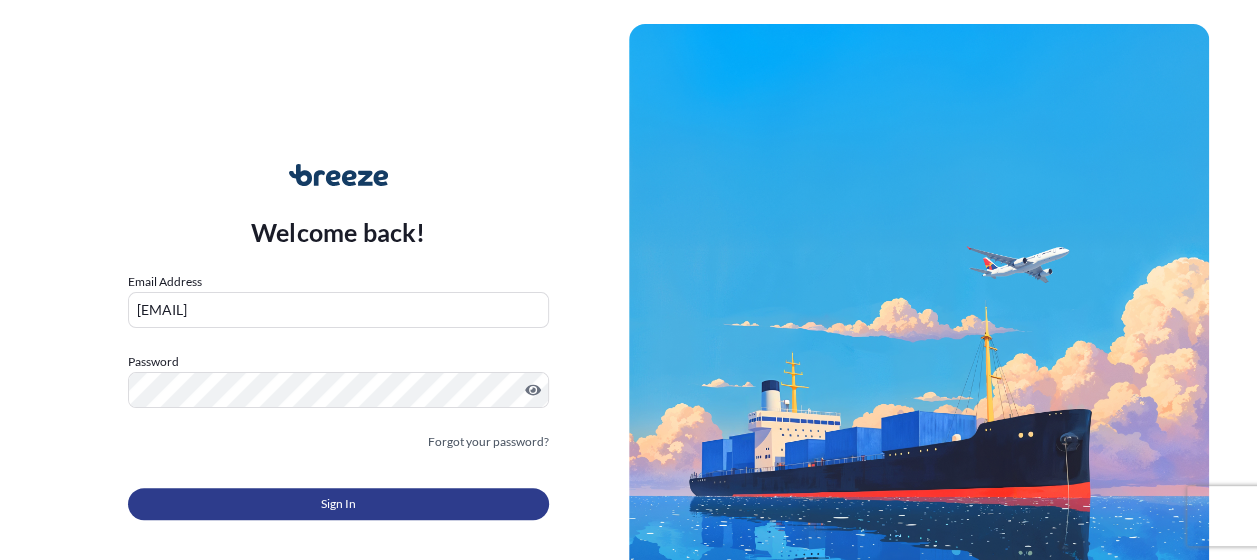 click on "Sign In" at bounding box center [338, 504] 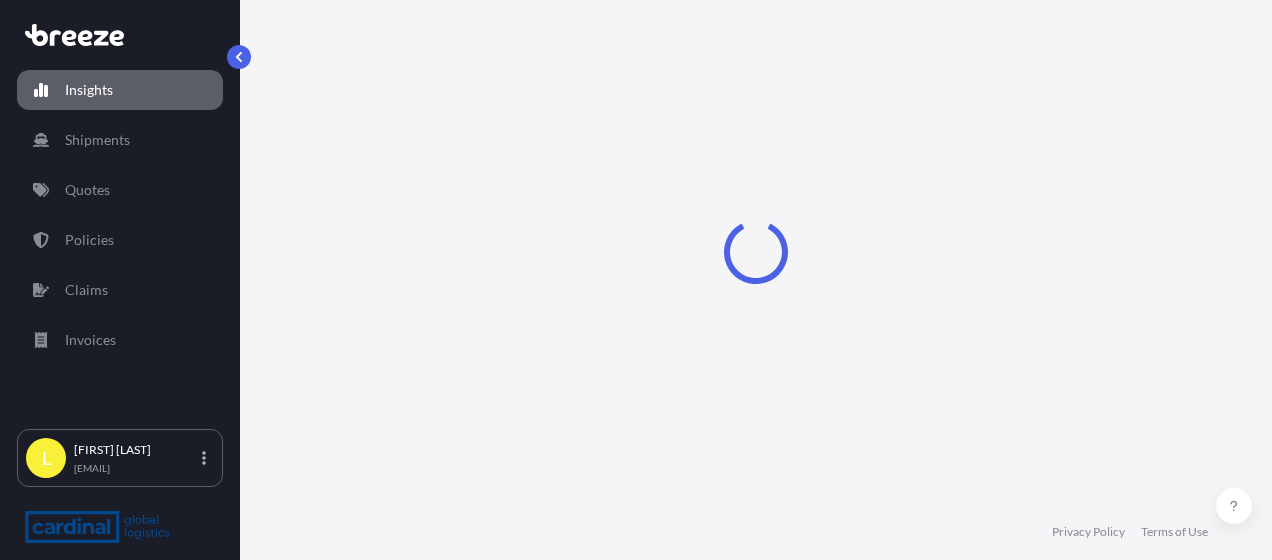 select on "2025" 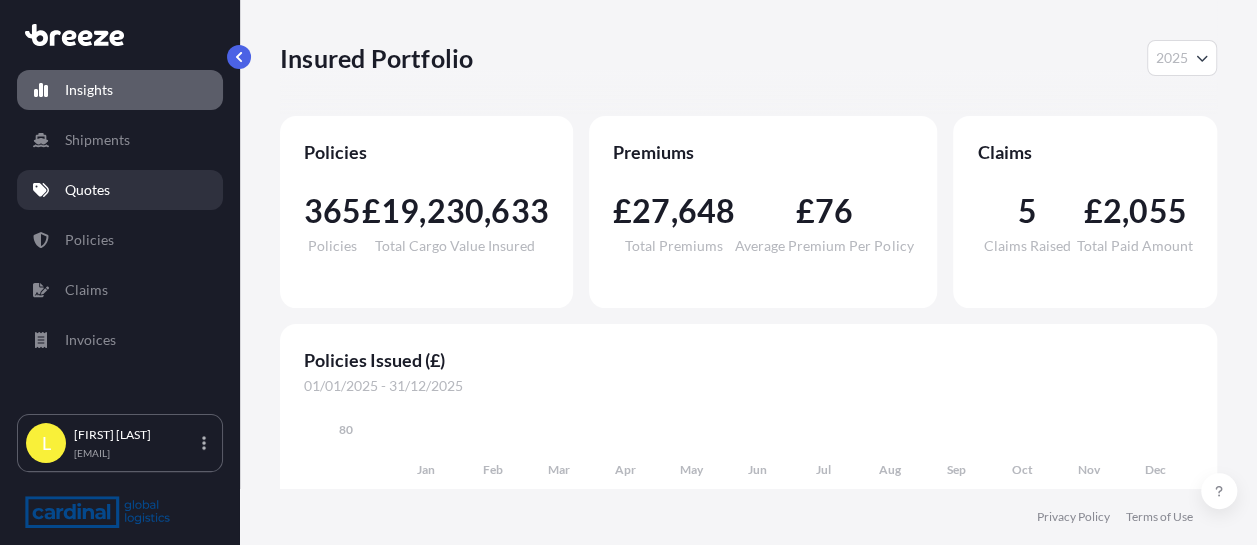 click on "Quotes" at bounding box center [87, 190] 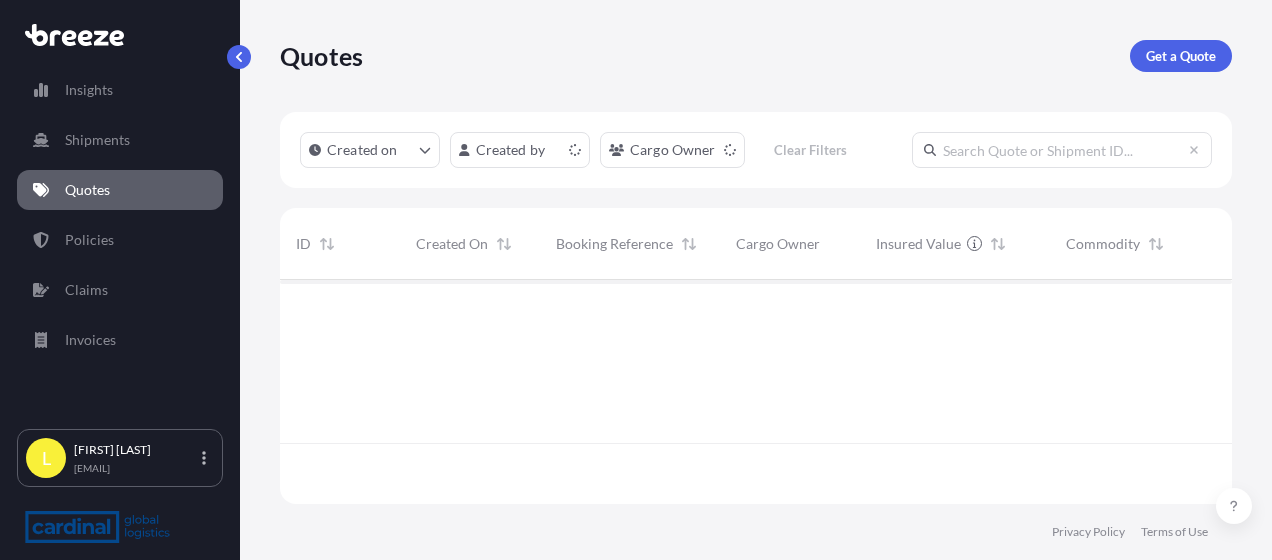 scroll, scrollTop: 16, scrollLeft: 16, axis: both 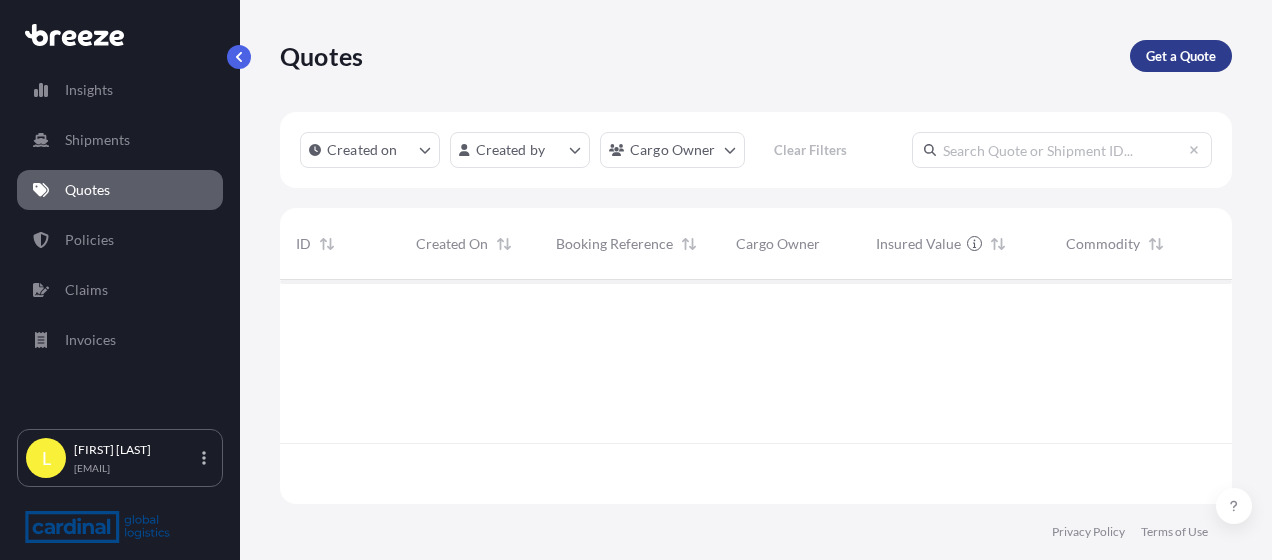 click on "Get a Quote" at bounding box center [1181, 56] 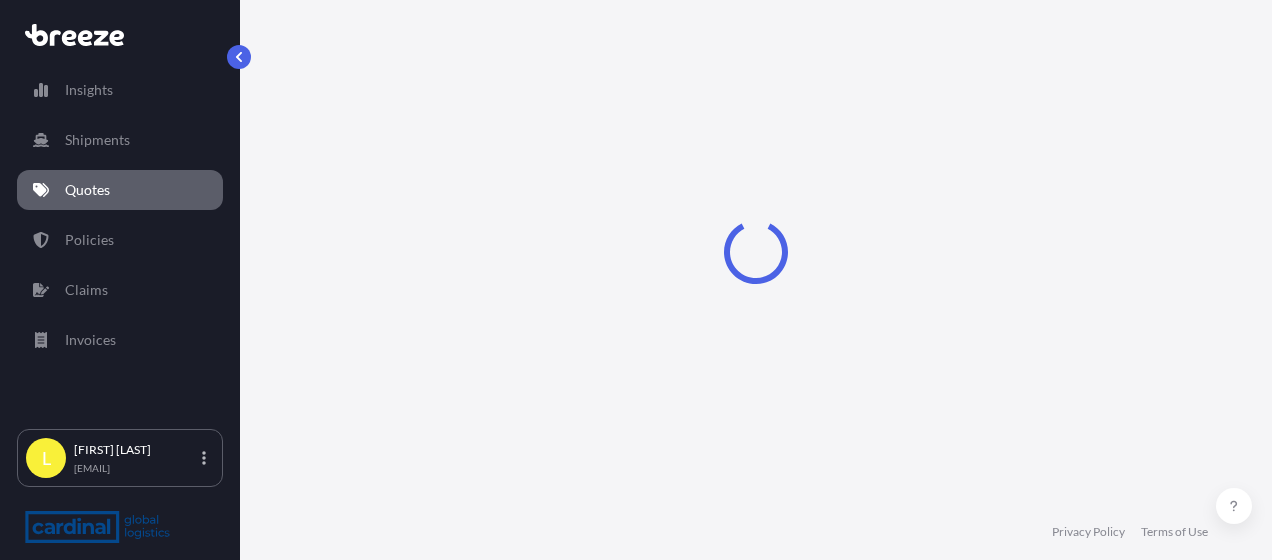 select on "Road" 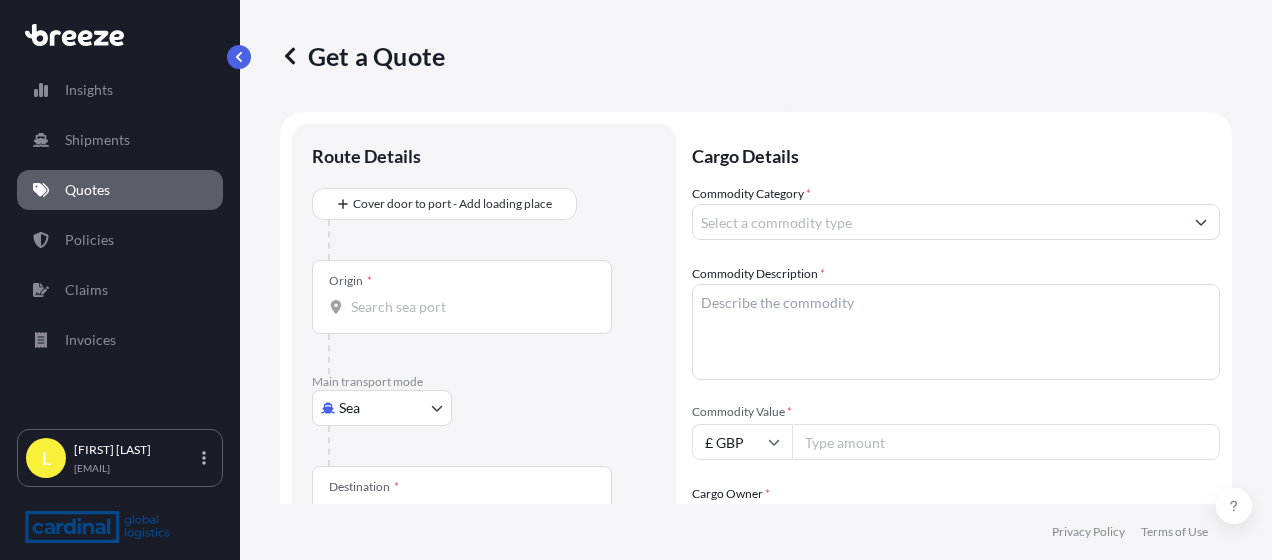 scroll, scrollTop: 32, scrollLeft: 0, axis: vertical 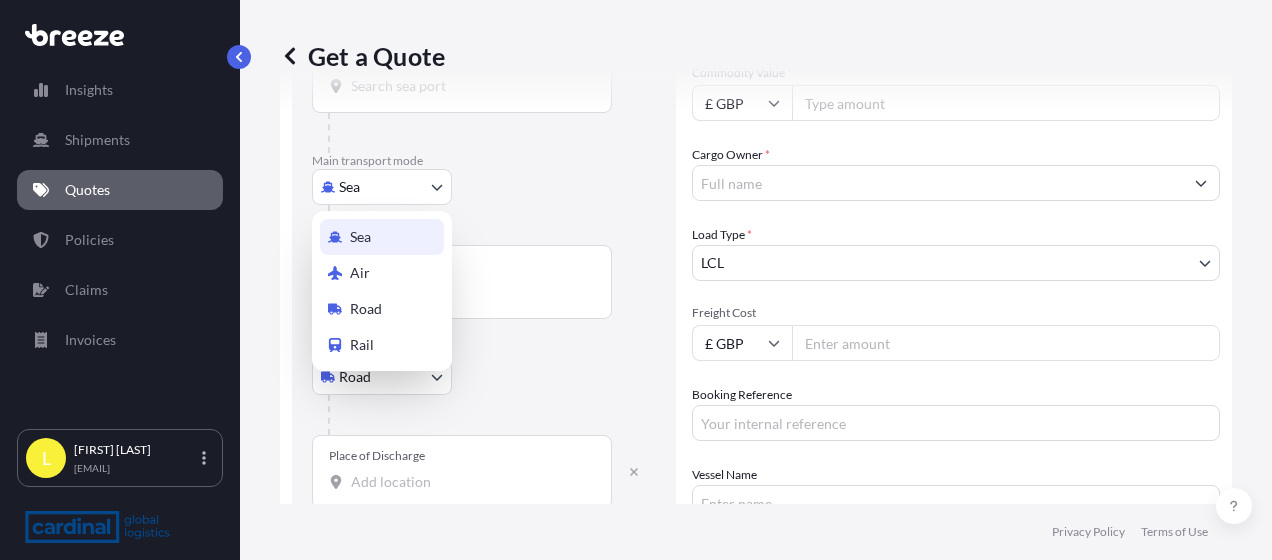 click on "Insights Shipments Quotes Policies Claims Invoices L [FIRST]   [LAST] [EMAIL] Get a Quote Route Details Place of loading Road Road Rail Origin * Main transport mode Sea Sea Air Road Rail Destination * Road Road Rail Place of Discharge Cargo Details Commodity Category * Commodity Description * Commodity Value   * £ GBP Cargo Owner * Load Type * LCL LCL FCL Freight Cost   £ GBP Booking Reference Vessel Name Special Conditions Hazardous Temperature Controlled Fragile Livestock Bulk Cargo Bagged Goods Used Goods Get a Quote Privacy Policy Terms of Use
0 Sea Air Road Rail" at bounding box center (636, 280) 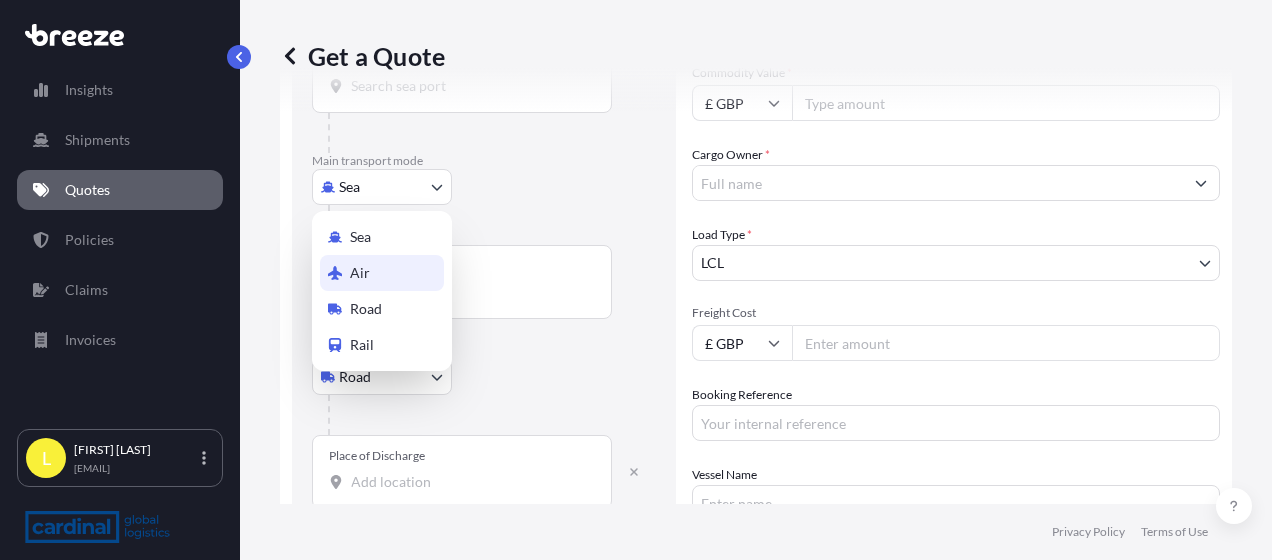 click on "Air" at bounding box center [382, 273] 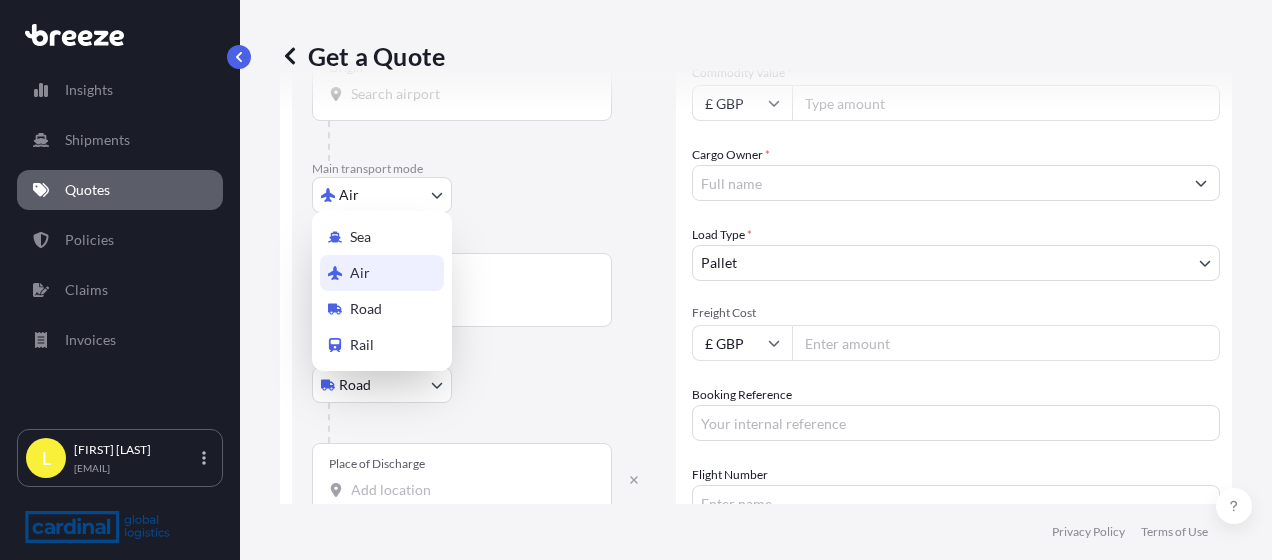 scroll, scrollTop: 347, scrollLeft: 0, axis: vertical 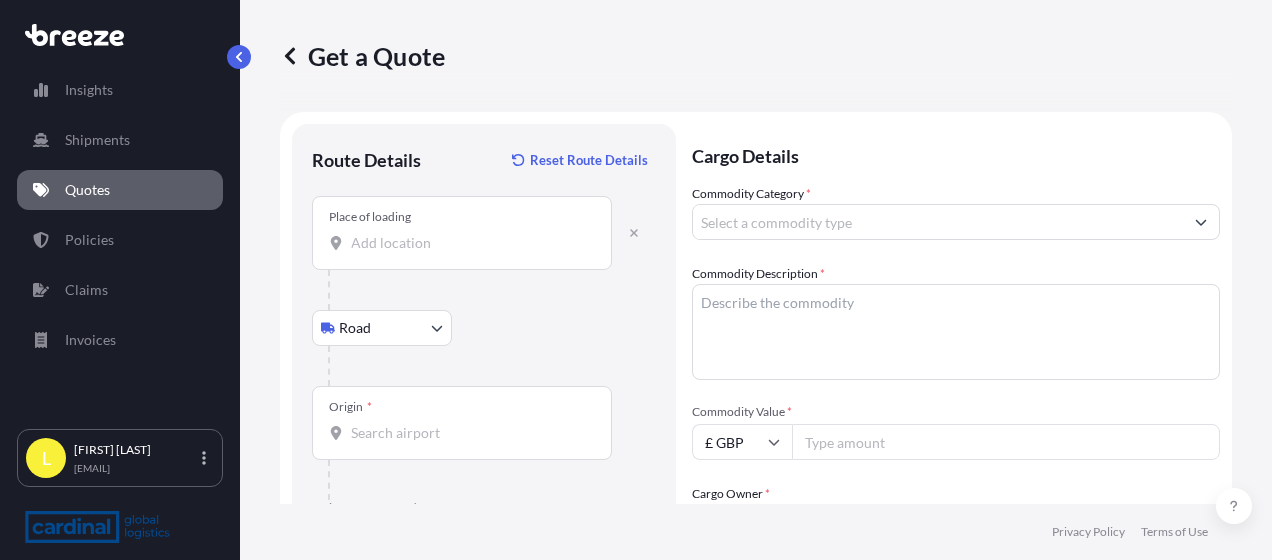 click on "Place of loading" at bounding box center [462, 233] 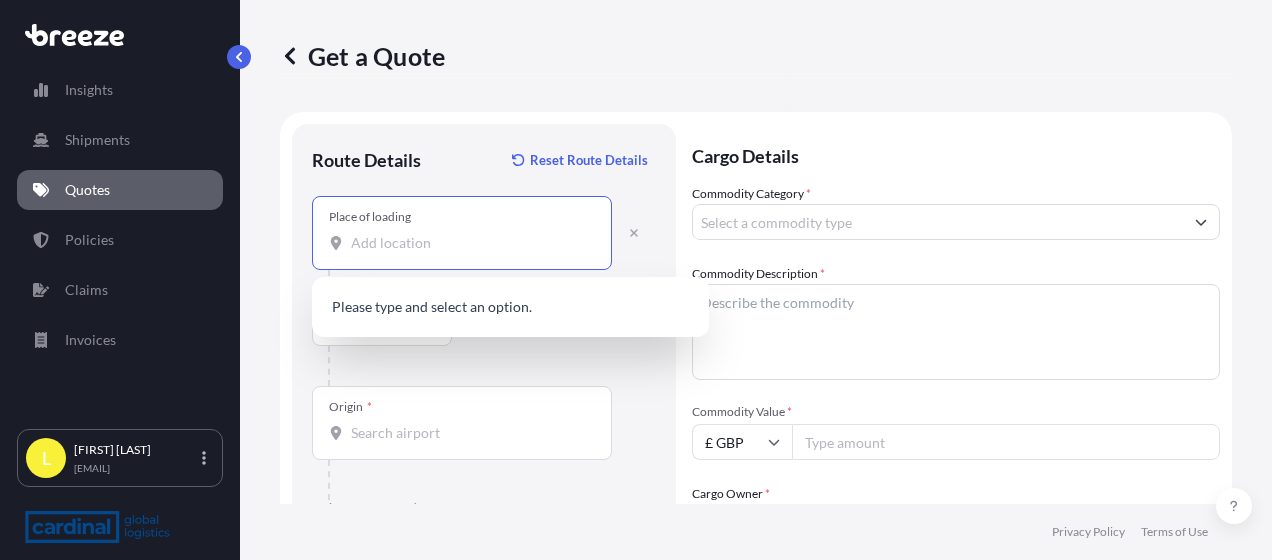 paste on "([POSTCODE])" 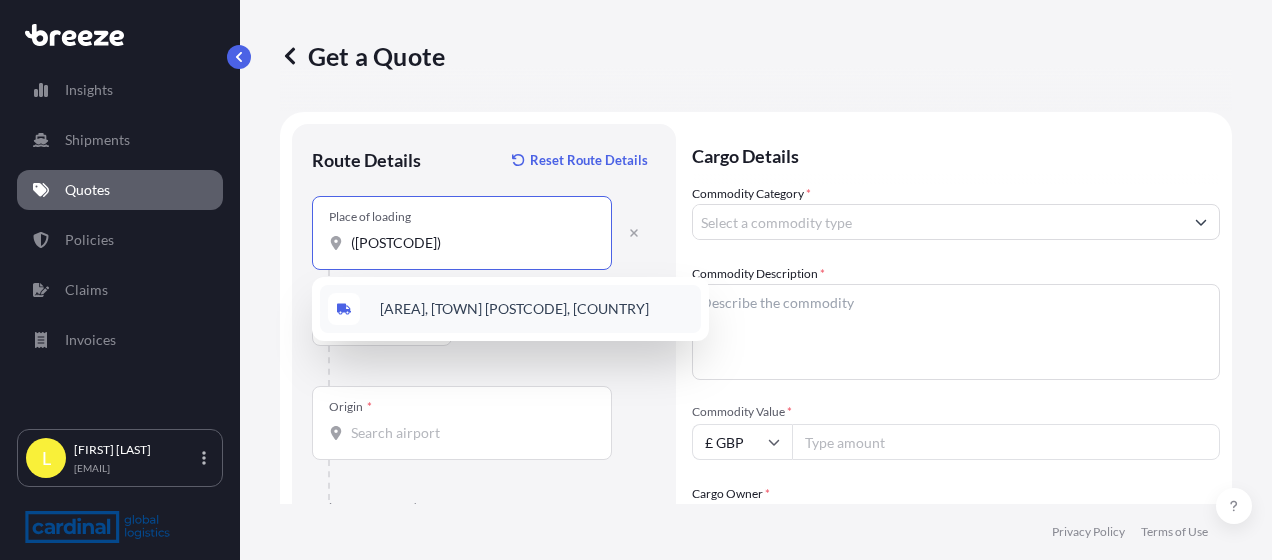 click on "[AREA], [TOWN] [POSTCODE], [COUNTRY]" at bounding box center [514, 309] 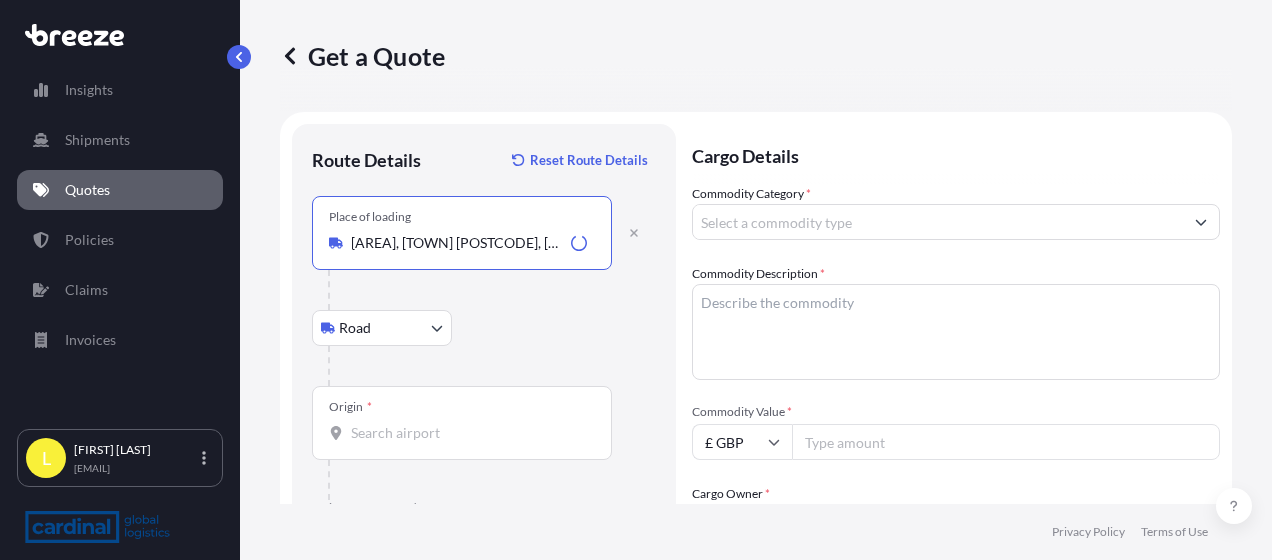 type on "[AREA], [TOWN] [POSTCODE], [COUNTRY]" 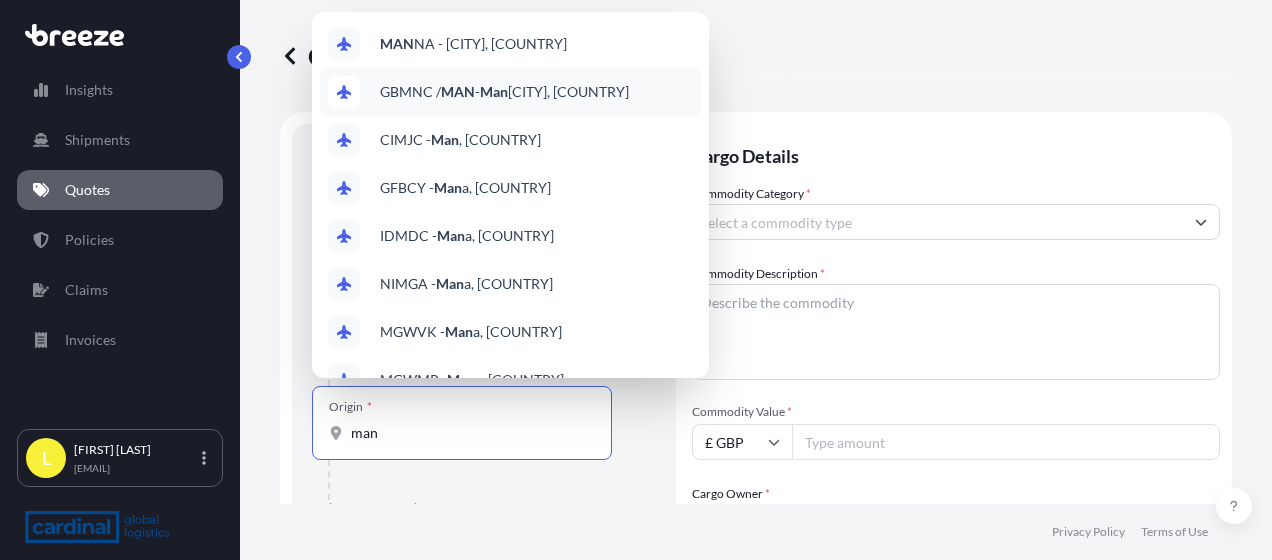 click on "[ORIGIN_CODE] / [CITY] - [CITY], [COUNTRY]" at bounding box center [504, 92] 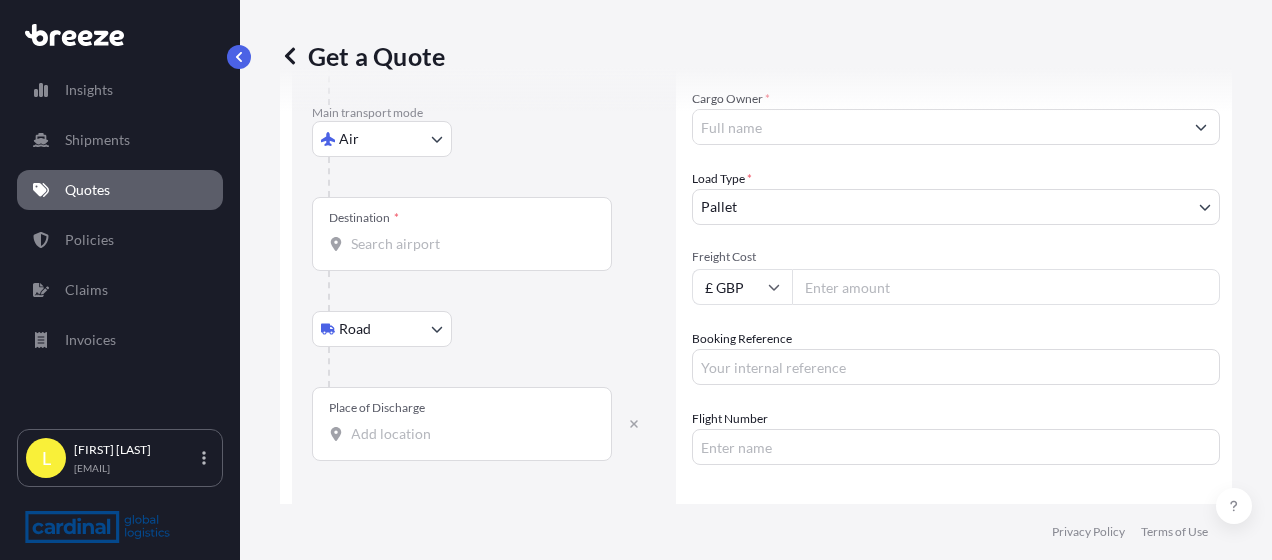 scroll, scrollTop: 407, scrollLeft: 0, axis: vertical 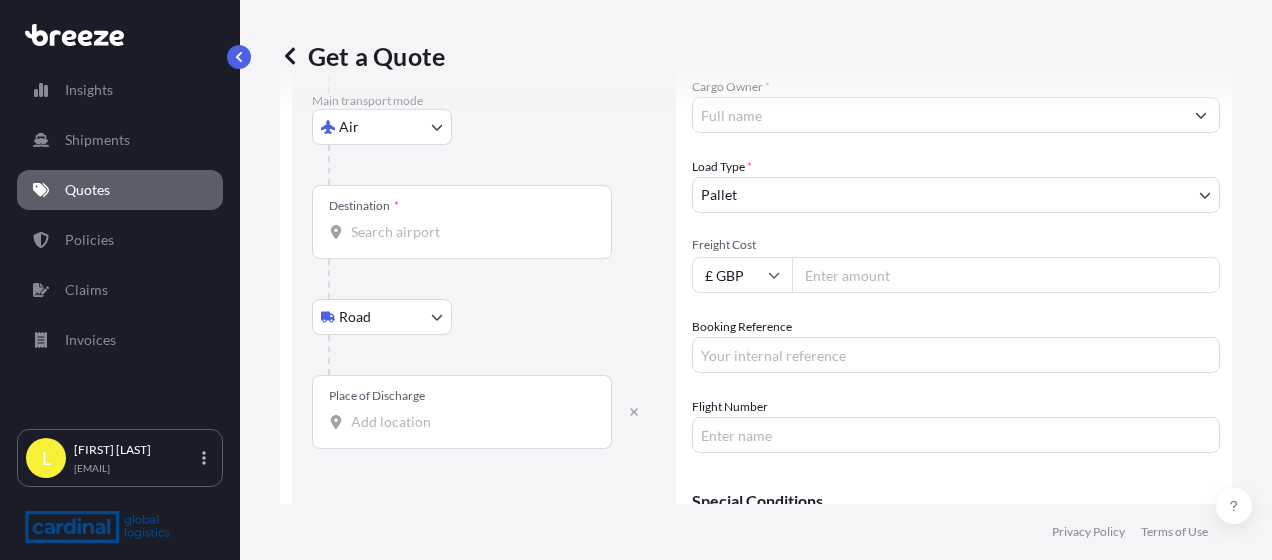 type on "[ORIGIN_CODE] - [CITY], [COUNTRY]" 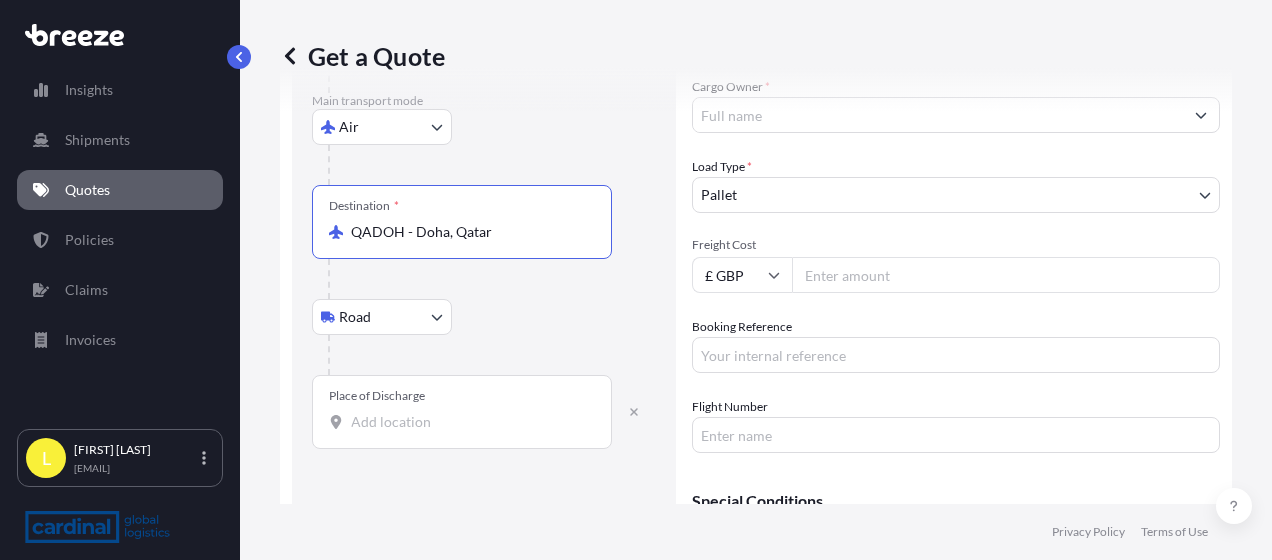 type on "QADOH - Doha, Qatar" 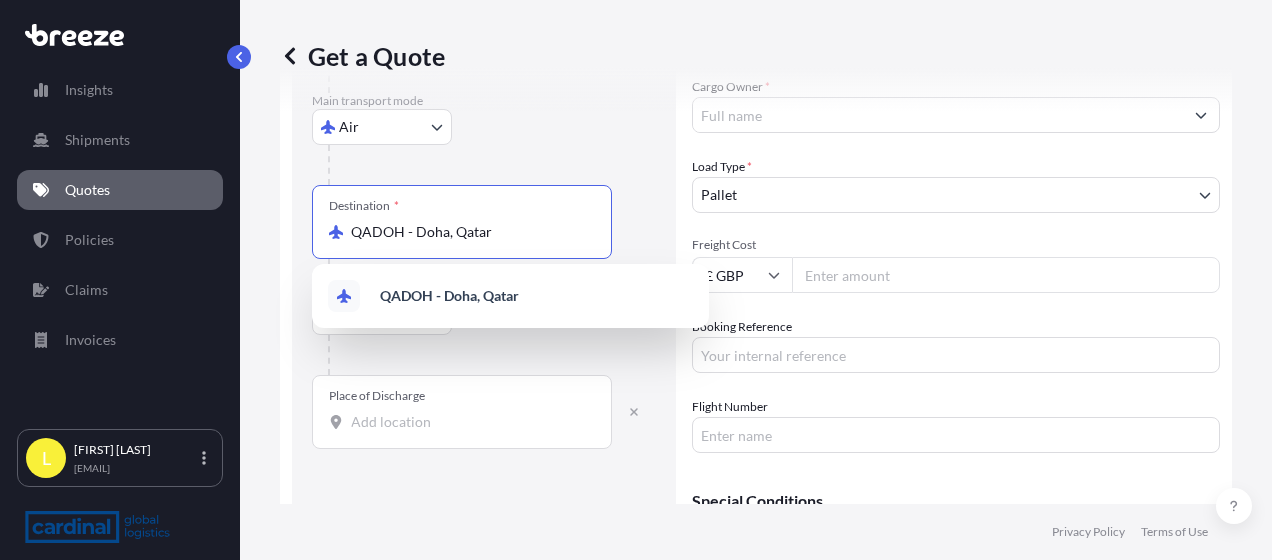 click on "Place of Discharge" at bounding box center (469, 422) 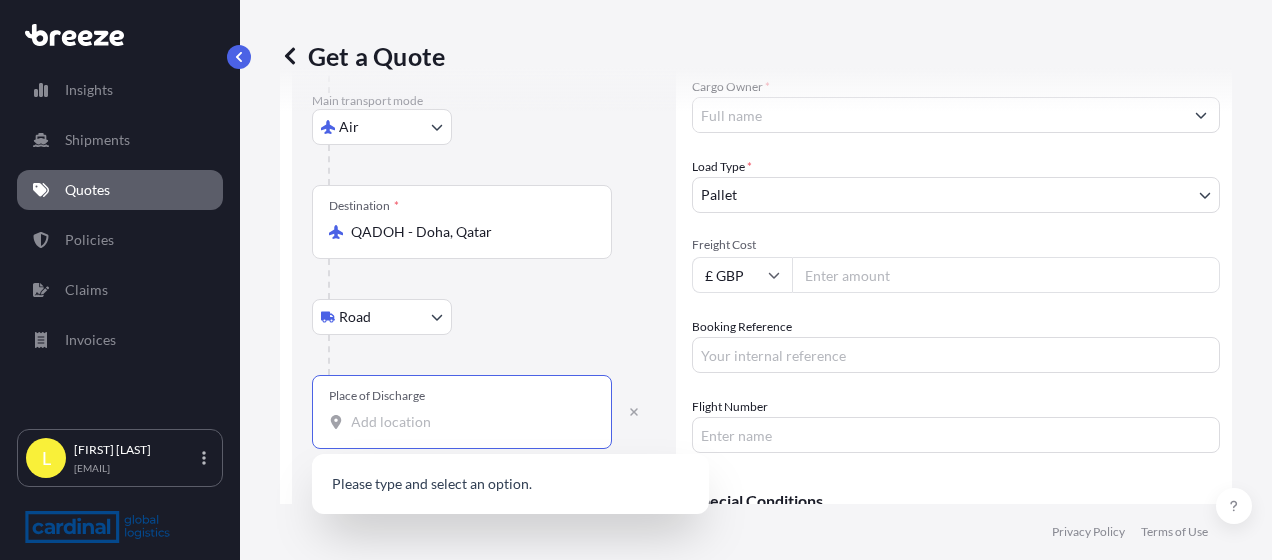paste on "[LOCATION] [CITY], [COUNTRY]" 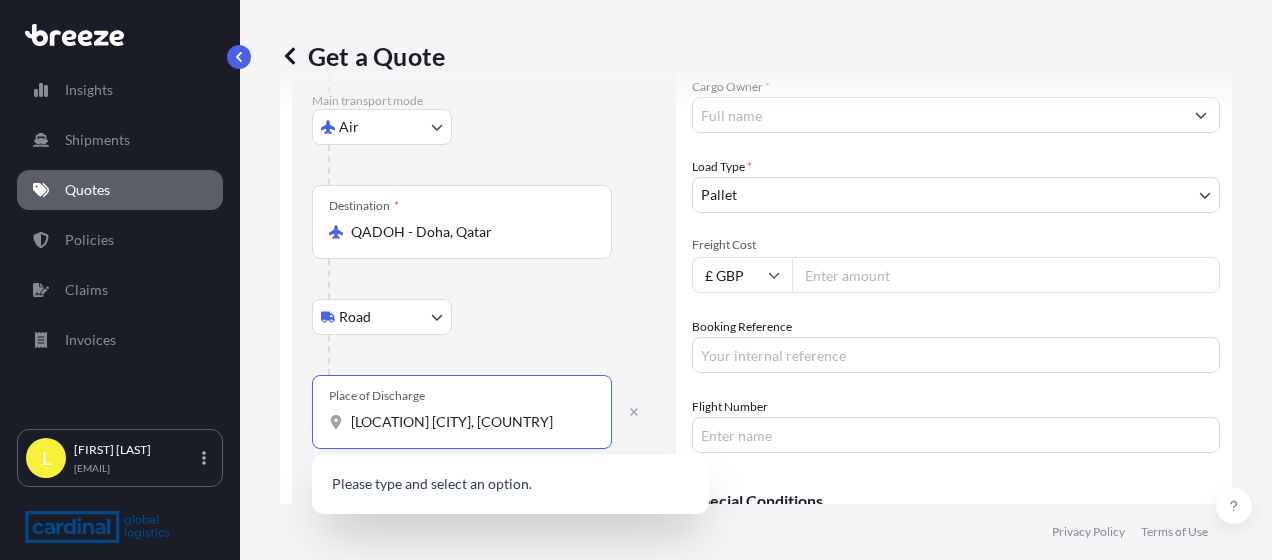 scroll, scrollTop: 0, scrollLeft: 60, axis: horizontal 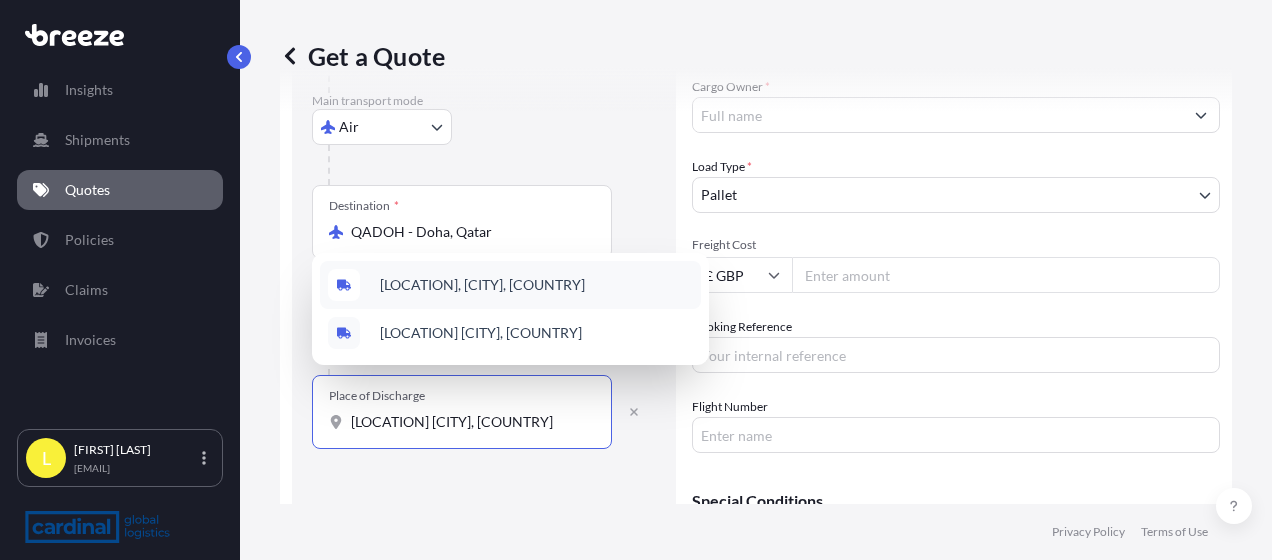 click on "[LOCATION], [CITY], [COUNTRY]" at bounding box center [482, 285] 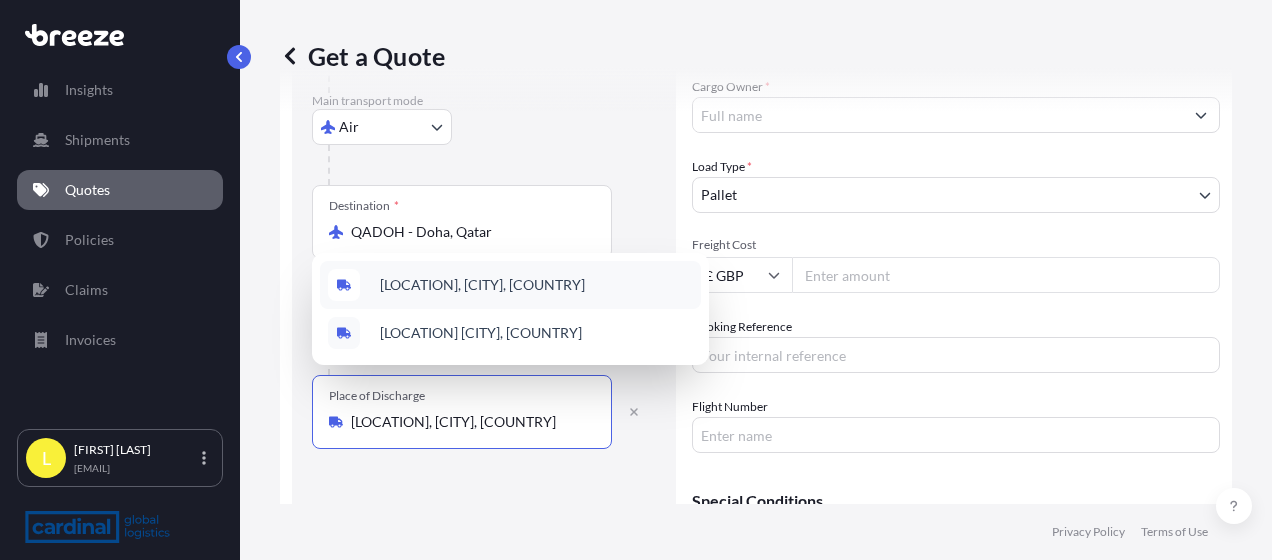 scroll, scrollTop: 0, scrollLeft: 0, axis: both 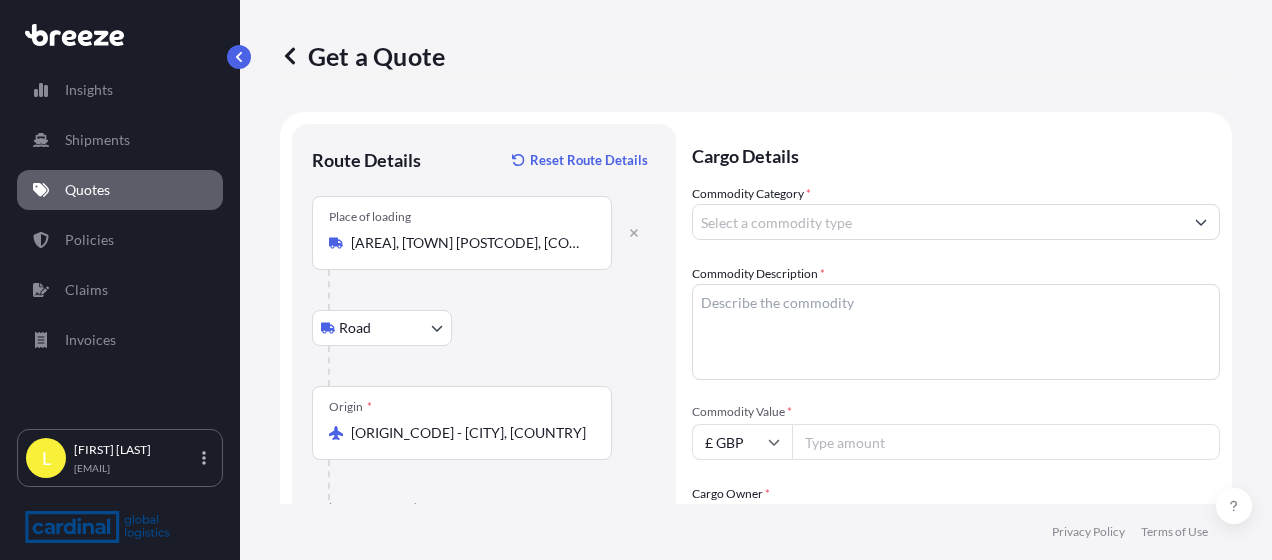 type on "[LOCATION], [CITY], [COUNTRY]" 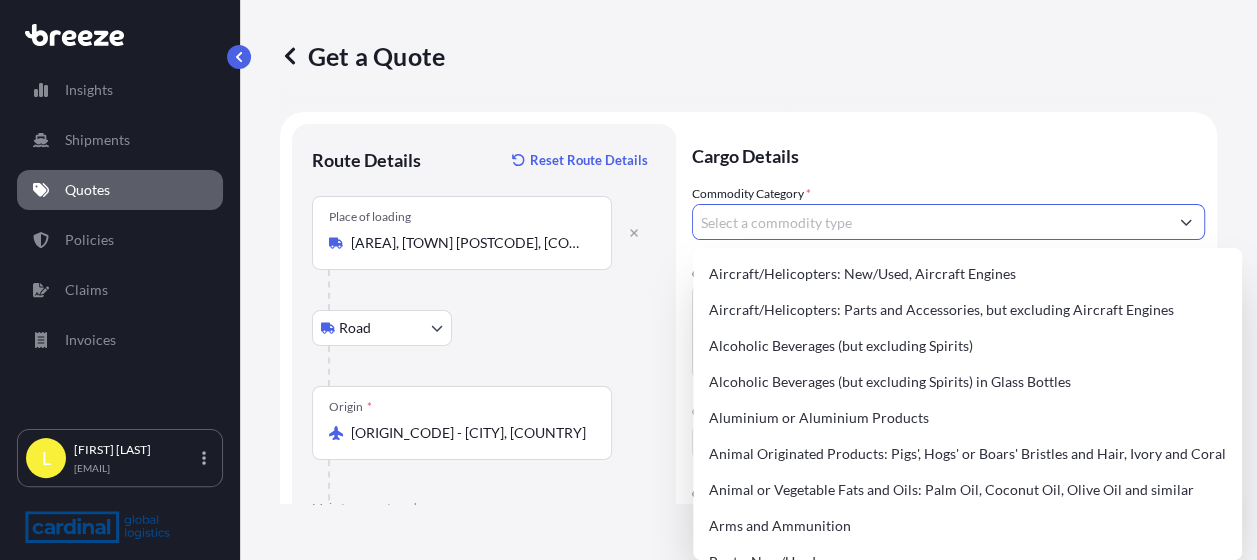 click on "Commodity Category *" at bounding box center (930, 222) 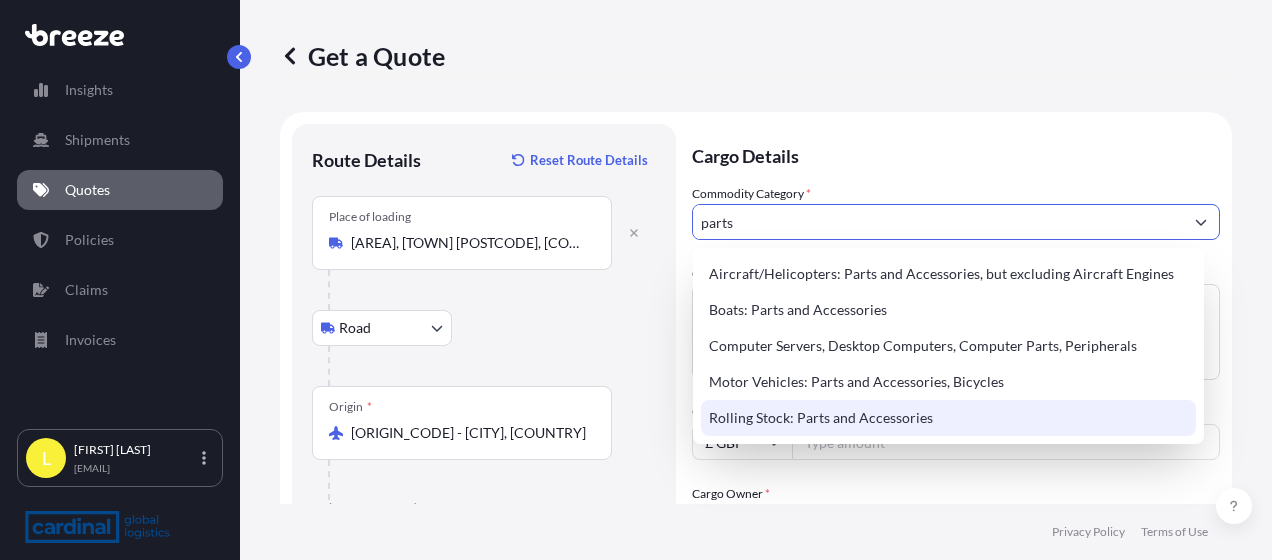 click on "Rolling Stock: Parts and Accessories" at bounding box center [948, 418] 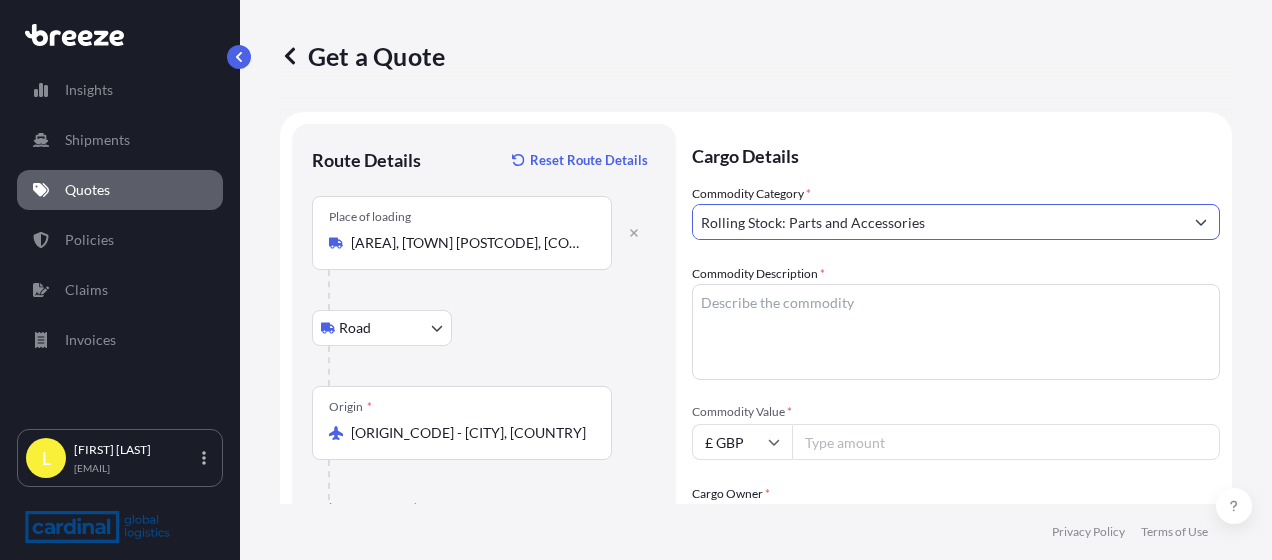 type on "Rolling Stock: Parts and Accessories" 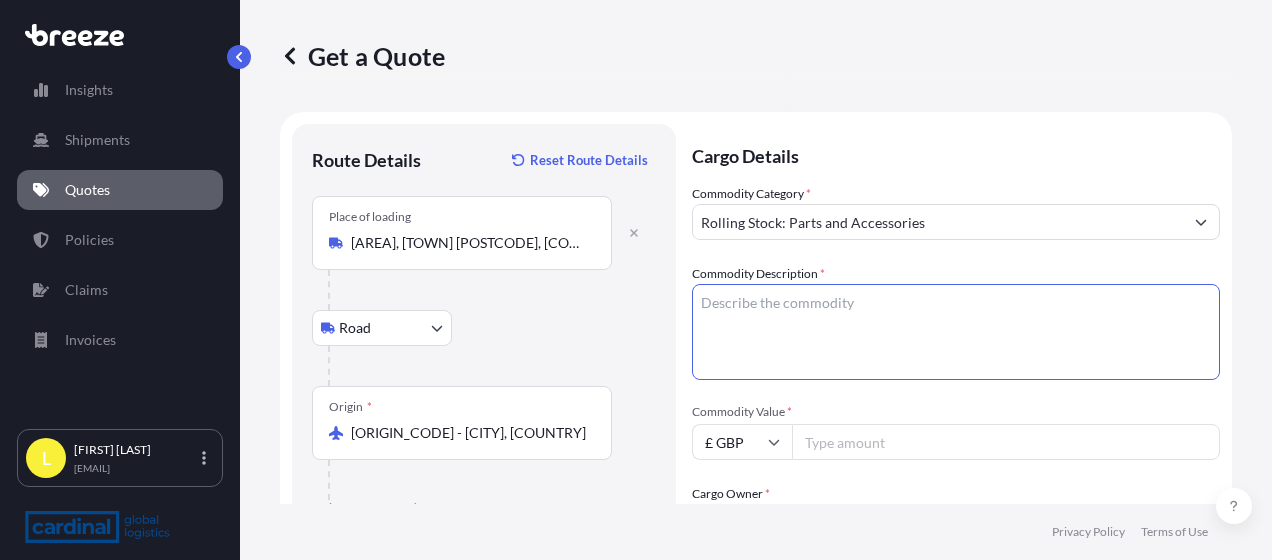 click on "Commodity Description *" at bounding box center (956, 332) 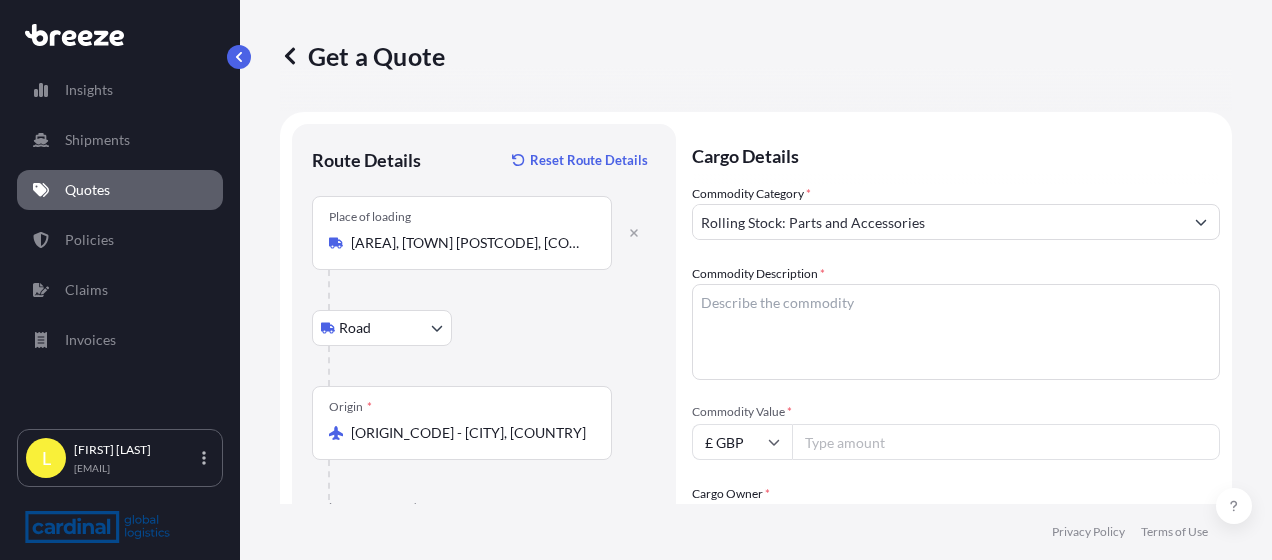 click on "Cargo Details" at bounding box center (956, 154) 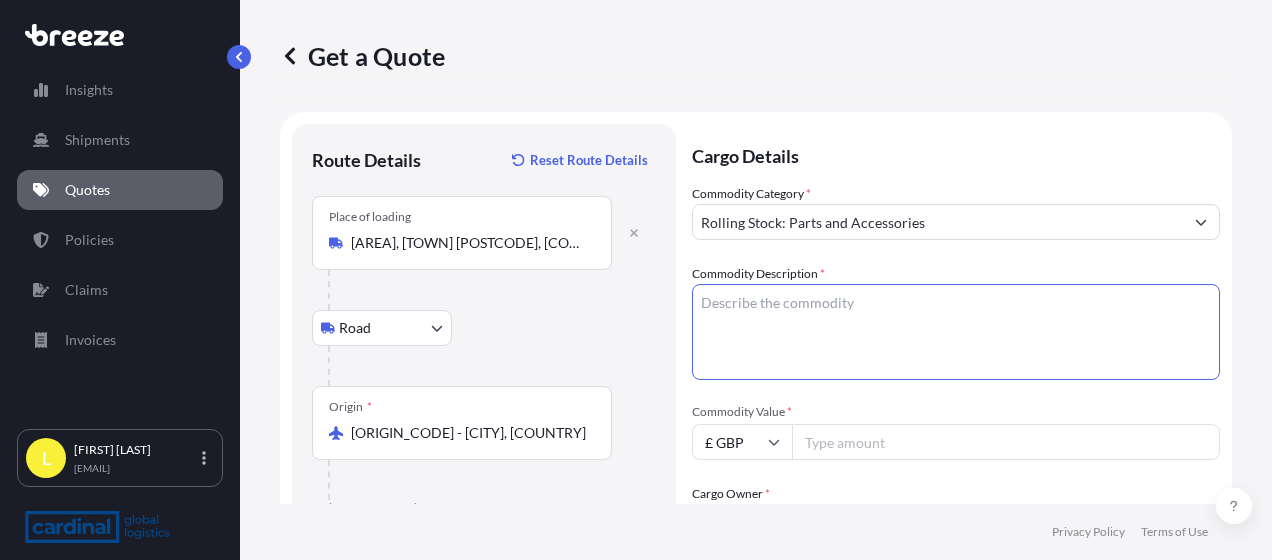 click on "Commodity Description *" at bounding box center [956, 332] 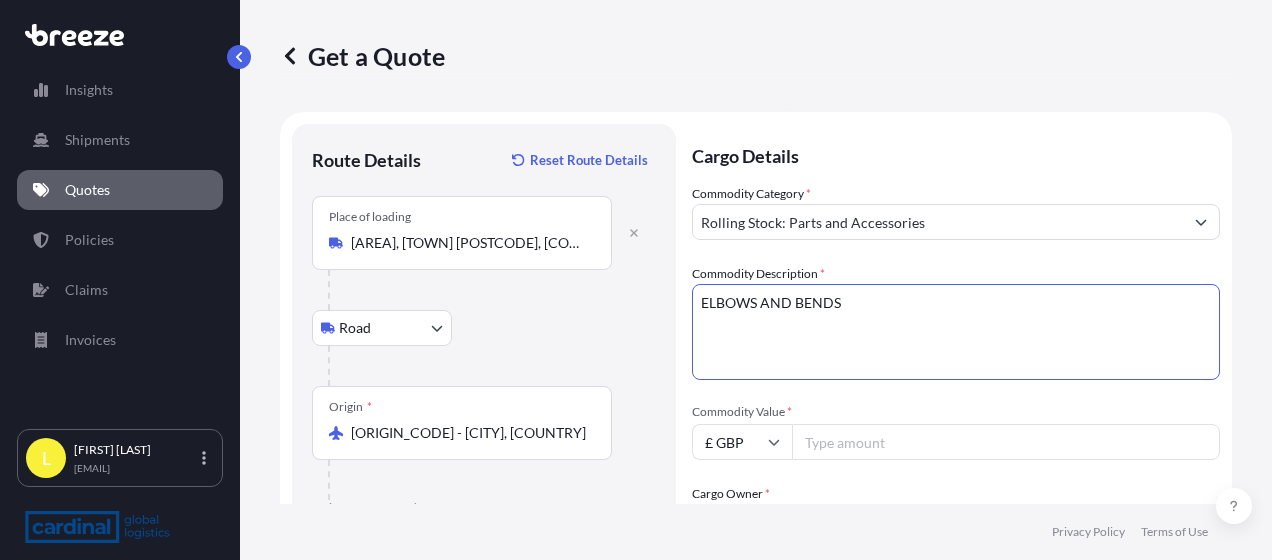 click on "ELBOWS AND BENDS" at bounding box center (956, 332) 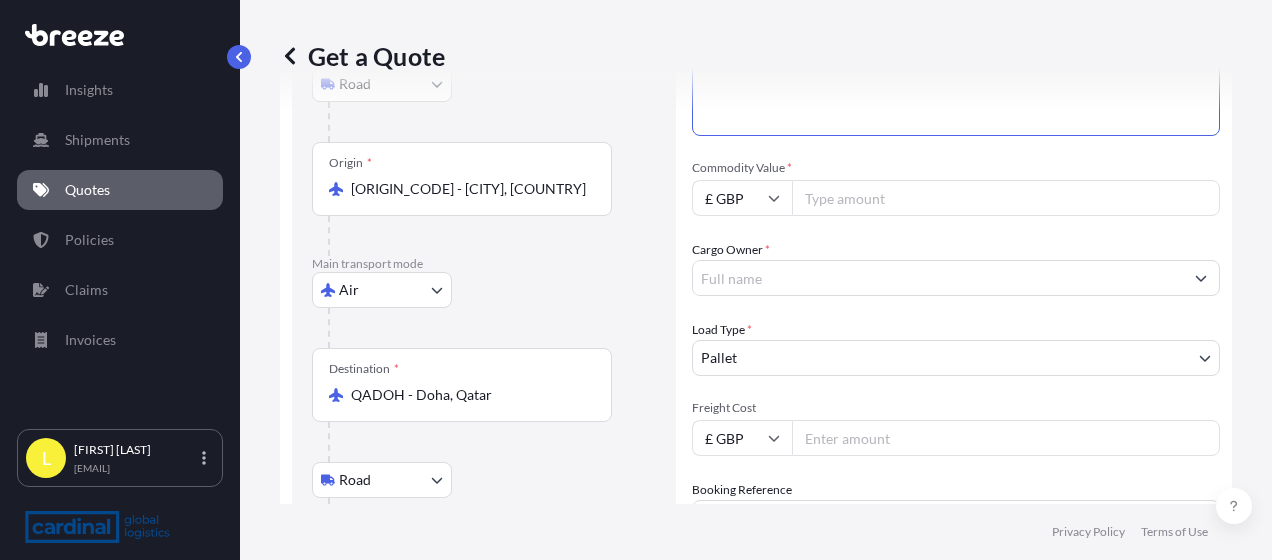 scroll, scrollTop: 252, scrollLeft: 0, axis: vertical 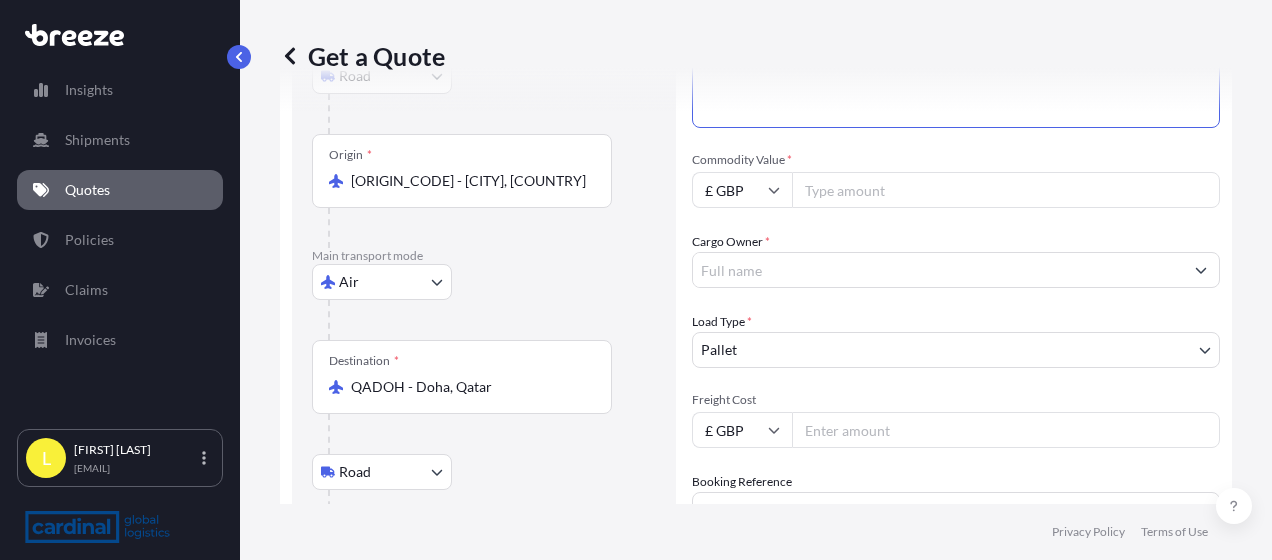 type on "ELBOWS AND BENDS BASE METALS" 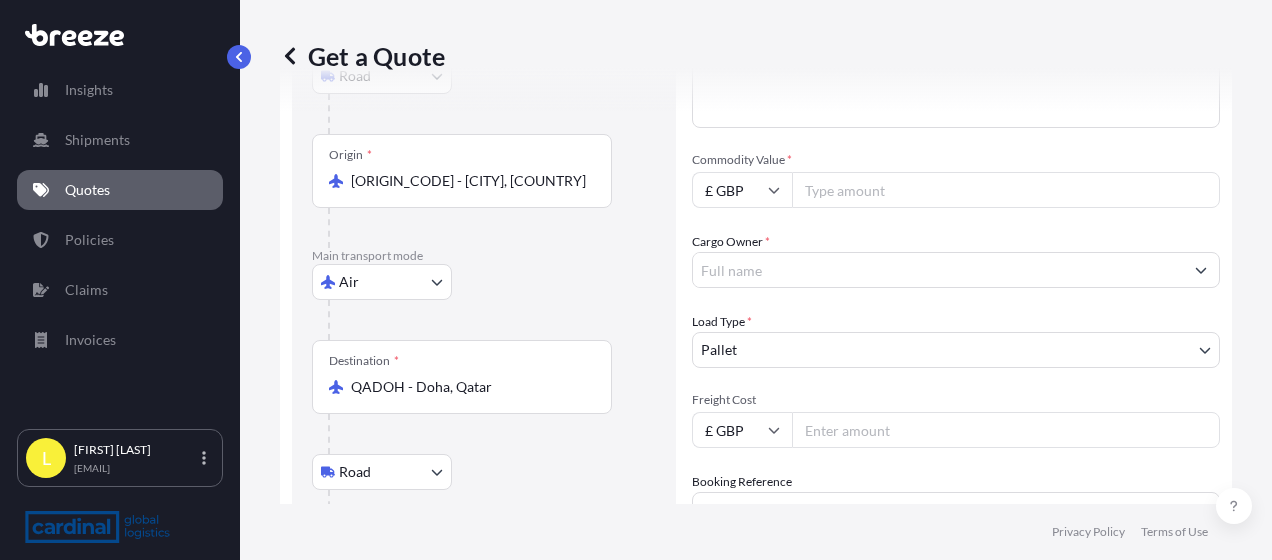 paste on "378575.60" 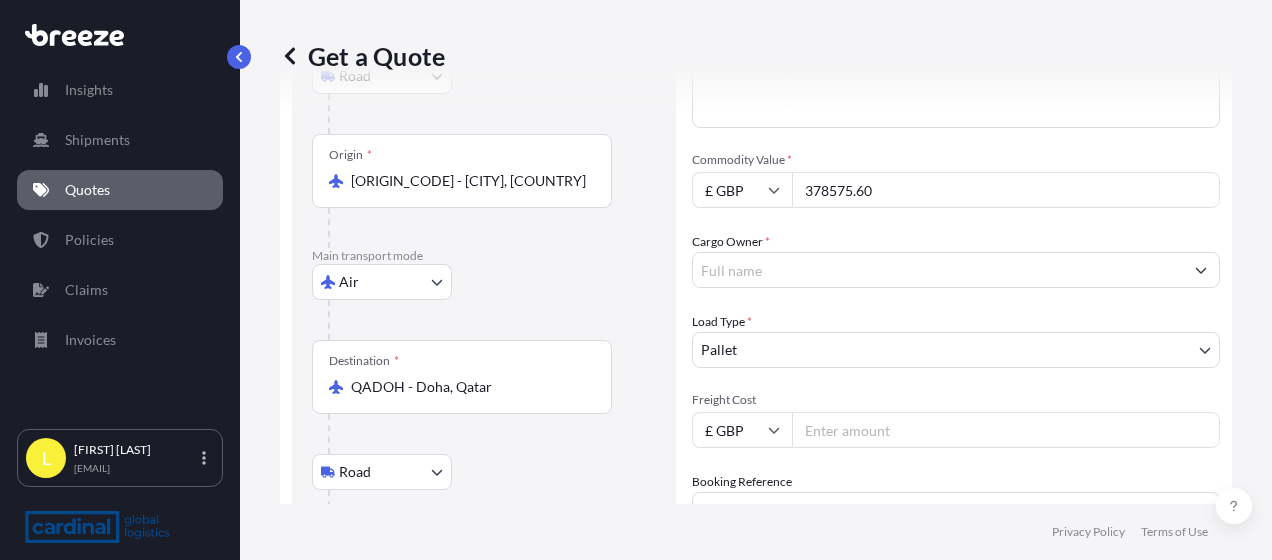 type on "378575.60" 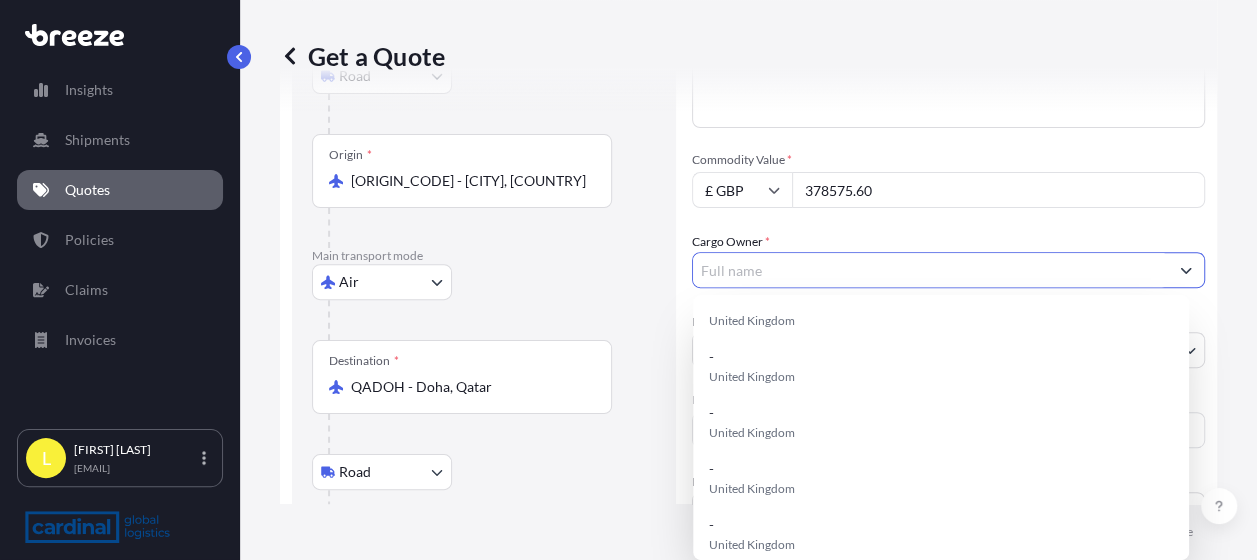 click on "Cargo Owner *" at bounding box center (930, 270) 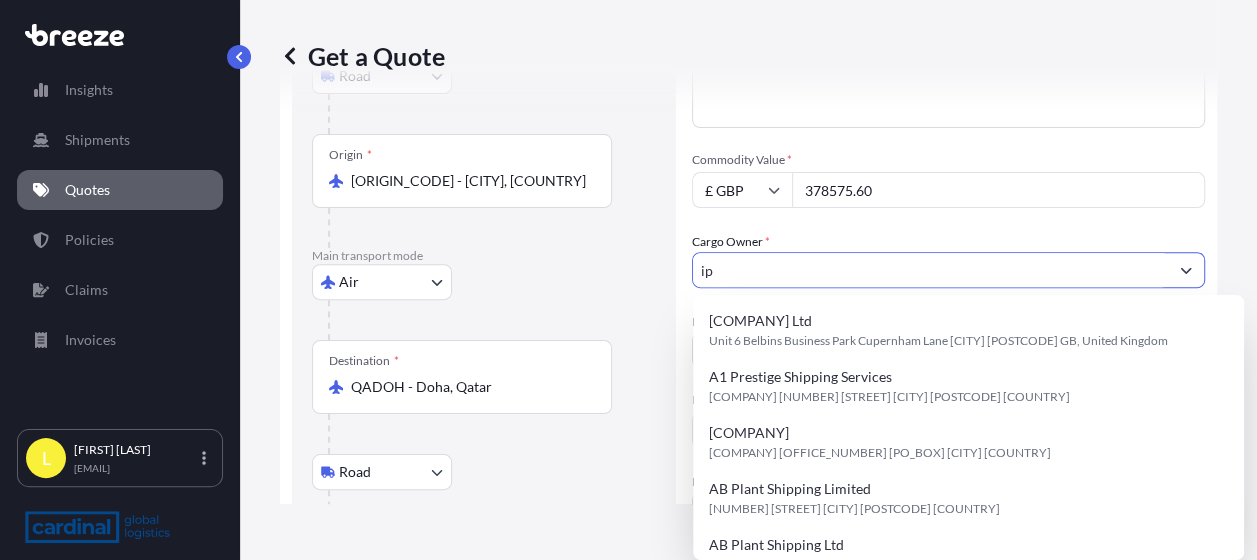 type on "i" 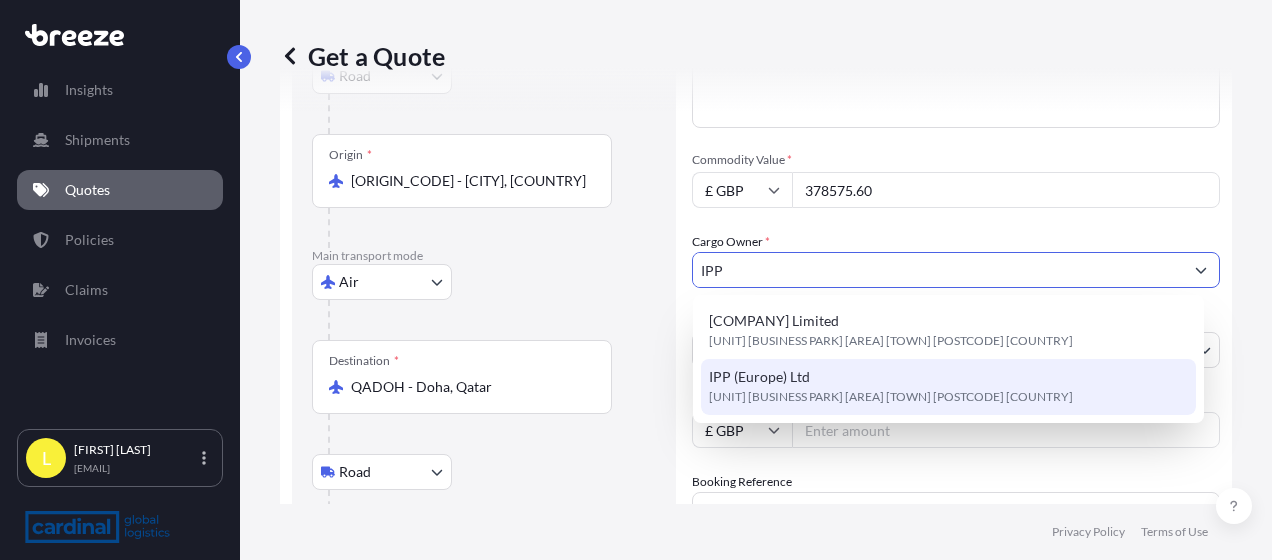 click on "[UNIT] [BUSINESS PARK] [AREA] [TOWN] [POSTCODE] [COUNTRY]" at bounding box center (891, 397) 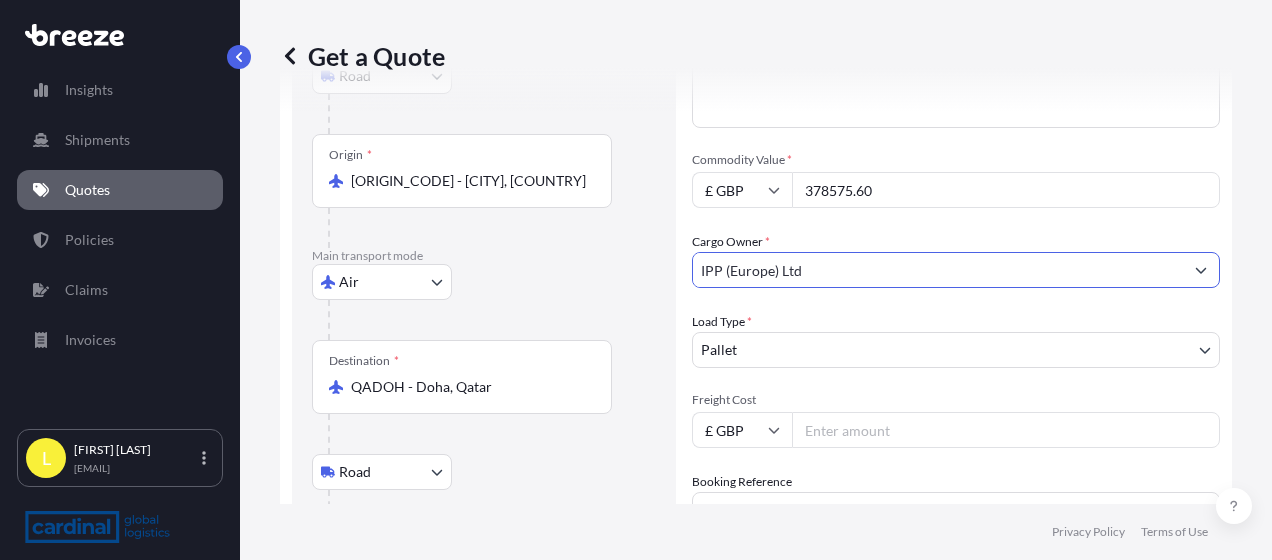 type on "IPP (Europe) Ltd" 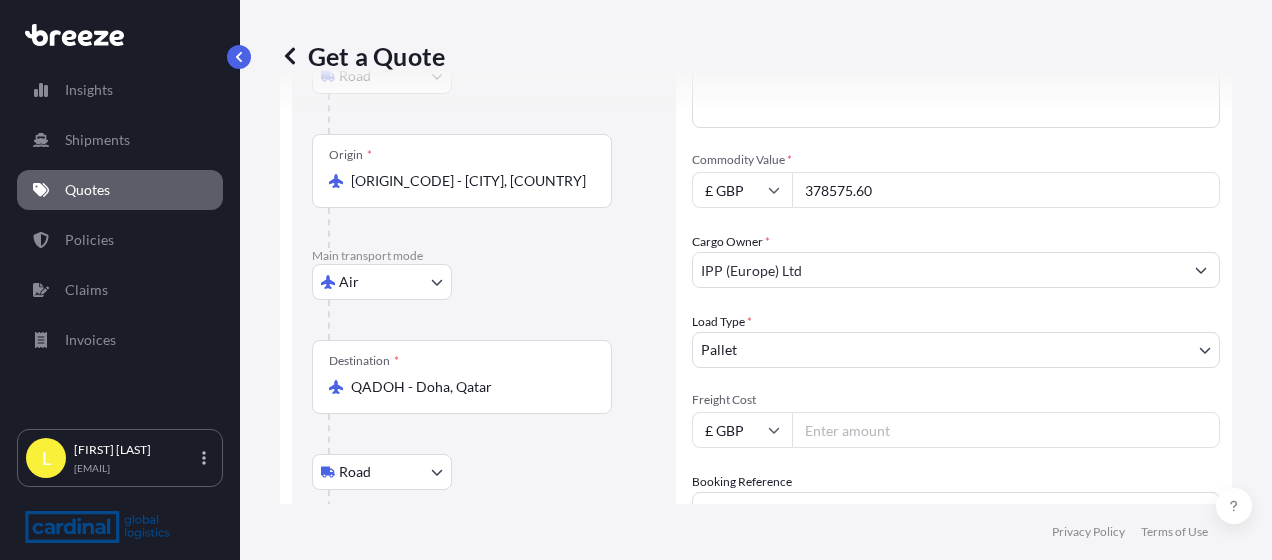 click on "Freight Cost" at bounding box center [1006, 430] 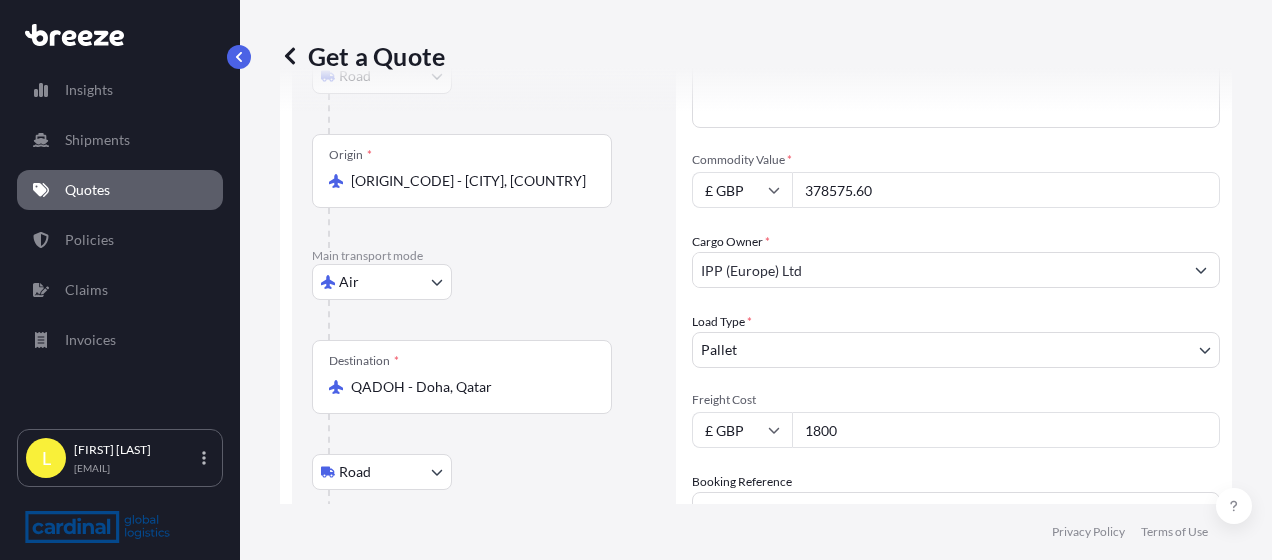 type on "1800" 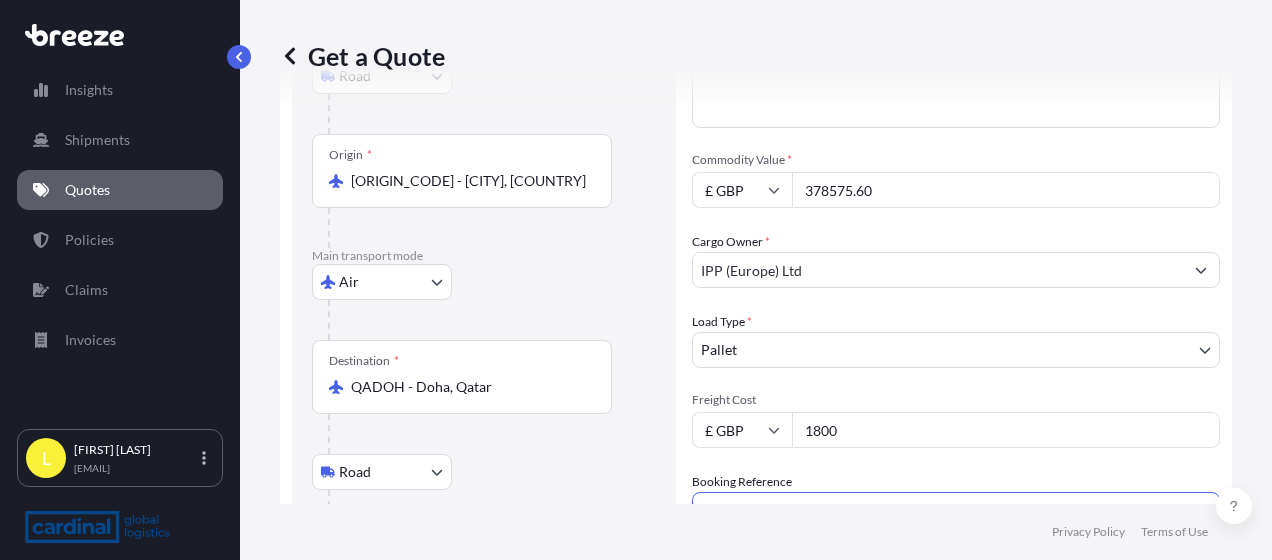 scroll, scrollTop: 276, scrollLeft: 0, axis: vertical 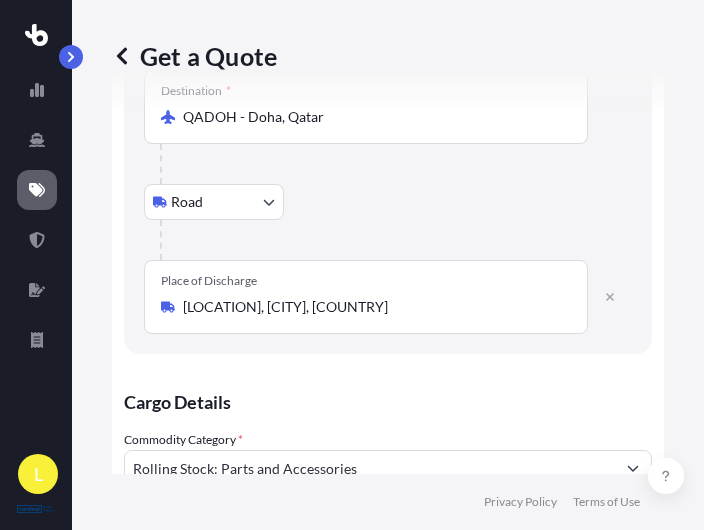 click on "Destination * QADOH - [CITY], [COUNTRY]" at bounding box center [388, 127] 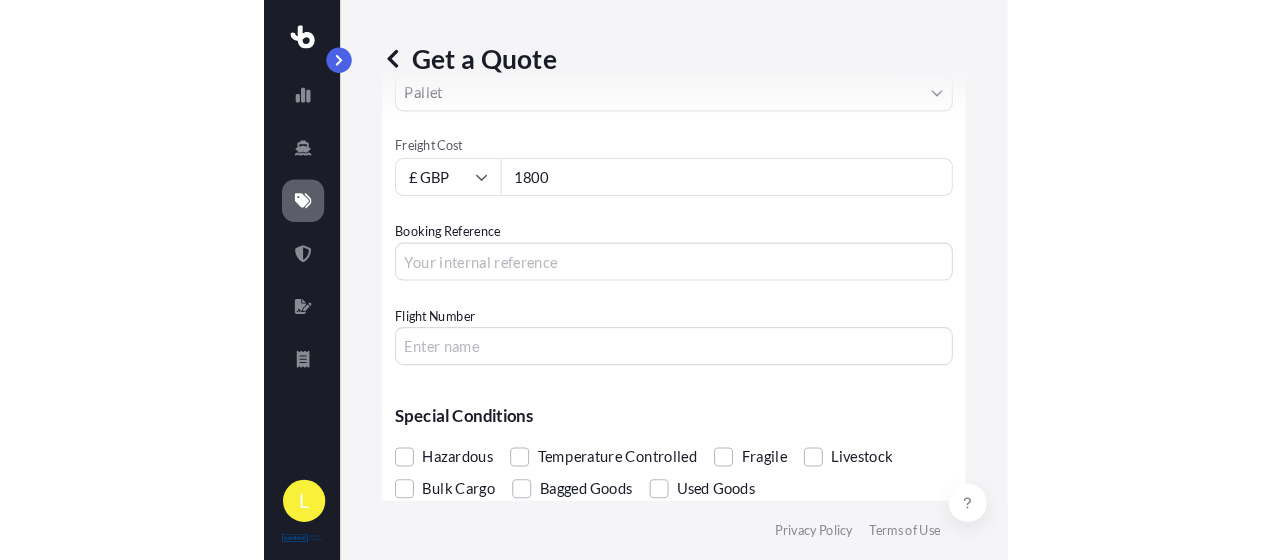 scroll, scrollTop: 1322, scrollLeft: 0, axis: vertical 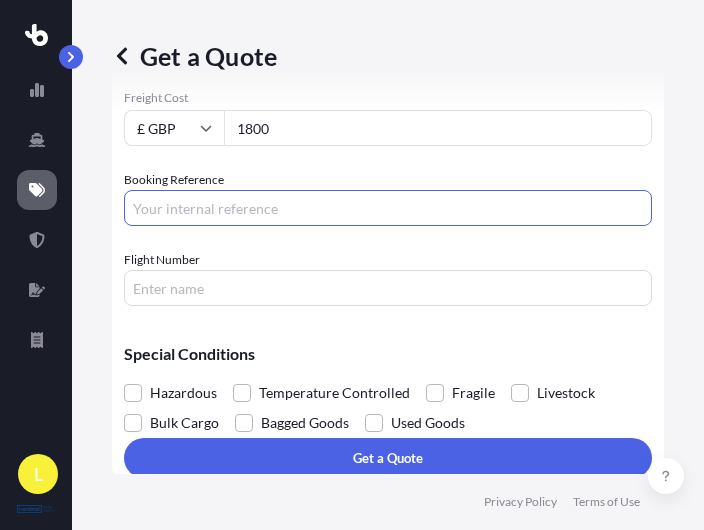 click on "Booking Reference" at bounding box center [388, 208] 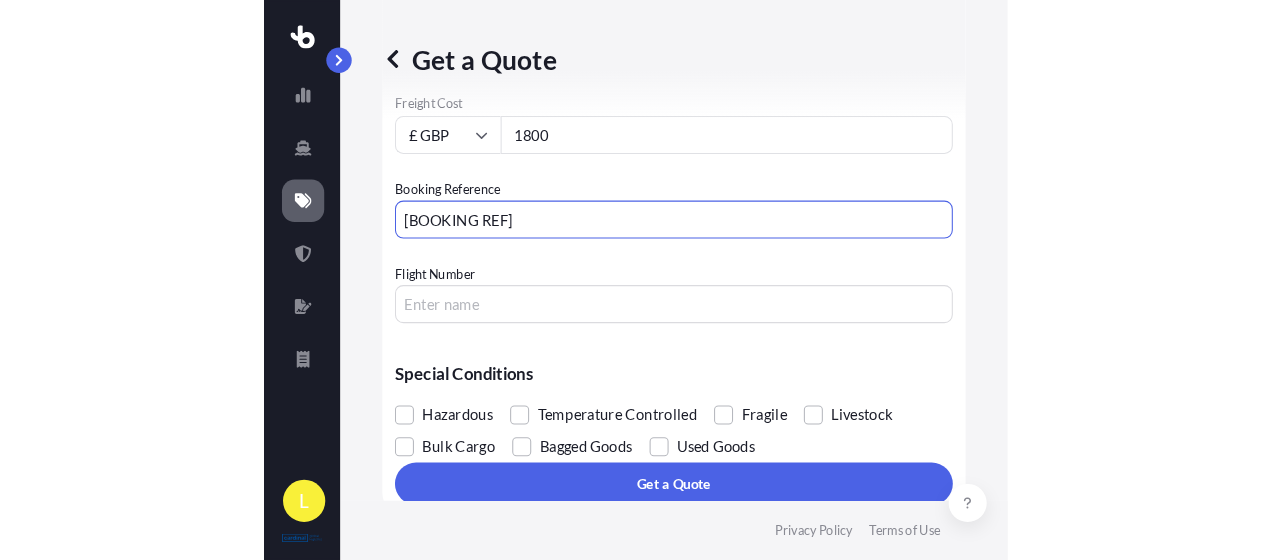 scroll, scrollTop: 540, scrollLeft: 0, axis: vertical 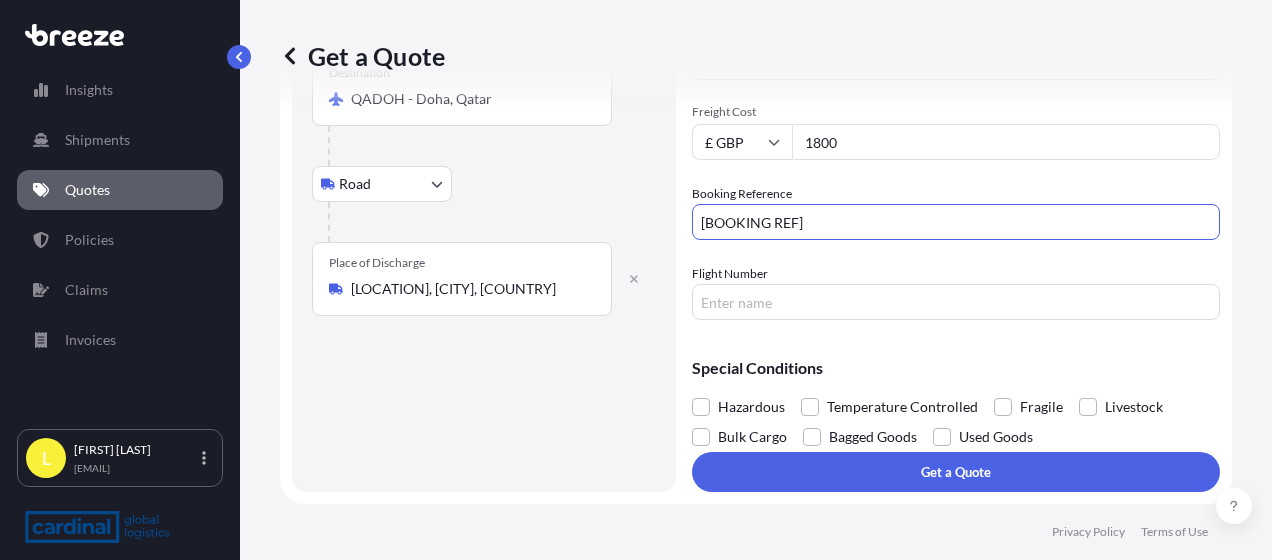 type on "[BOOKING REF]" 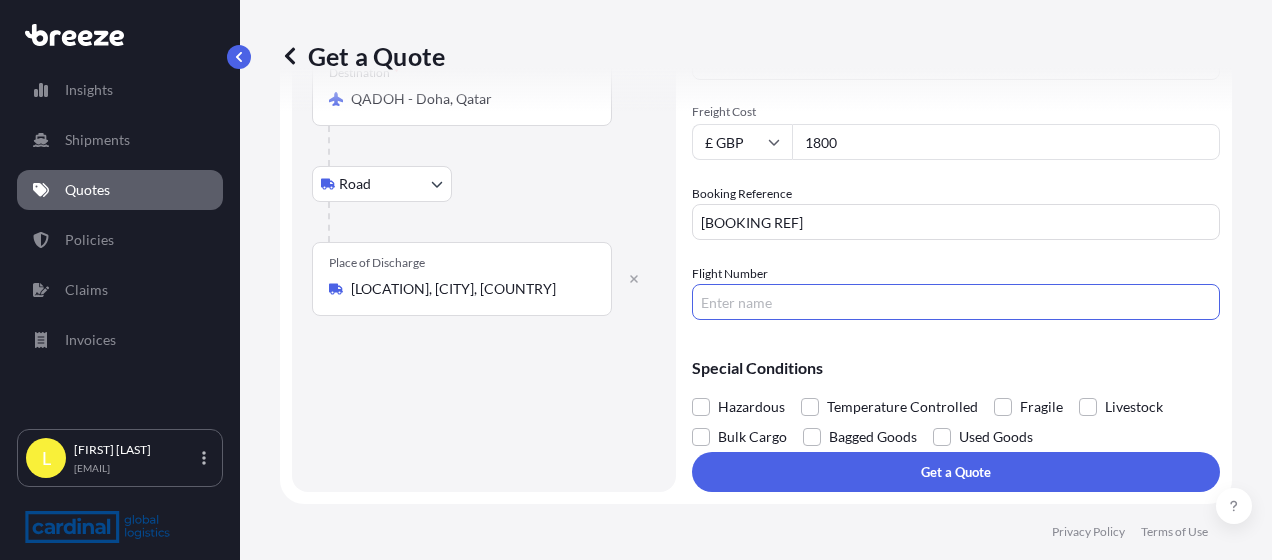 click on "Flight Number" at bounding box center [956, 302] 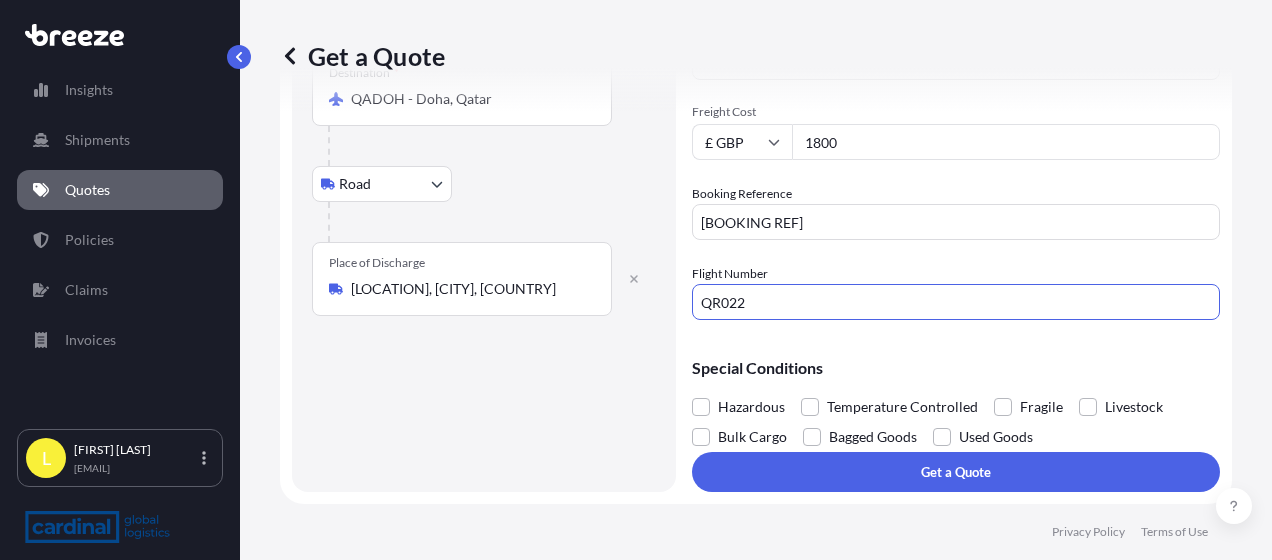 type on "QR022" 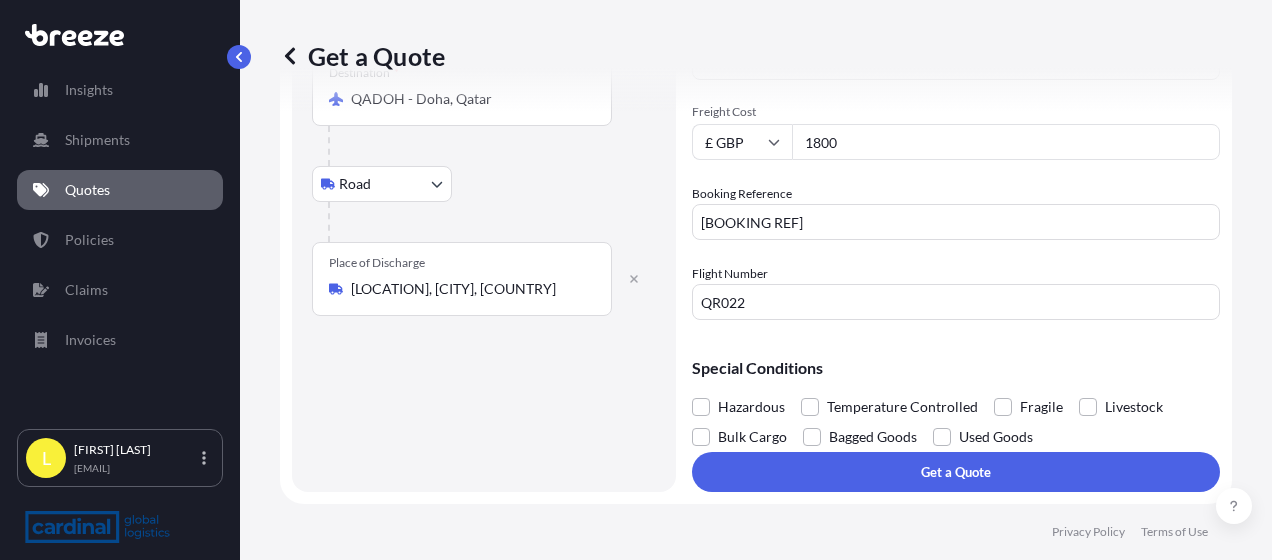 click on "Special Conditions Hazardous Temperature Controlled Fragile Livestock Bulk Cargo Bagged Goods Used Goods" at bounding box center [956, 394] 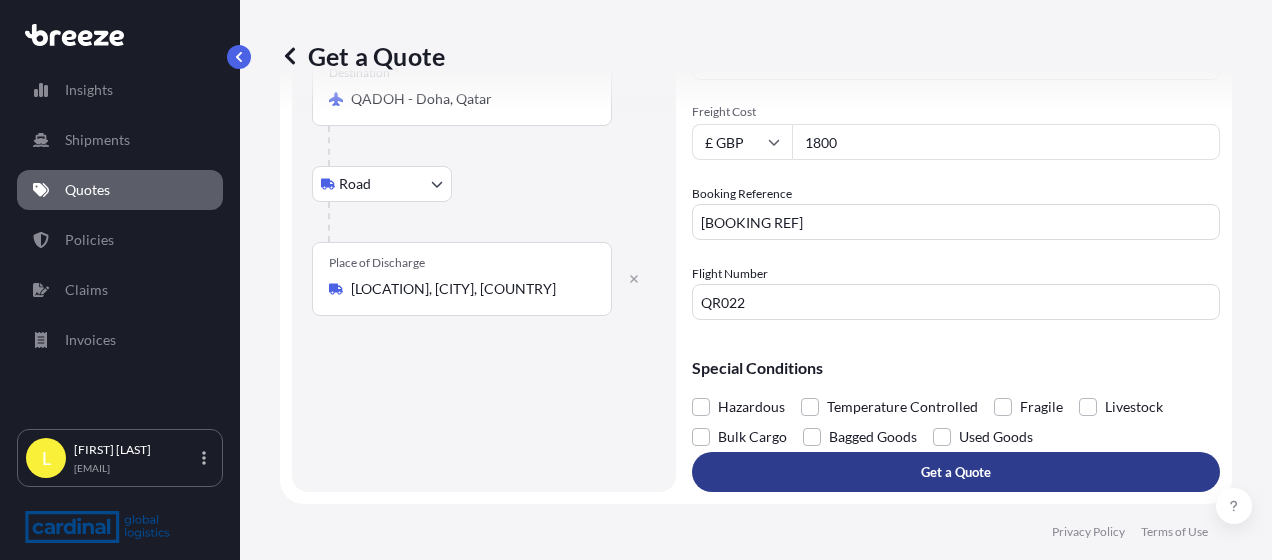 click on "Get a Quote" at bounding box center (956, 472) 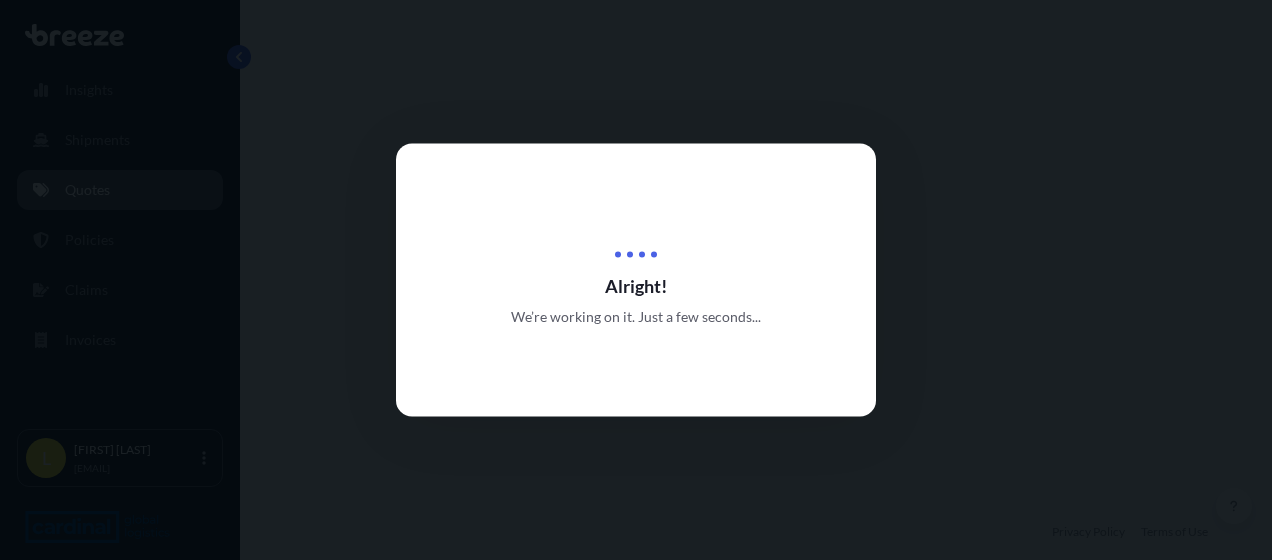 scroll, scrollTop: 0, scrollLeft: 0, axis: both 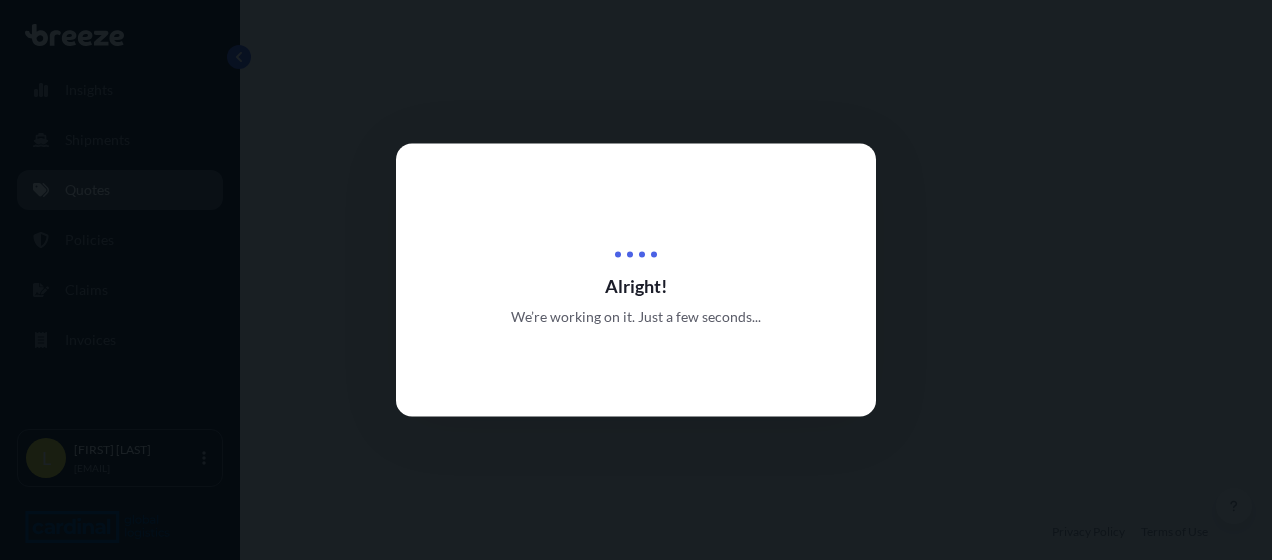 select on "Road" 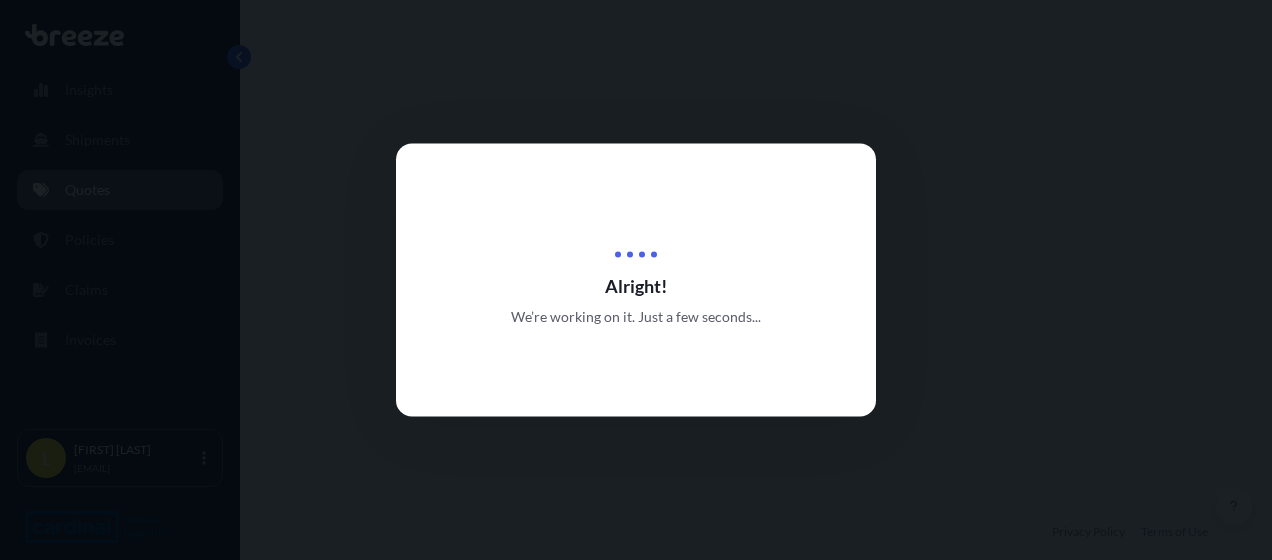 select on "Air" 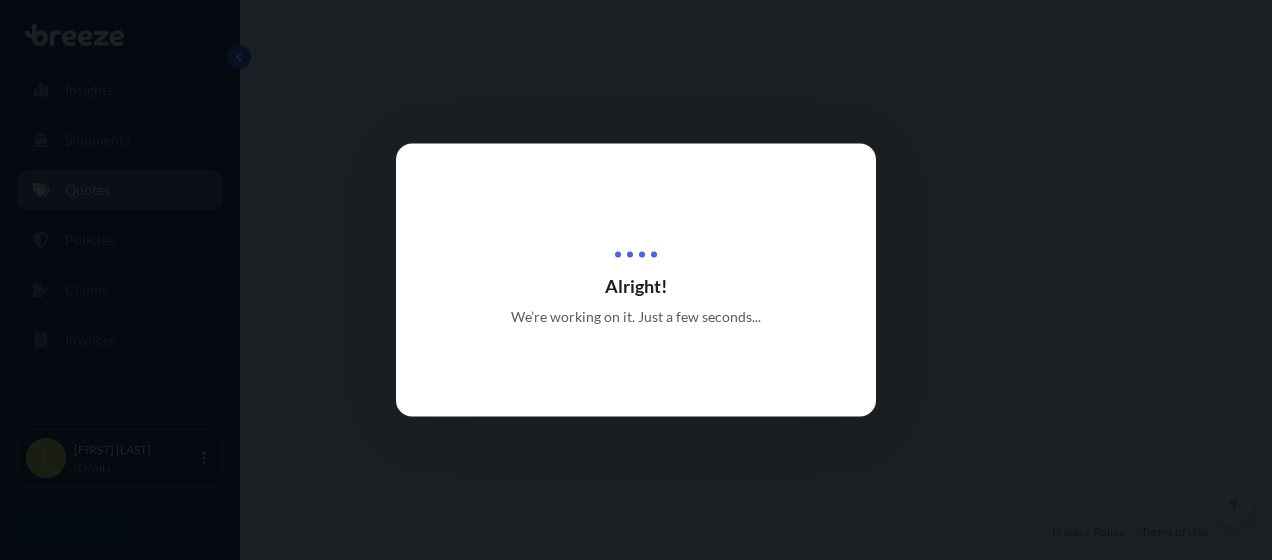 select on "Road" 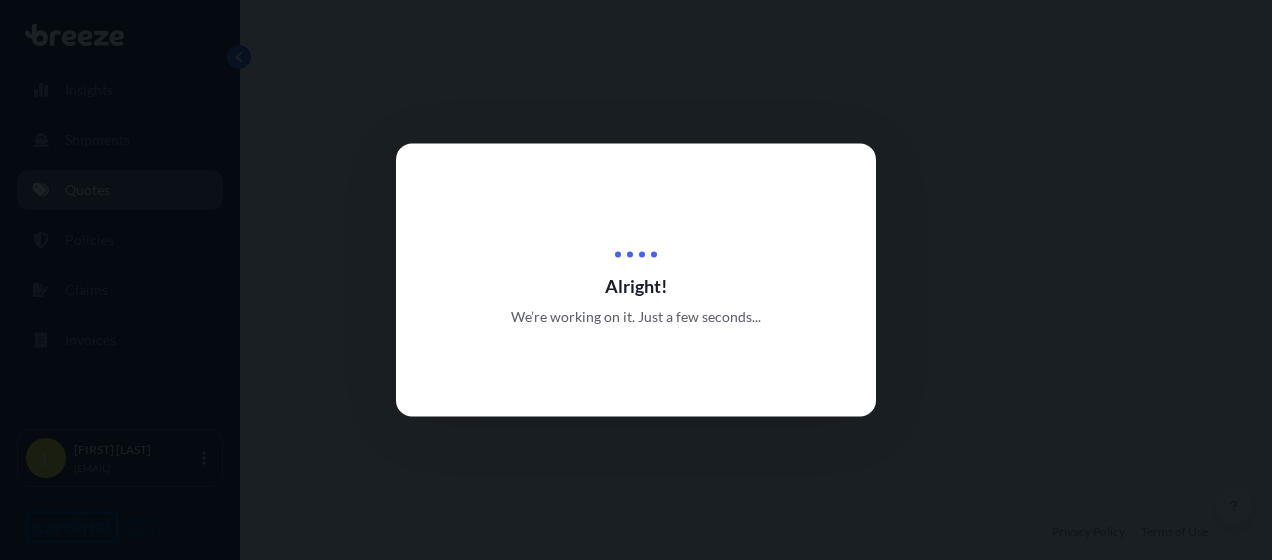 select on "1" 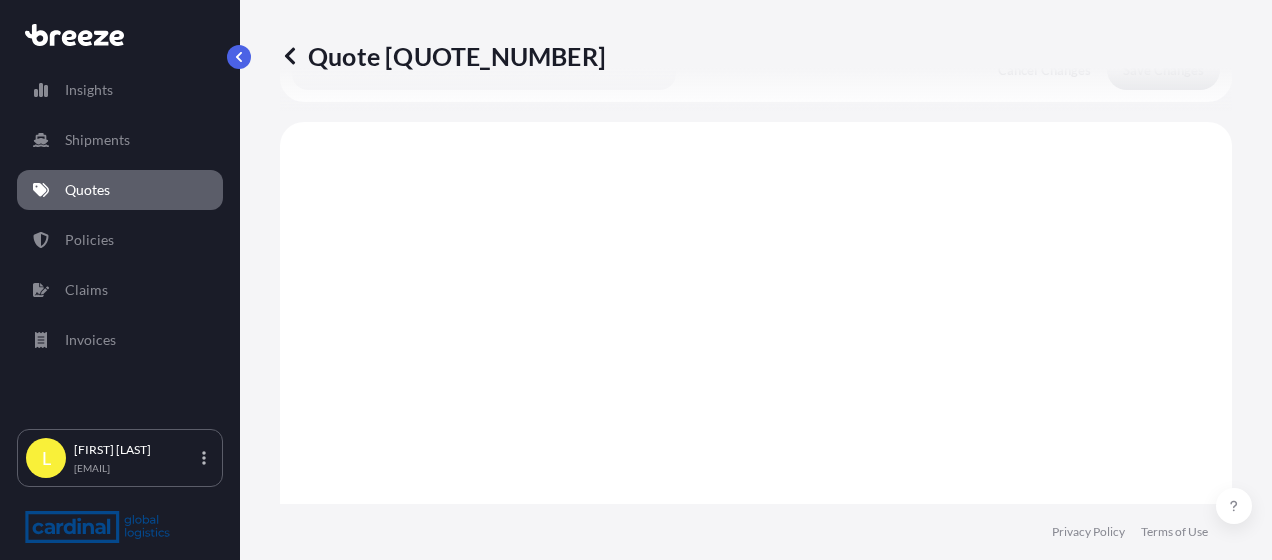 scroll, scrollTop: 964, scrollLeft: 0, axis: vertical 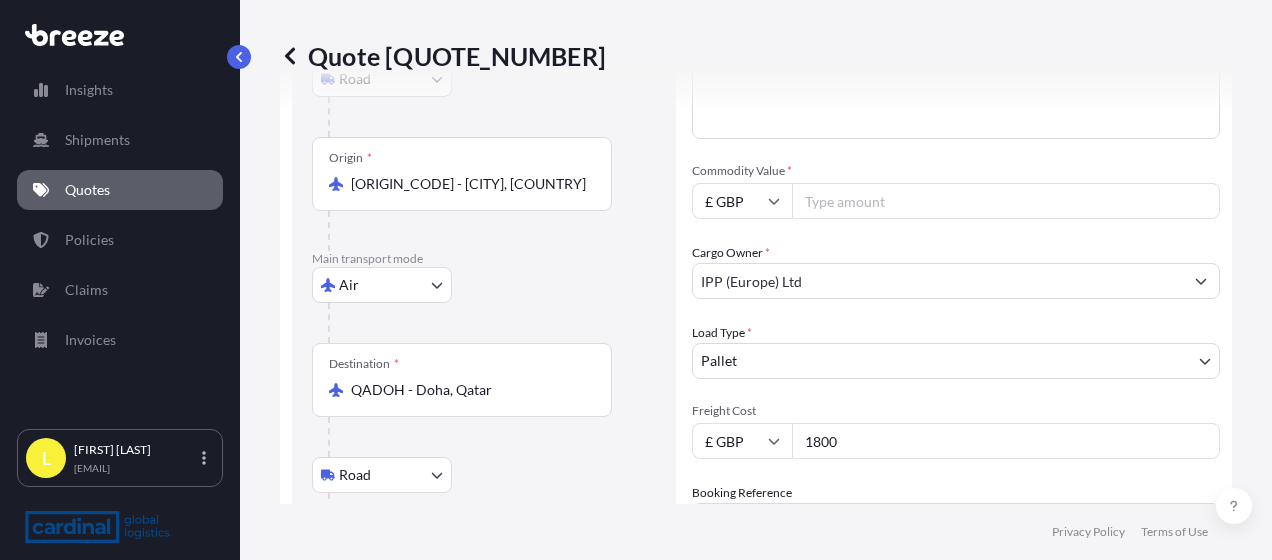 click on "£ GBP" at bounding box center (742, 201) 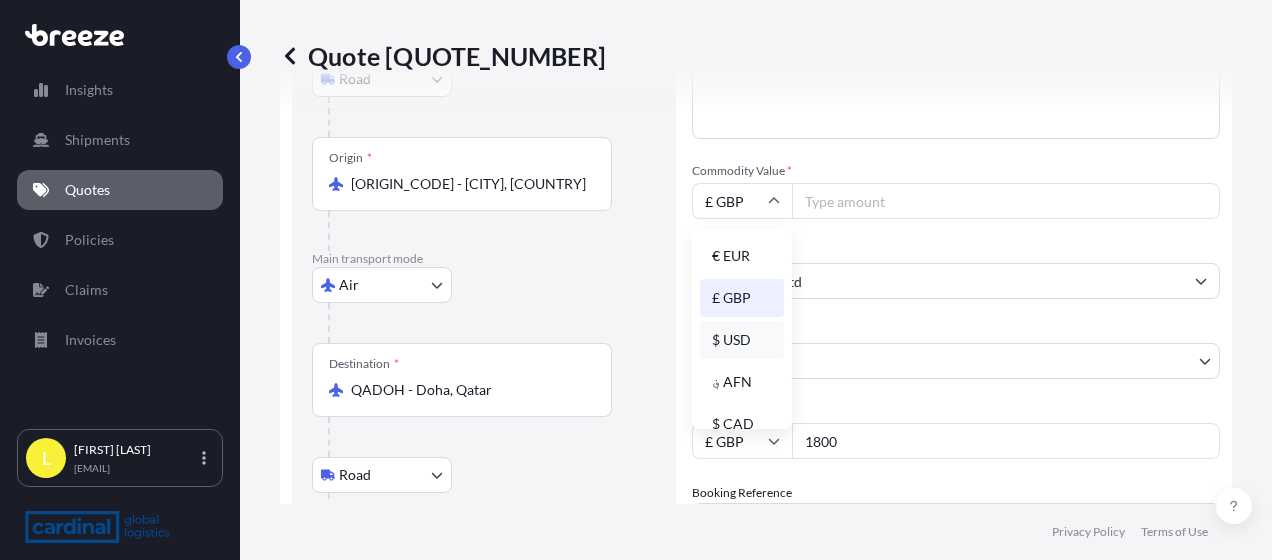 click on "$ USD" at bounding box center (742, 340) 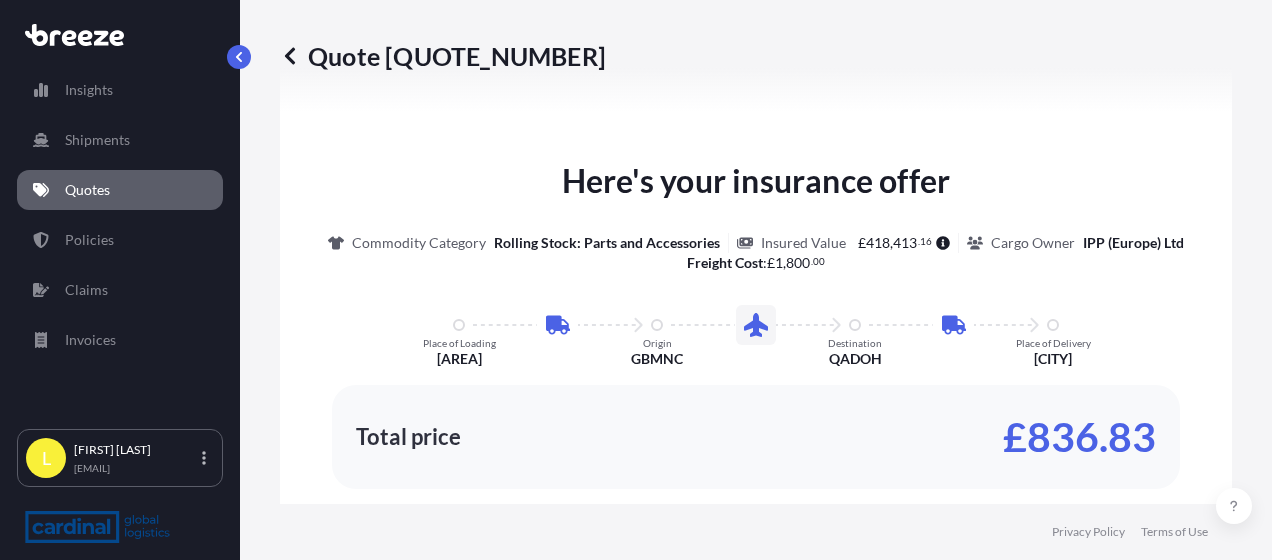 scroll, scrollTop: 1662, scrollLeft: 0, axis: vertical 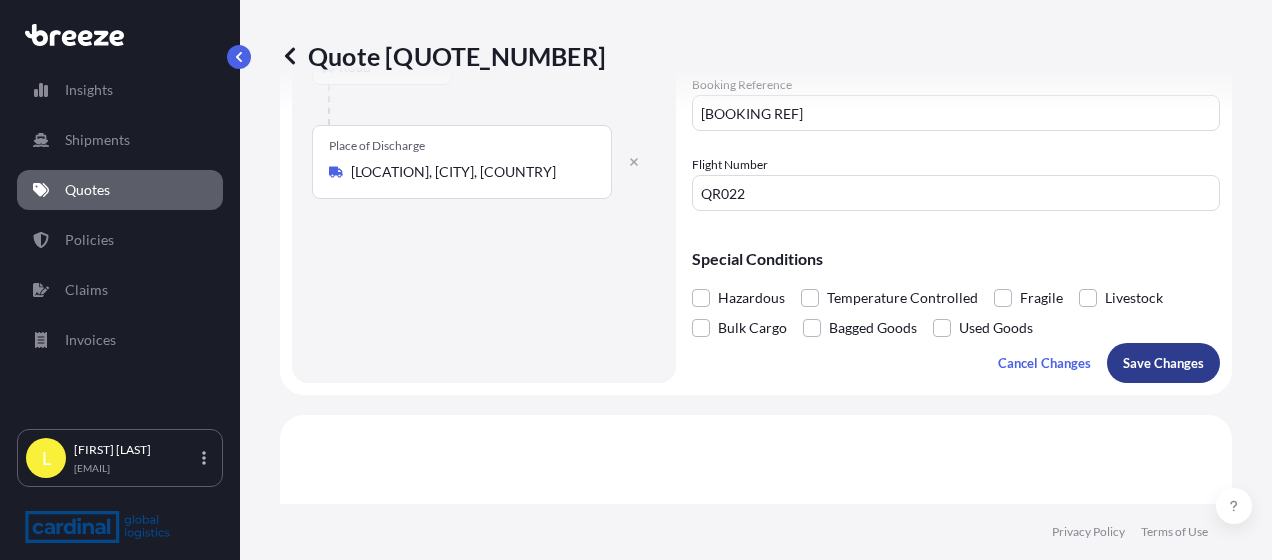 click on "Save Changes" at bounding box center [1163, 363] 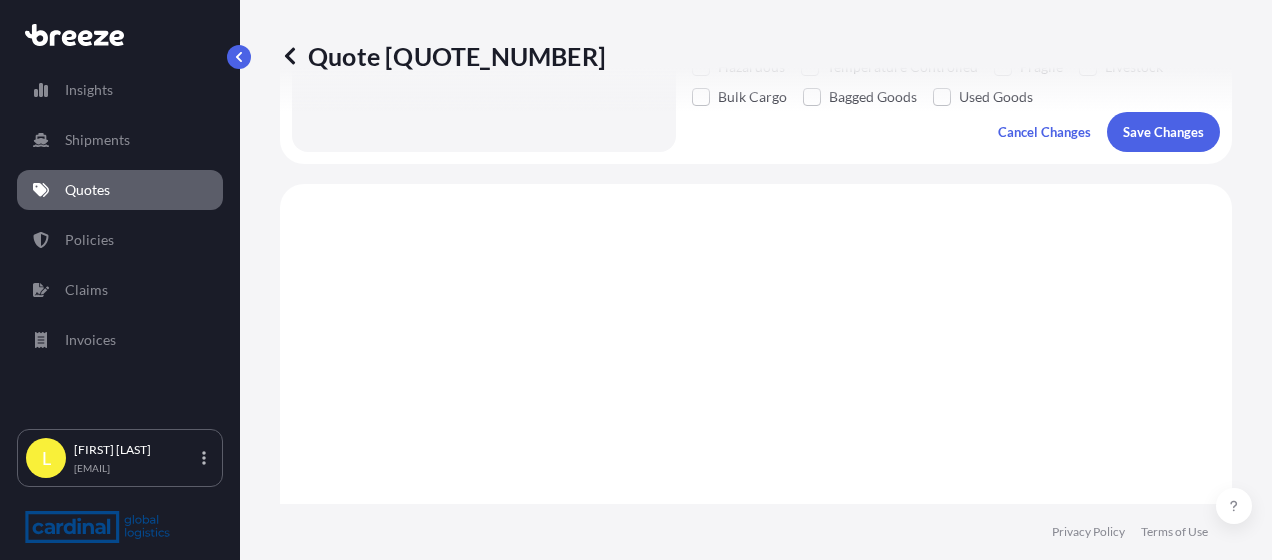 scroll, scrollTop: 964, scrollLeft: 0, axis: vertical 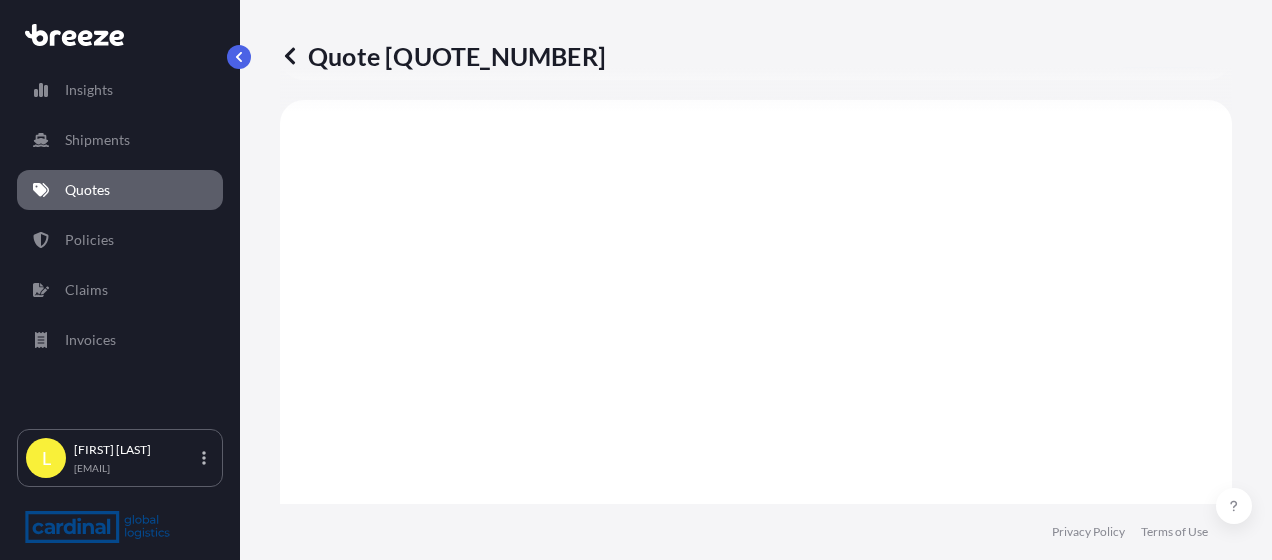 select on "Road" 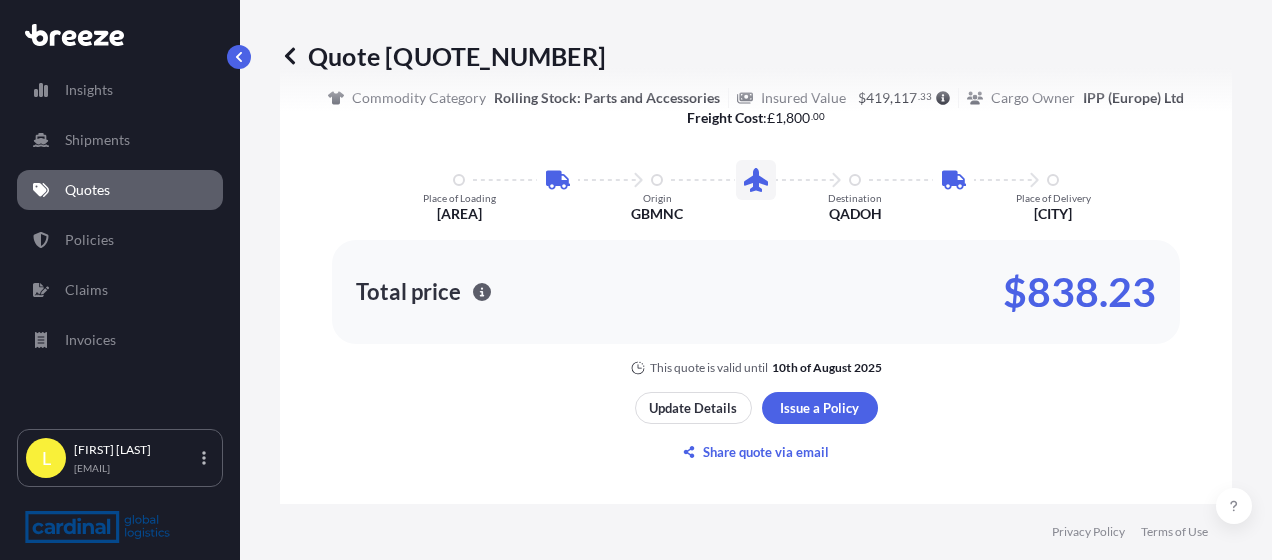 scroll, scrollTop: 1526, scrollLeft: 0, axis: vertical 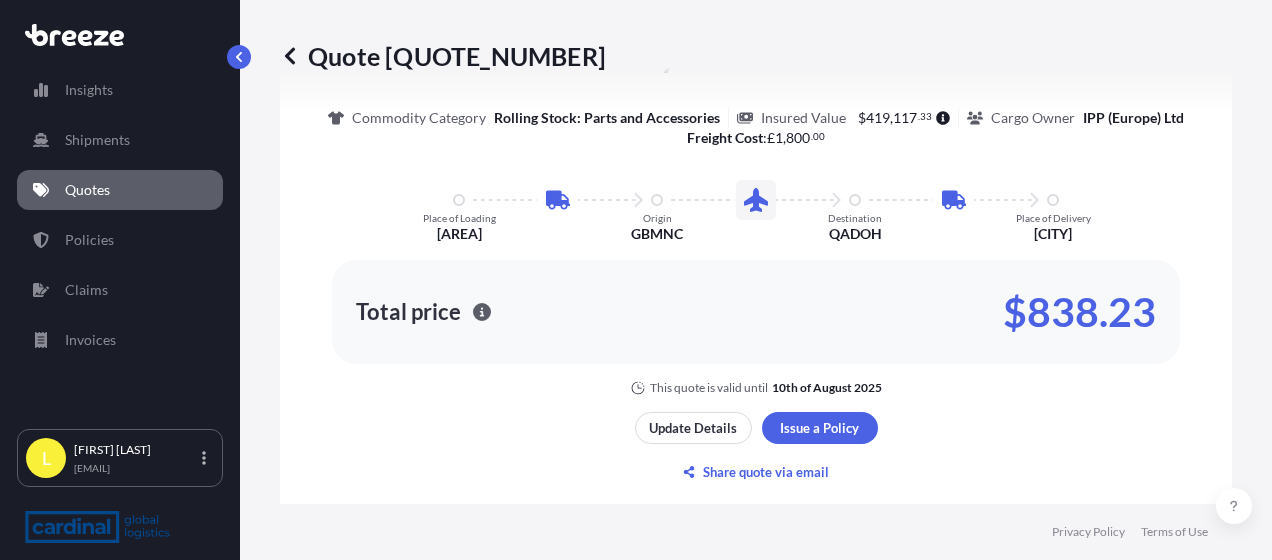 click on "Quotes" at bounding box center [120, 190] 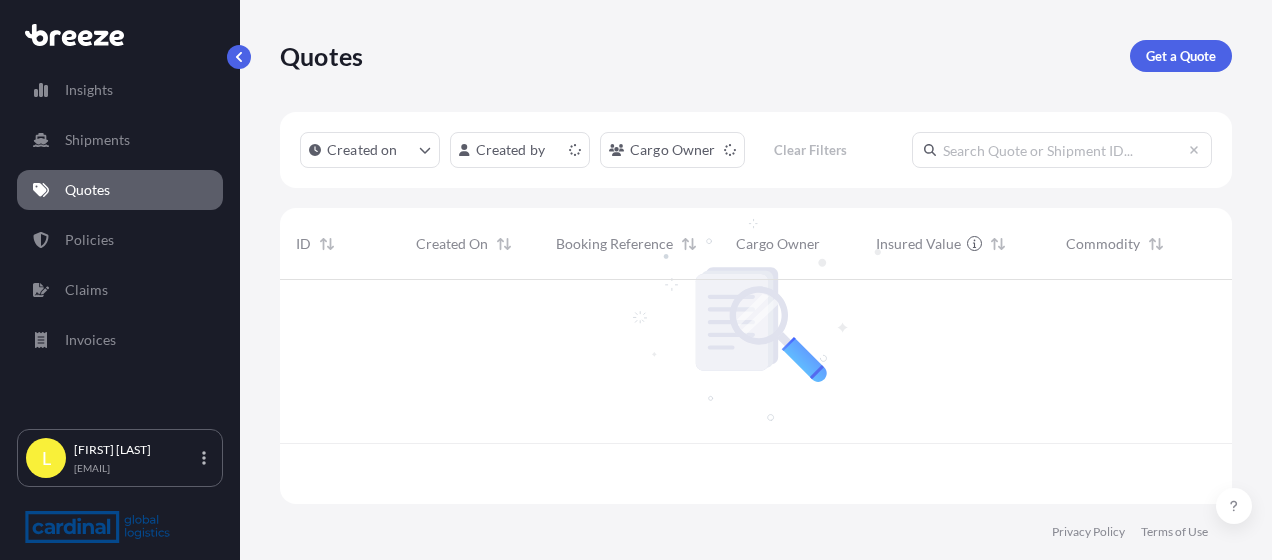 scroll, scrollTop: 0, scrollLeft: 0, axis: both 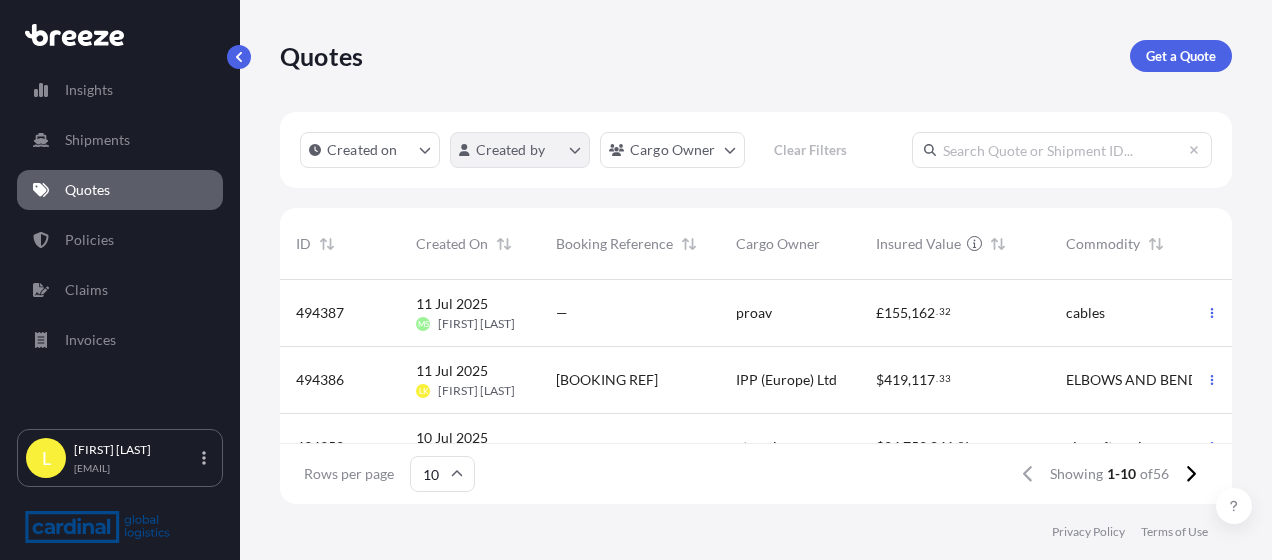 click on "Quotes Get a Quote Created on Created by Cargo Owner Clear Filters ID Created On Booking Reference Cargo Owner Insured Value Commodity Departure Arrival Total Status [QUOTE_NUMBER] [DATE] [COMPANY] — [COMPANY] [PRICE] [COMMODITY] [CITY] [CITY] [PRICE] Ready [QUOTE_NUMBER] [DATE] [FIRST] [LAST] [BOOKING_REF] [AWB] [COMPANY] [PRICE] [COMMODITY] [ORIGIN_CODE] [DESTINATION_CODE] [PRICE] Ready [QUOTE_NUMBER] [DATE] [FIRST] [LAST] — [COMPANY] [PRICE] [COMMODITY] [CITY] [CITY] In Review [QUOTE_NUMBER] [DATE] [FIRST] [LAST] — [COMPANY] [PRICE] [COMMODITY] [AREA] [CITY] [PRICE] Ready [QUOTE_NUMBER] [DATE] [FIRST] [LAST] — [COMPANY] [PRICE] [COMMODITY] [AREA] [CITY] [PRICE] Ready [QUOTE_NUMBER] [DATE] [FIRST] [LAST] — [COMPANY] [PRICE] [COMMODITY] [ORIGIN_CODE] [DESTINATION_CODE]" at bounding box center (636, 280) 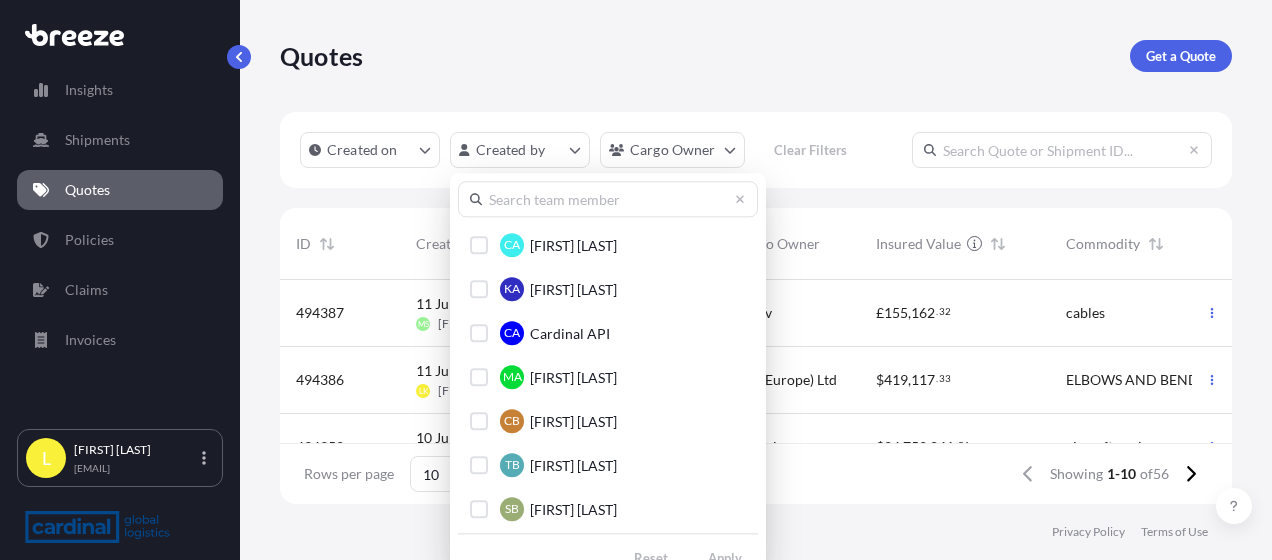 click at bounding box center (608, 199) 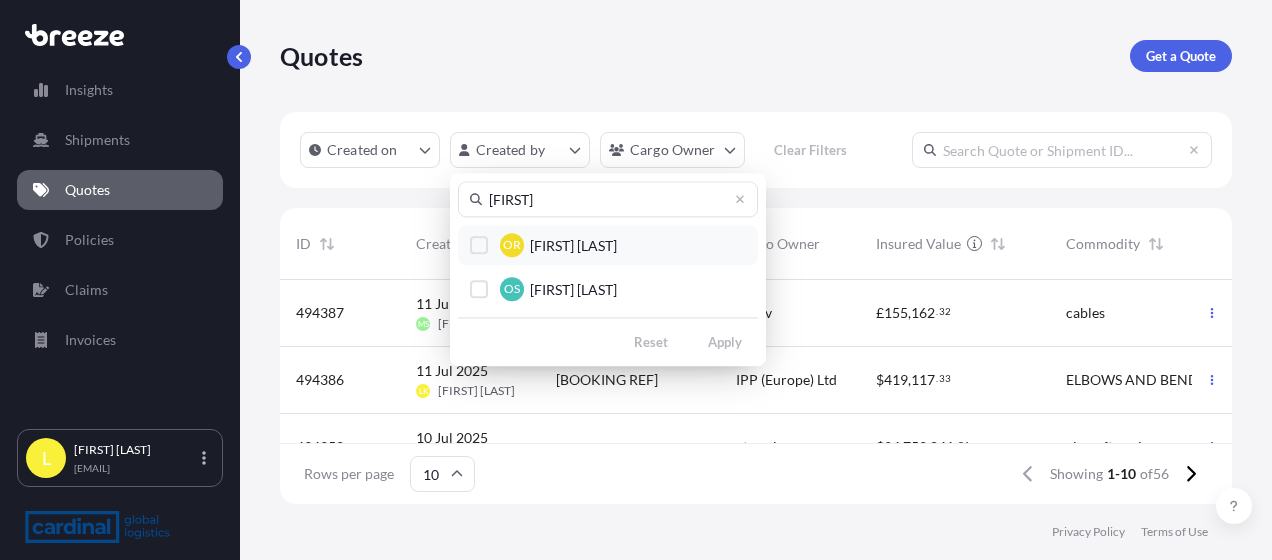 type on "[FIRST]" 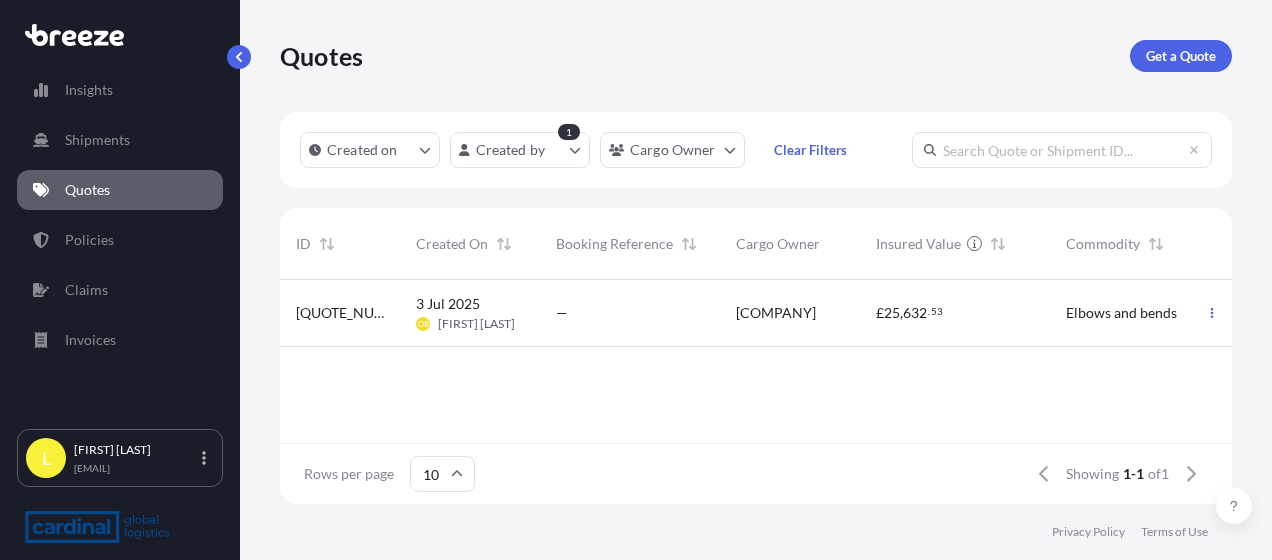 click on "[COMPANY]" at bounding box center [790, 313] 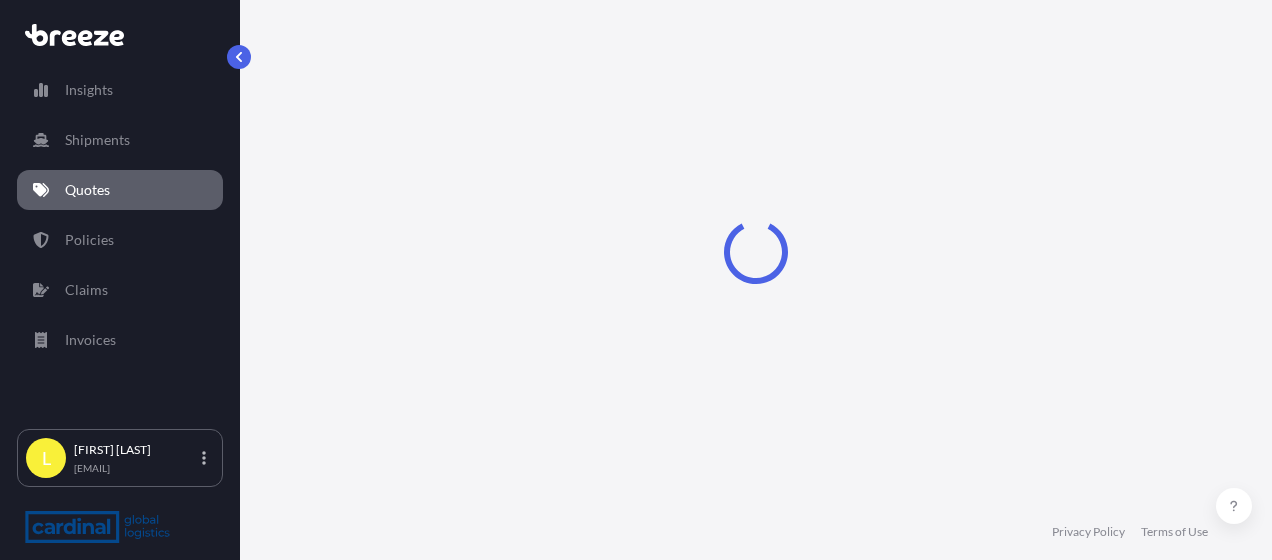 select on "Air" 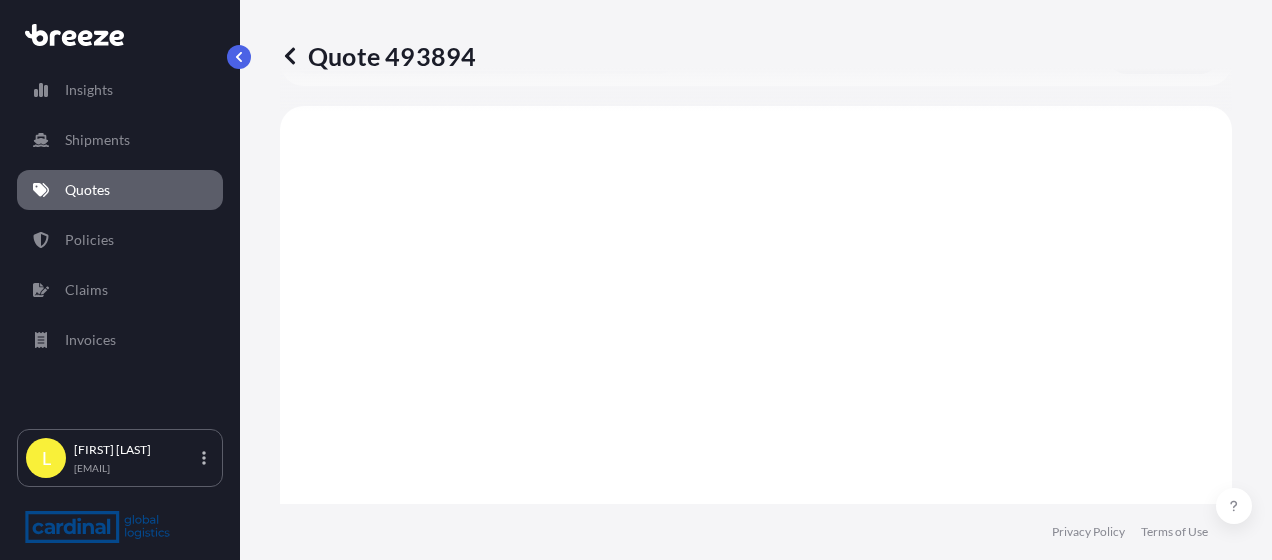 scroll, scrollTop: 964, scrollLeft: 0, axis: vertical 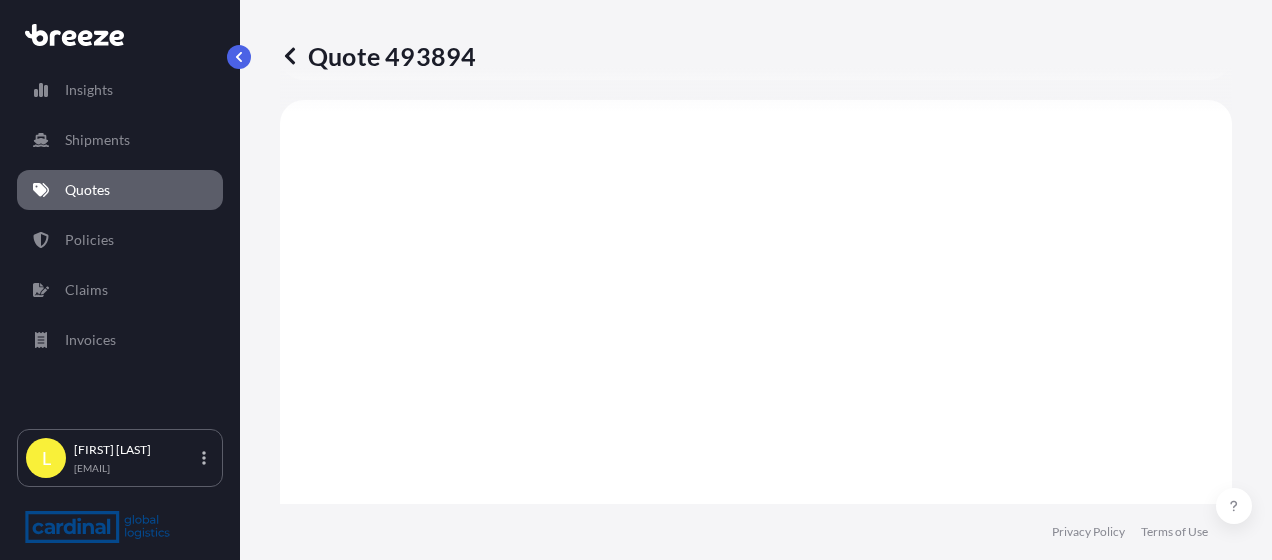 click 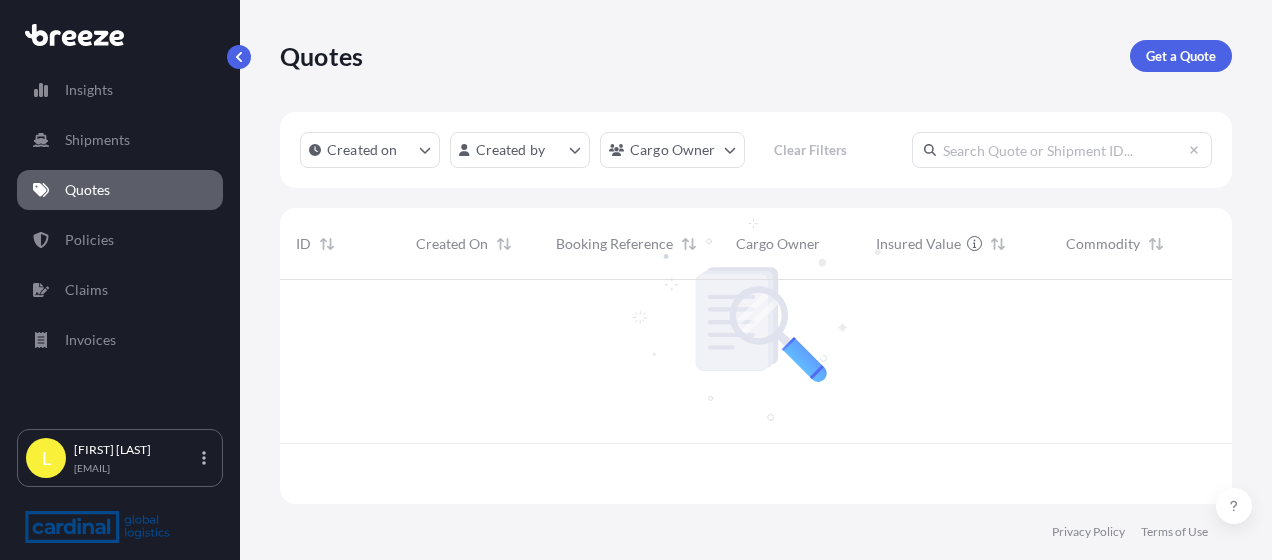 scroll, scrollTop: 0, scrollLeft: 0, axis: both 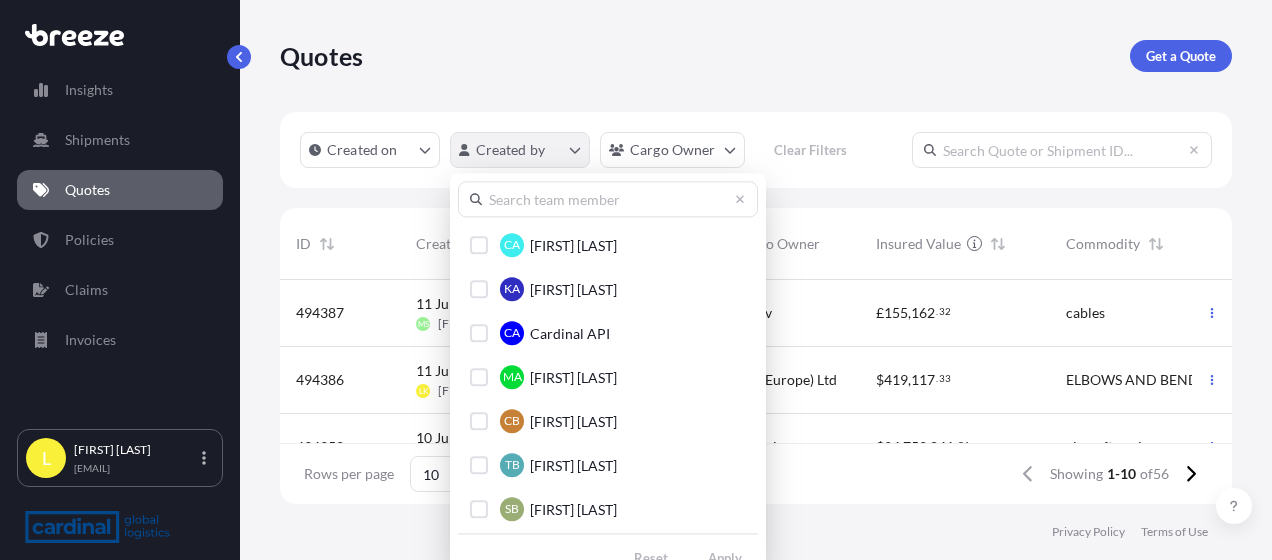 click on "Quotes Get a Quote Created on Created by Cargo Owner Clear Filters ID Created On Booking Reference Cargo Owner Insured Value Commodity Departure Arrival Total Status [QUOTE_NUMBER] [DATE] [COMPANY] — [COMPANY] [PRICE] [COMMODITY] [CITY] [CITY] [PRICE] Ready [QUOTE_NUMBER] [DATE] [FIRST] [LAST] [BOOKING_REF] [AWB] [COMPANY] [PRICE] [COMMODITY] [ORIGIN_CODE] [DESTINATION_CODE] [PRICE] Ready [QUOTE_NUMBER] [DATE] [FIRST] [LAST] — [COMPANY] [PRICE] [COMMODITY] [CITY] [CITY] In Review [QUOTE_NUMBER] [DATE] [FIRST] [LAST] — [COMPANY] [PRICE] [COMMODITY] [AREA] [CITY] [PRICE] Ready [QUOTE_NUMBER] [DATE] [FIRST] [LAST] — [COMPANY] [PRICE] [COMMODITY] [AREA] [CITY] [PRICE] Ready [QUOTE_NUMBER] [DATE] [FIRST] [LAST] — [COMPANY] [PRICE] [COMMODITY] [ORIGIN_CODE] [DESTINATION_CODE]" at bounding box center [636, 280] 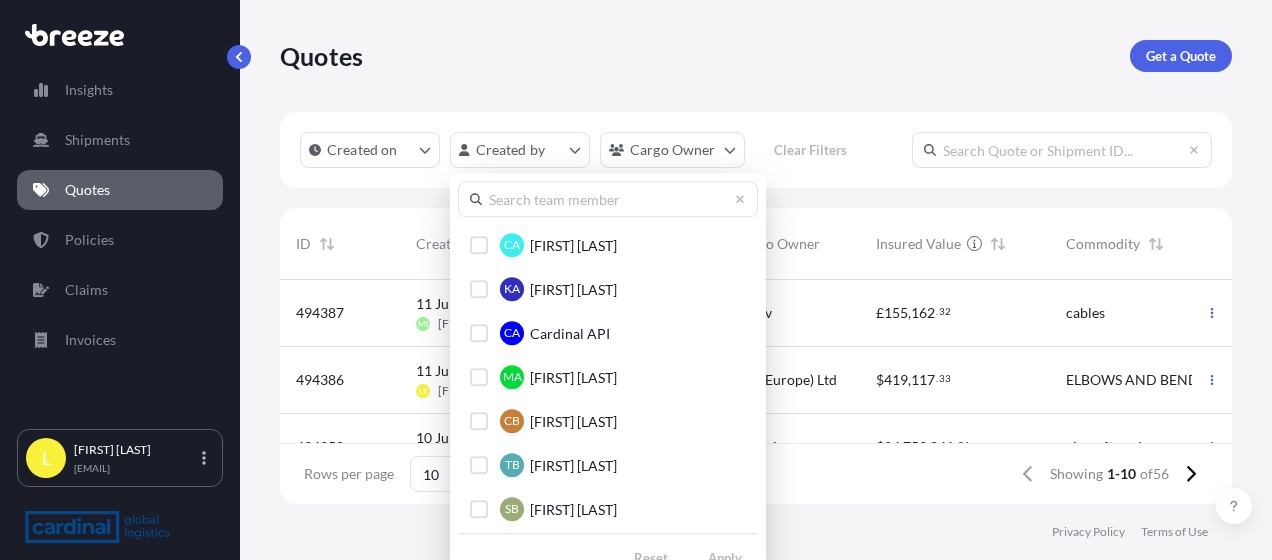 click at bounding box center (608, 199) 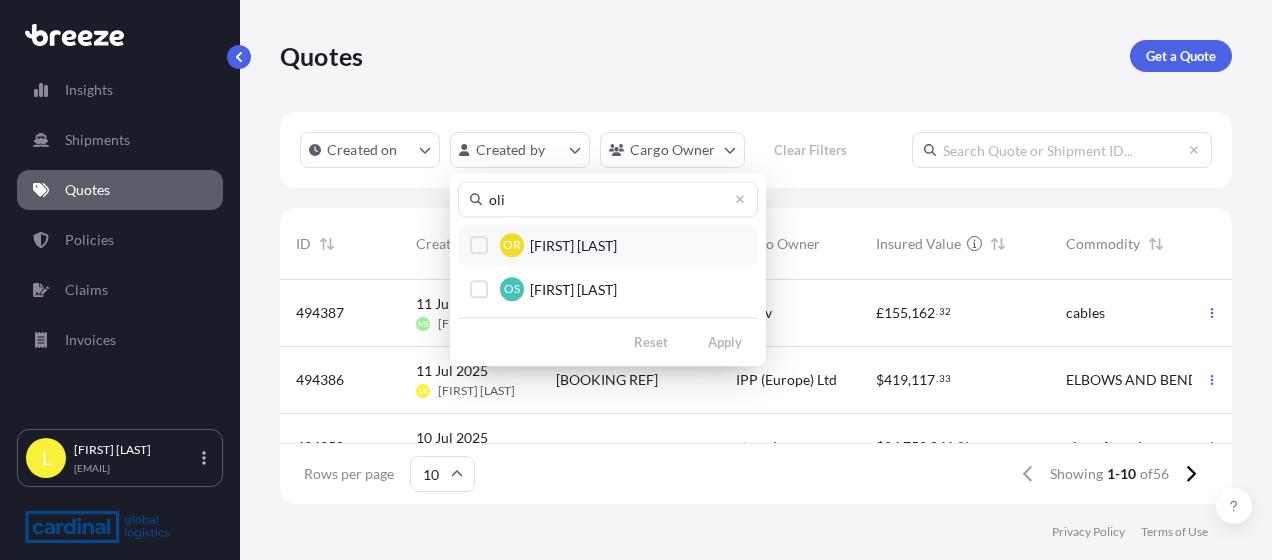 type on "oli" 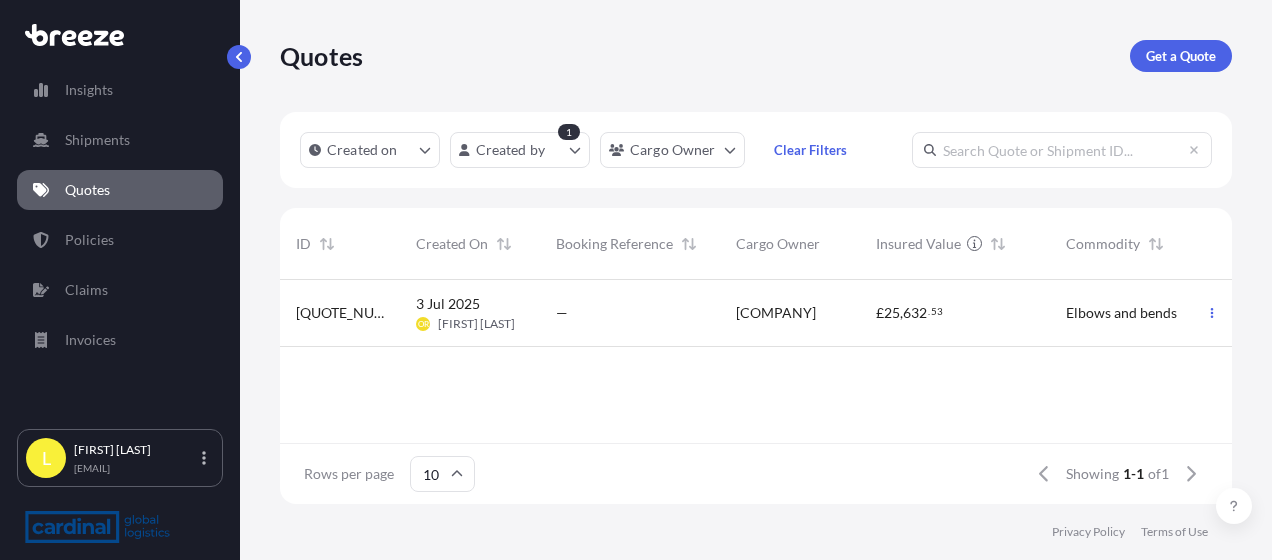 click on "—" at bounding box center (630, 313) 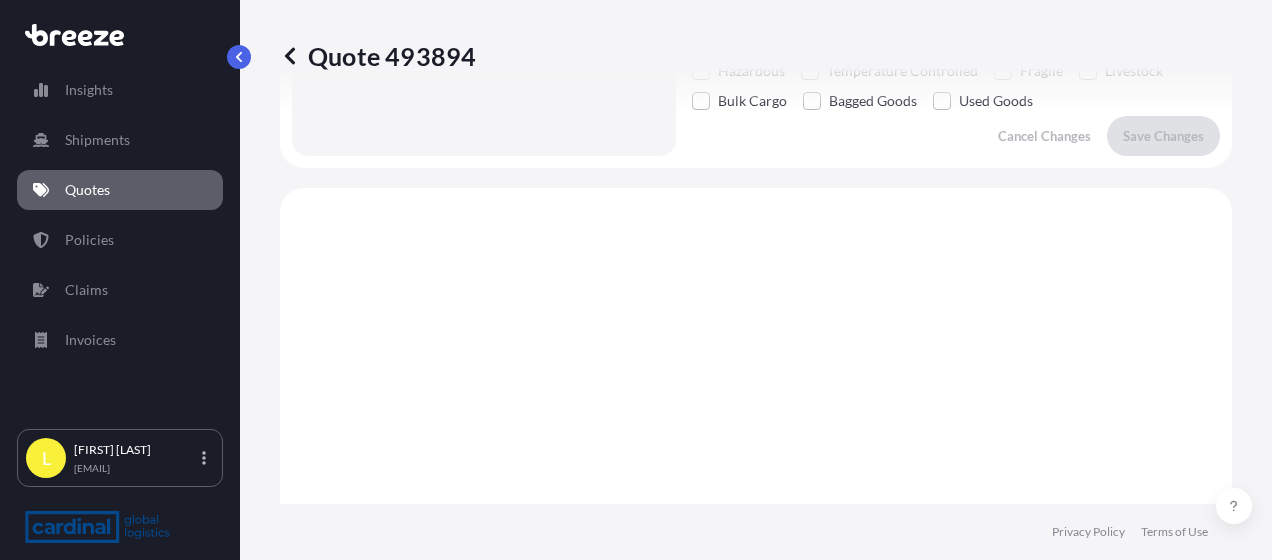 scroll, scrollTop: 964, scrollLeft: 0, axis: vertical 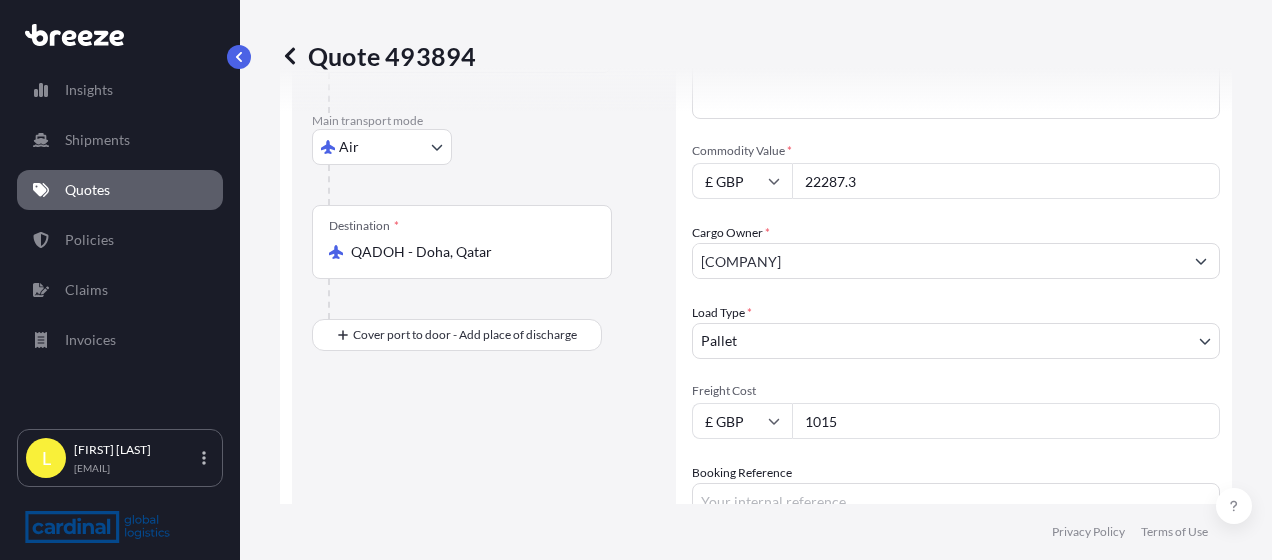 click on "22287.3" at bounding box center (1006, 181) 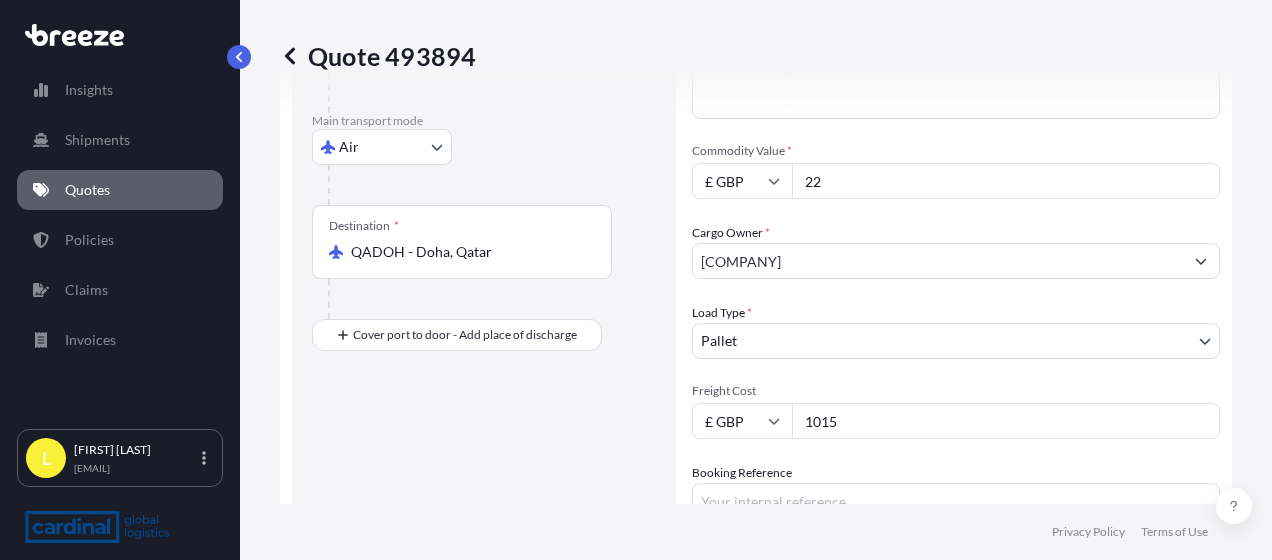 type on "2" 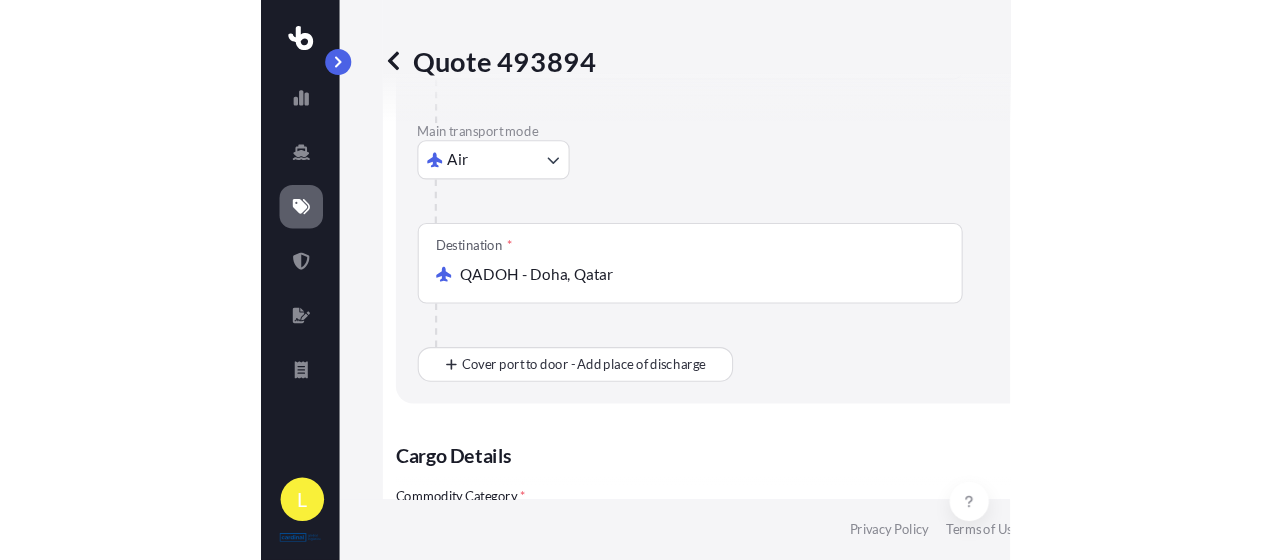 scroll, scrollTop: 499, scrollLeft: 0, axis: vertical 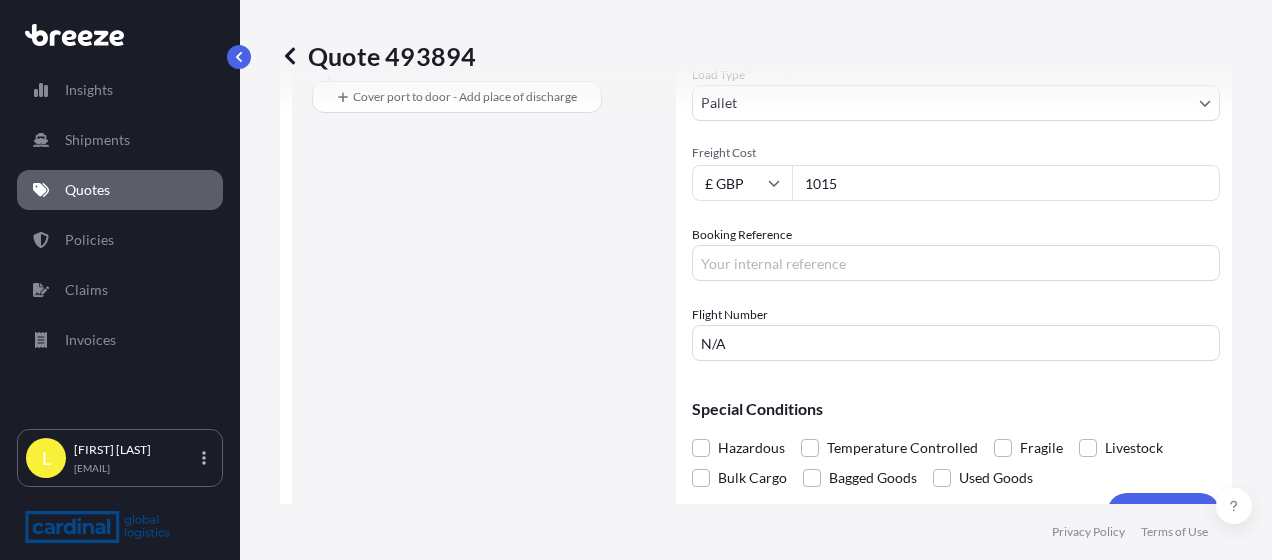 type on "[PRICE]" 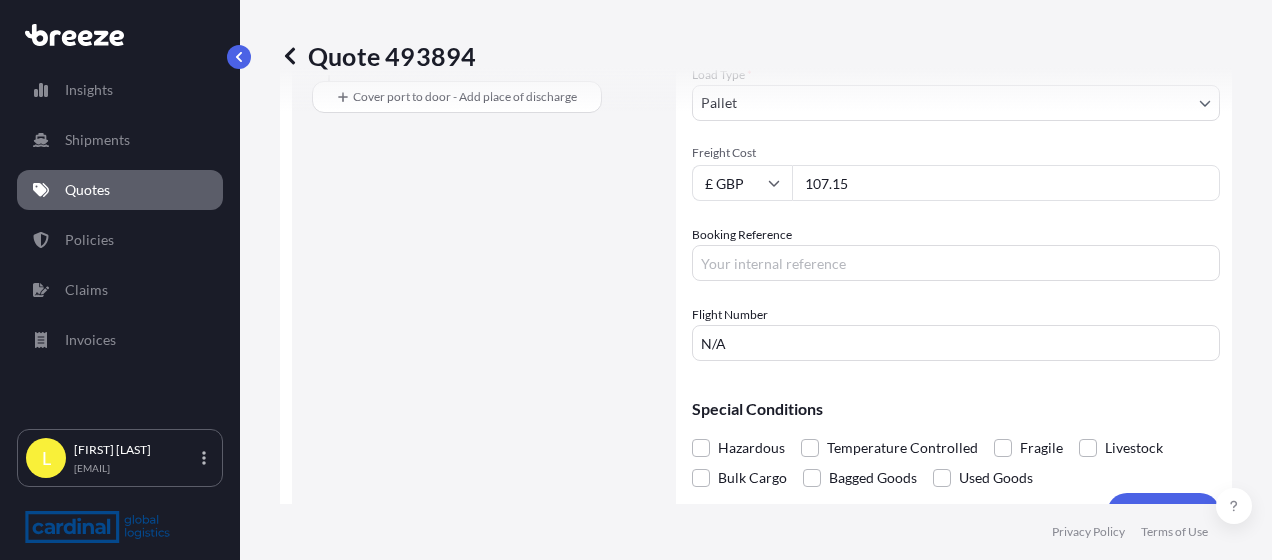 click on "107.15" at bounding box center [1006, 183] 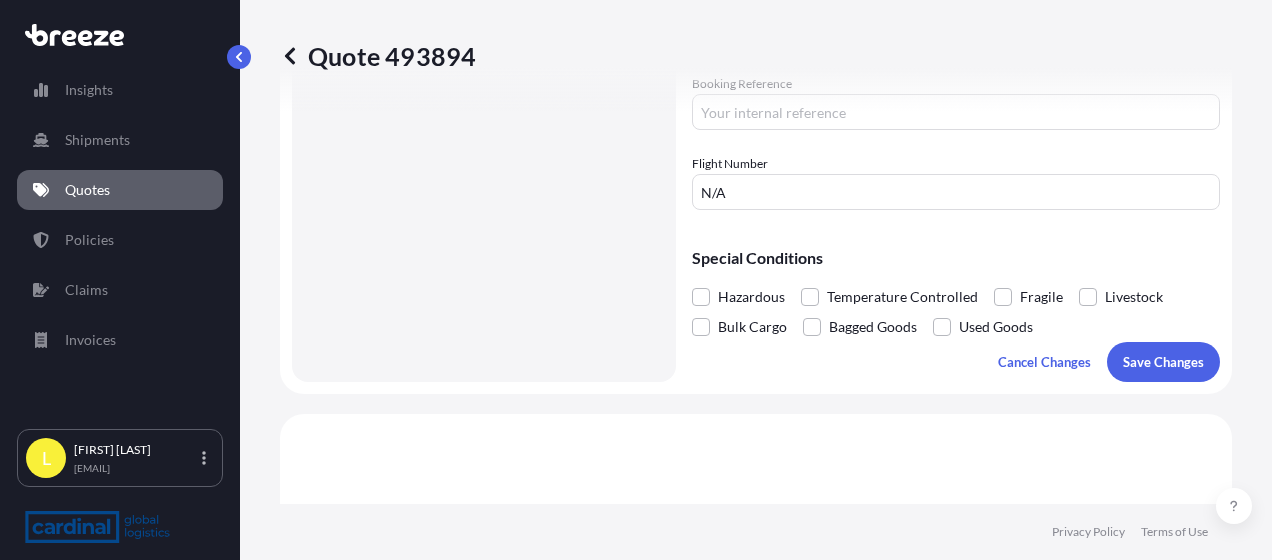 scroll, scrollTop: 658, scrollLeft: 0, axis: vertical 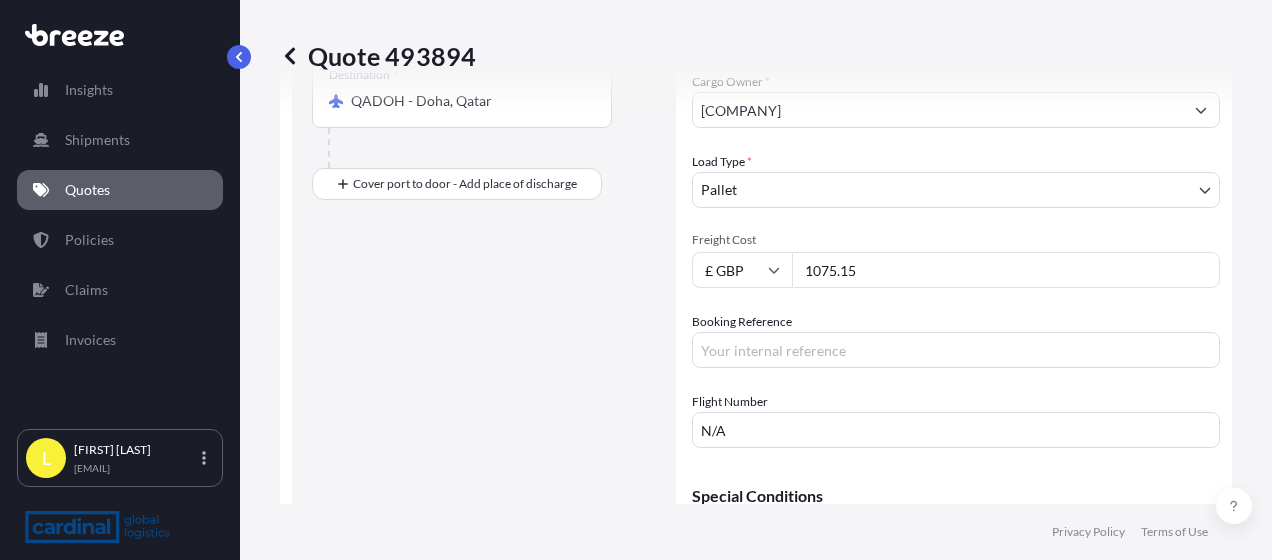 click on "1075.15" at bounding box center (1006, 270) 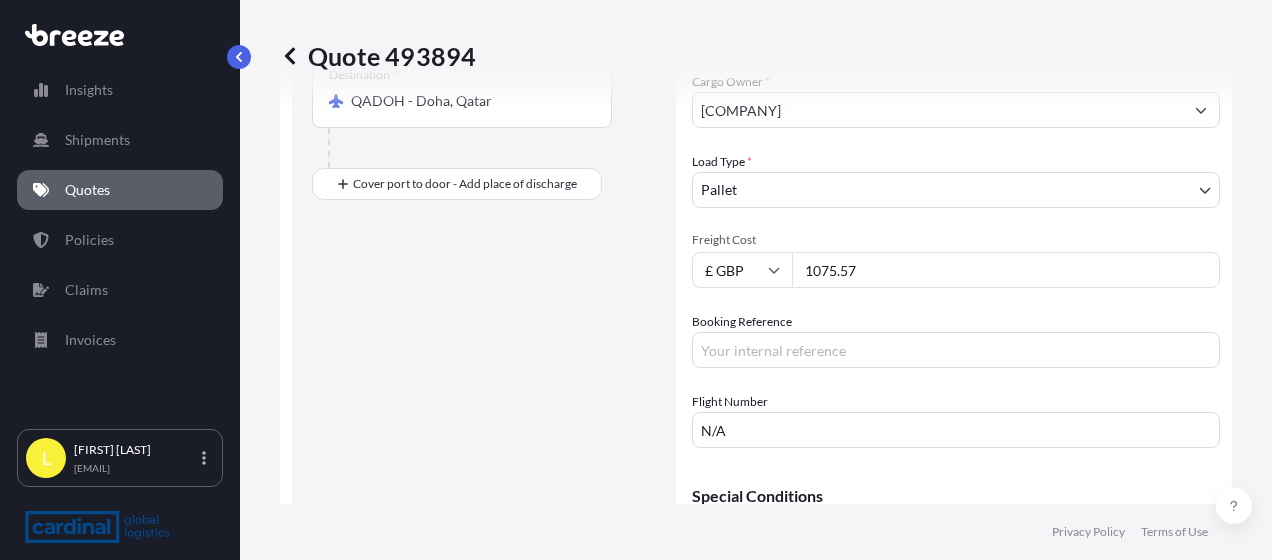 type on "1075.57" 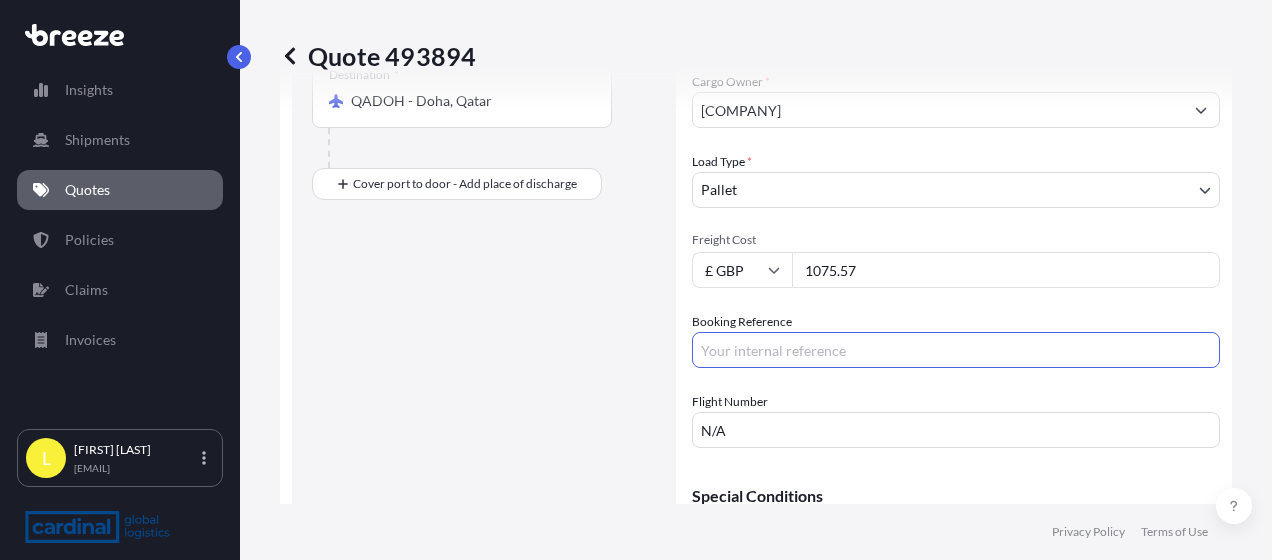 scroll, scrollTop: 1478, scrollLeft: 0, axis: vertical 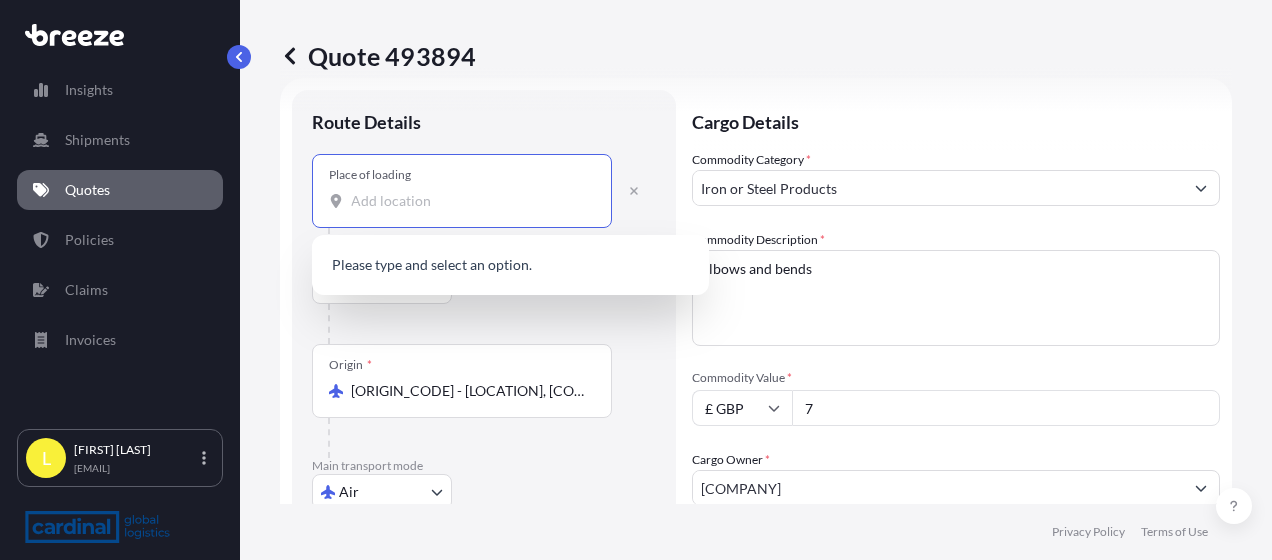 click on "Place of loading" at bounding box center (469, 201) 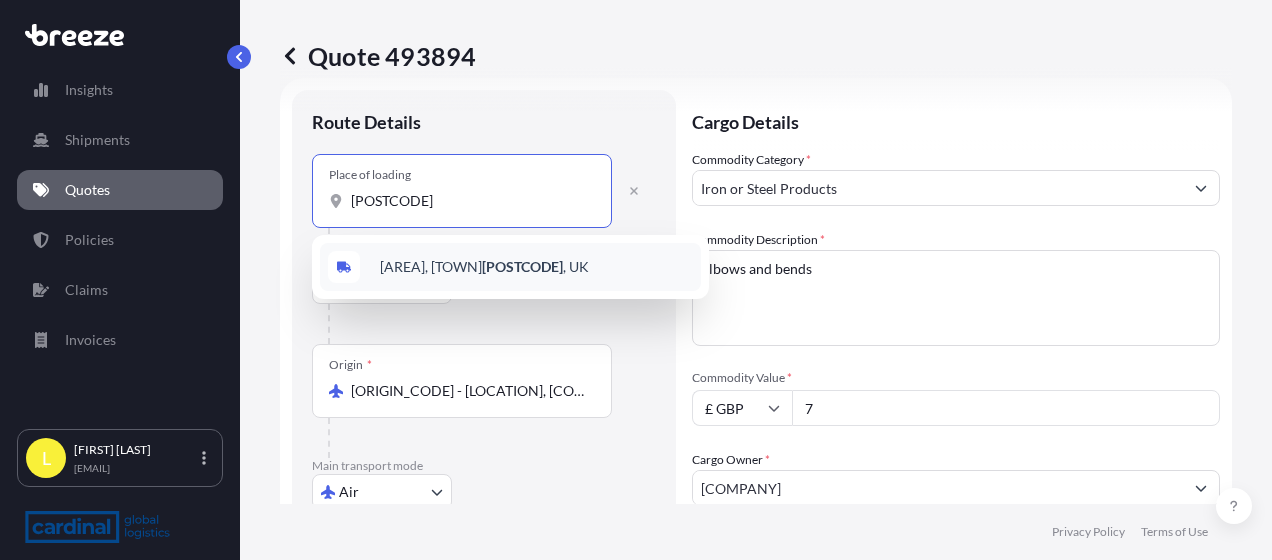 click on "[AREA], [TOWN] [POSTCODE], [COUNTRY]" at bounding box center (484, 267) 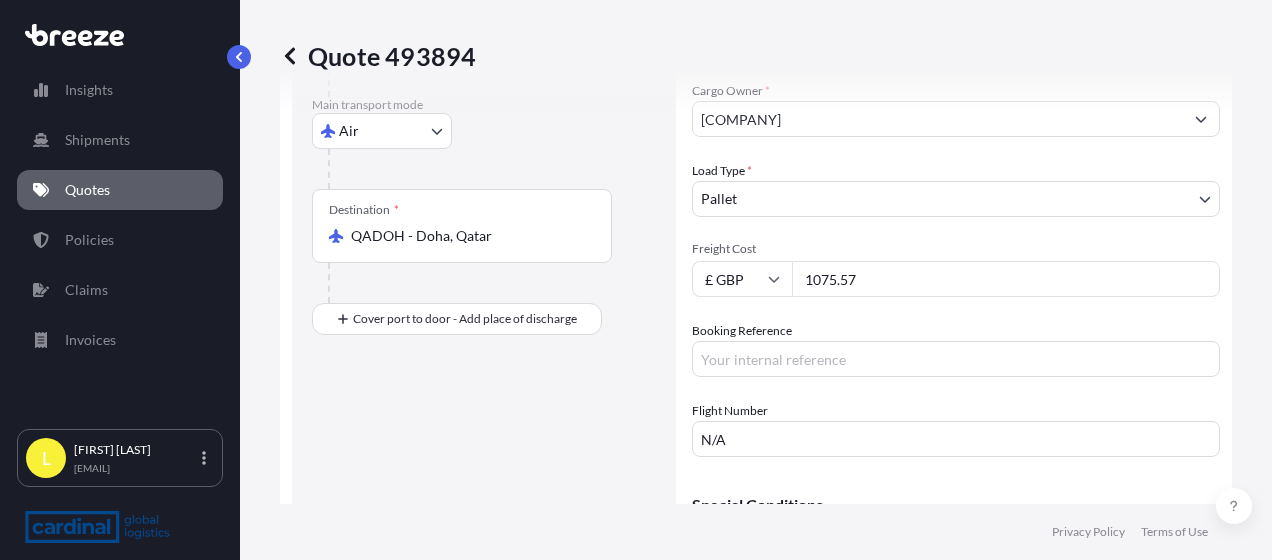 scroll, scrollTop: 416, scrollLeft: 0, axis: vertical 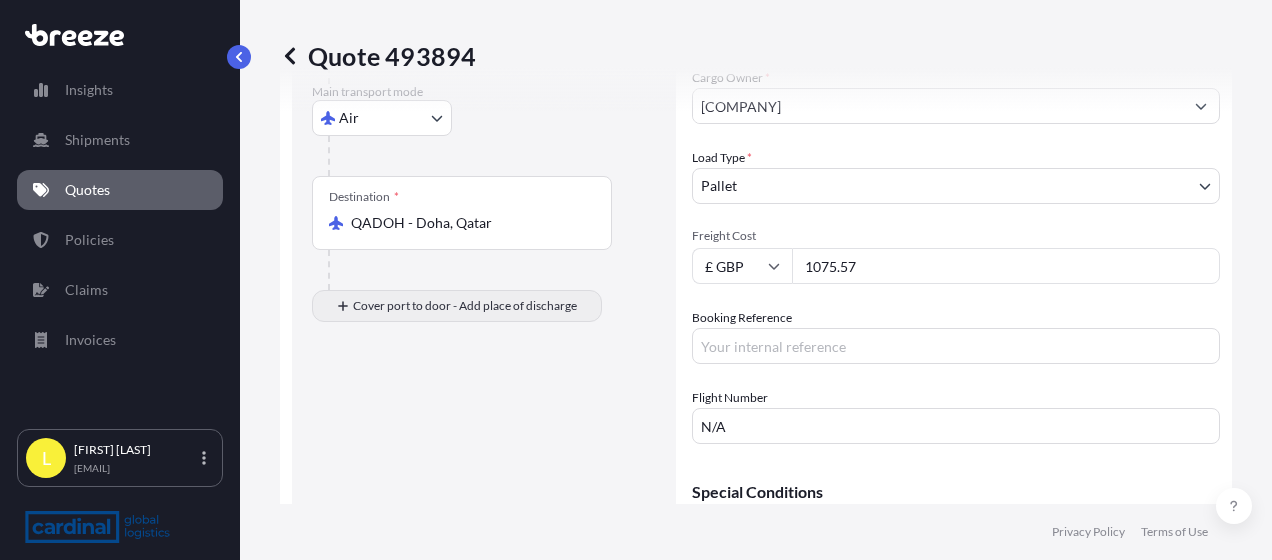 type on "[AREA], [TOWN] [POSTCODE], [COUNTRY]" 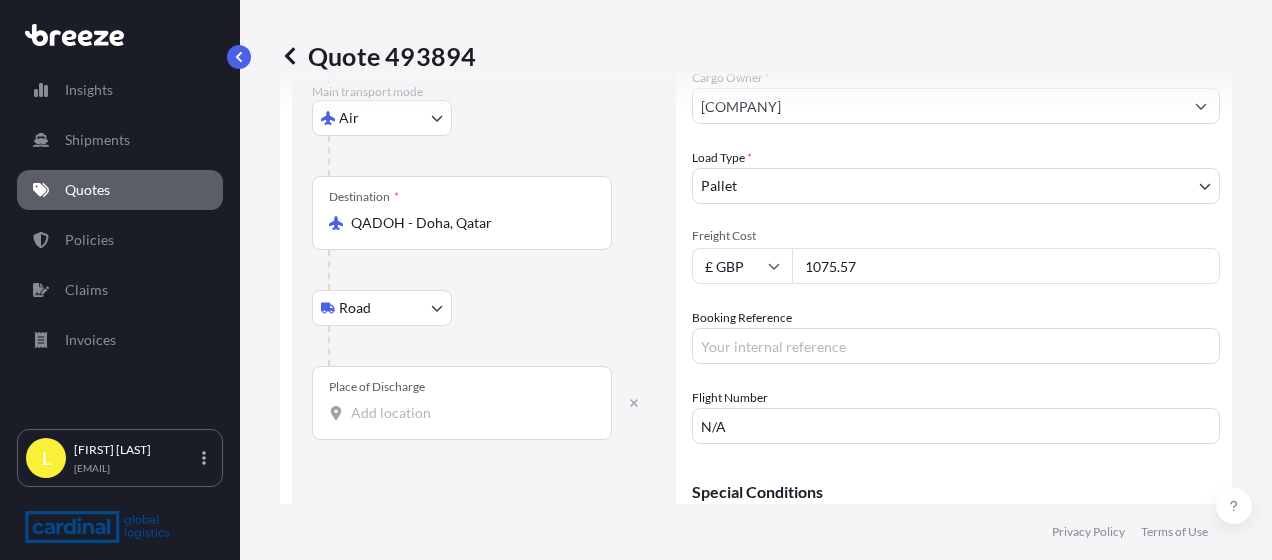 click on "Place of Discharge" at bounding box center (469, 413) 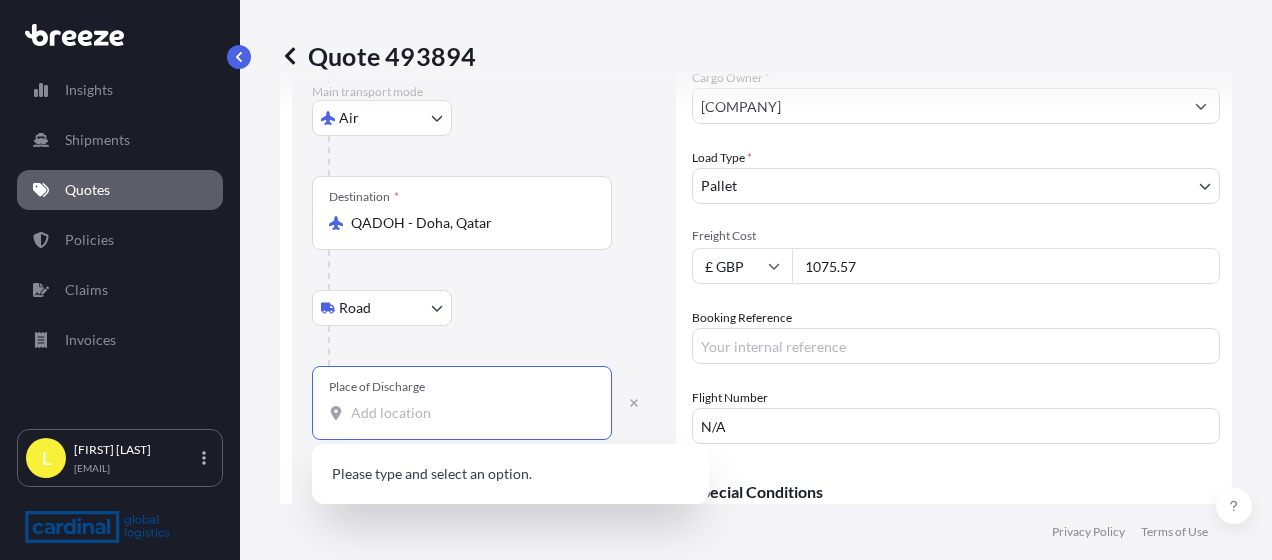 paste on "[LOCATION] [CITY], [COUNTRY]" 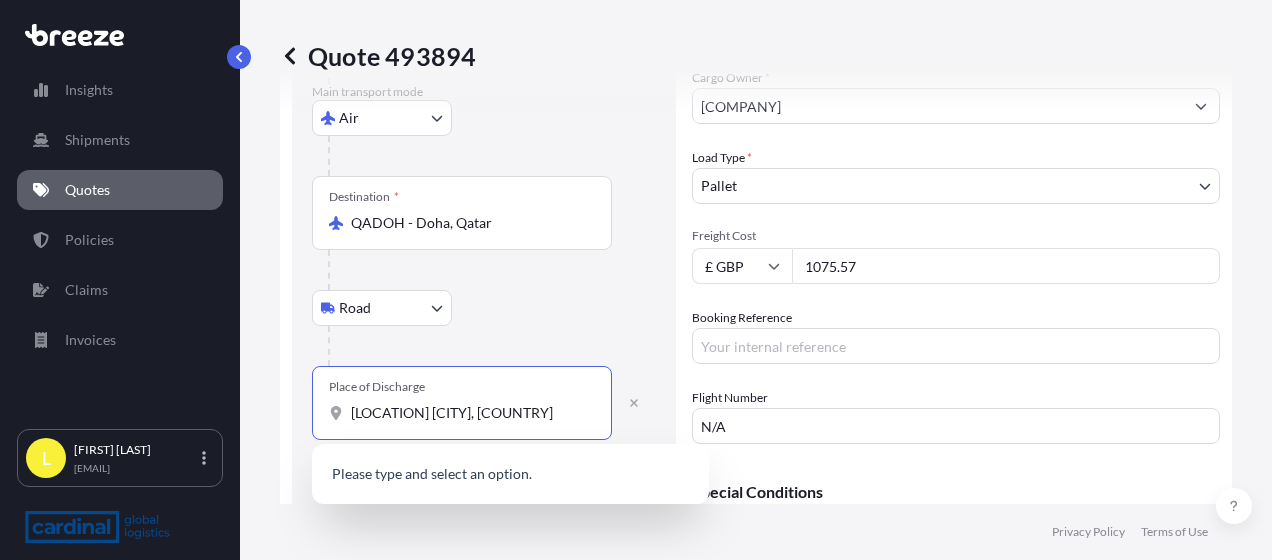 scroll, scrollTop: 0, scrollLeft: 60, axis: horizontal 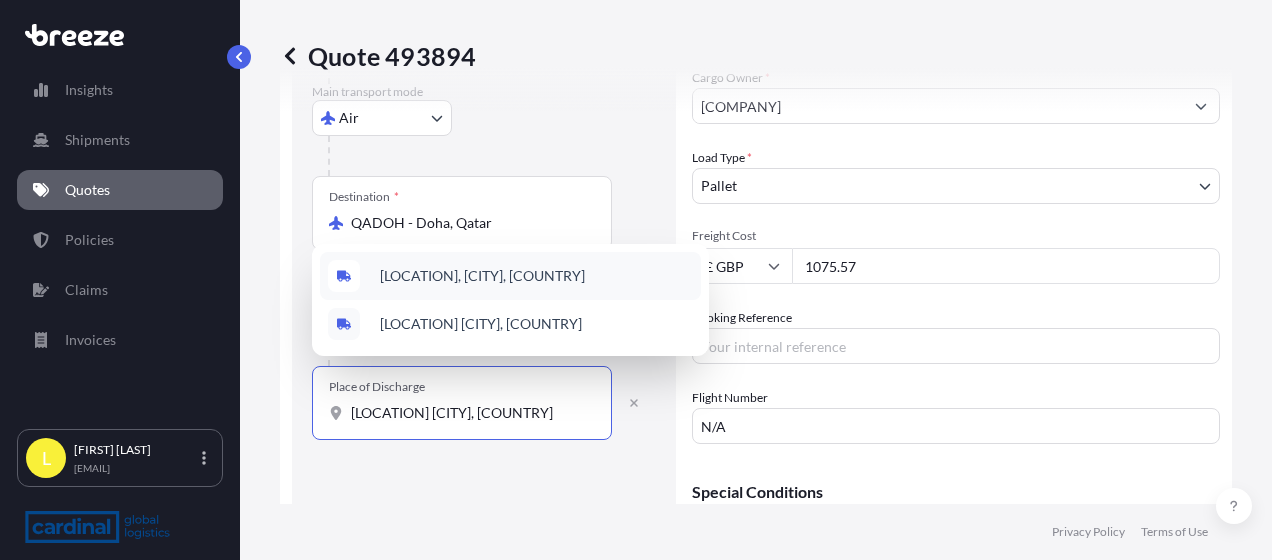 click on "[LOCATION], [CITY], [COUNTRY]" at bounding box center (510, 276) 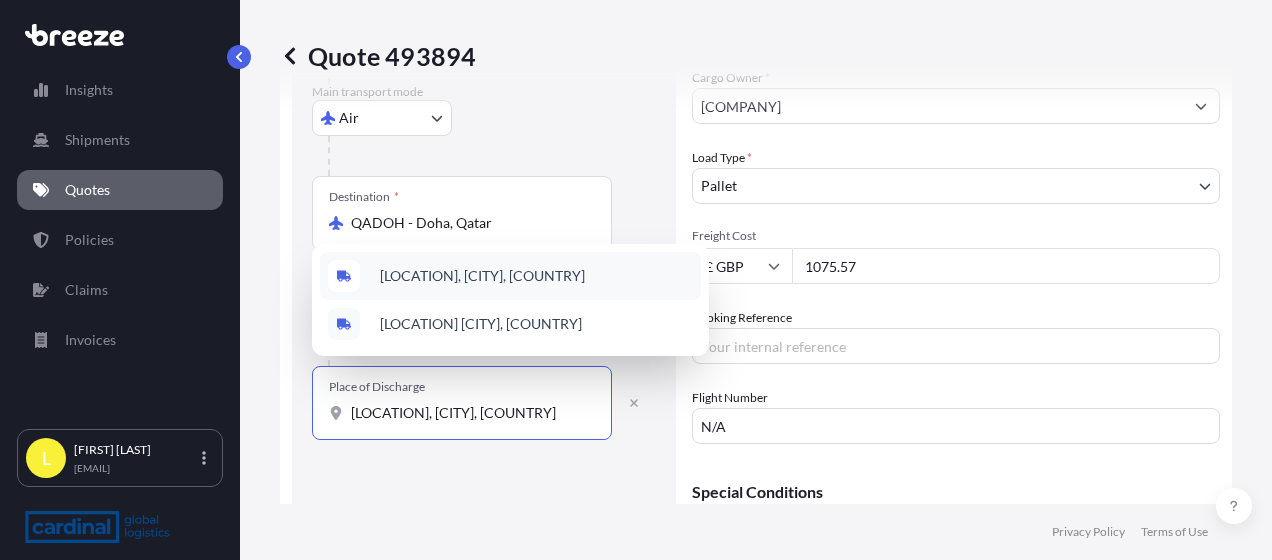 scroll, scrollTop: 0, scrollLeft: 0, axis: both 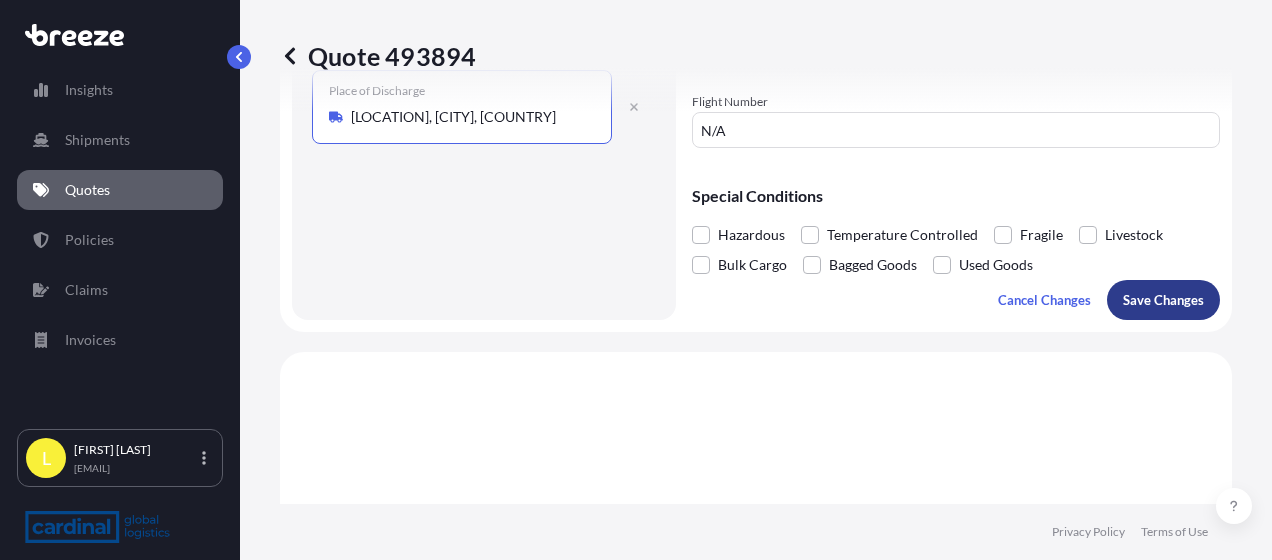 type on "[LOCATION], [CITY], [COUNTRY]" 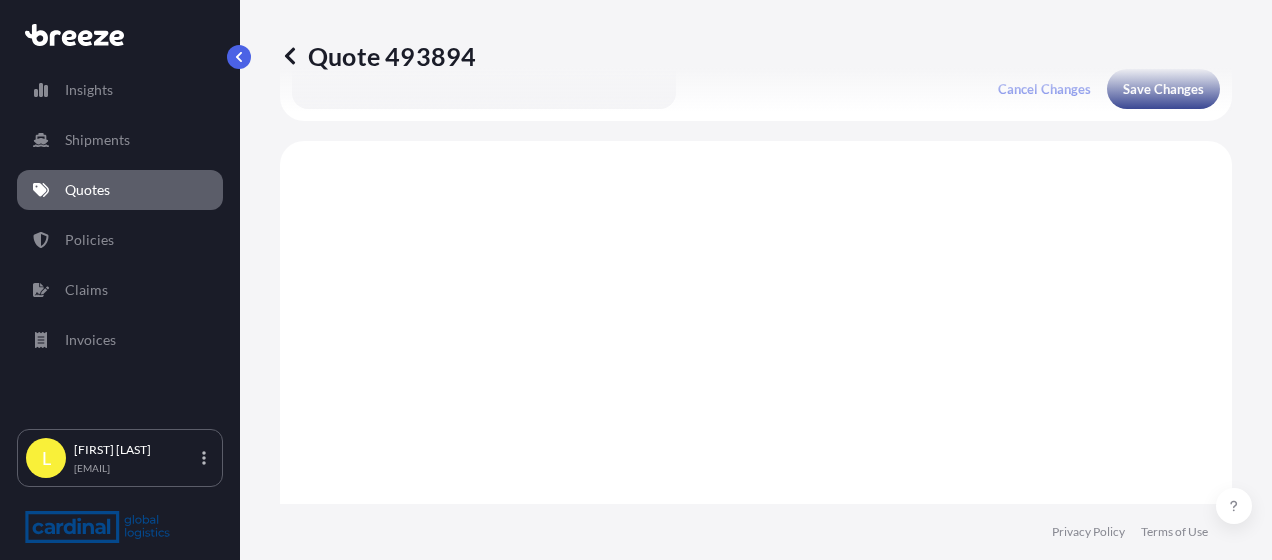 scroll, scrollTop: 964, scrollLeft: 0, axis: vertical 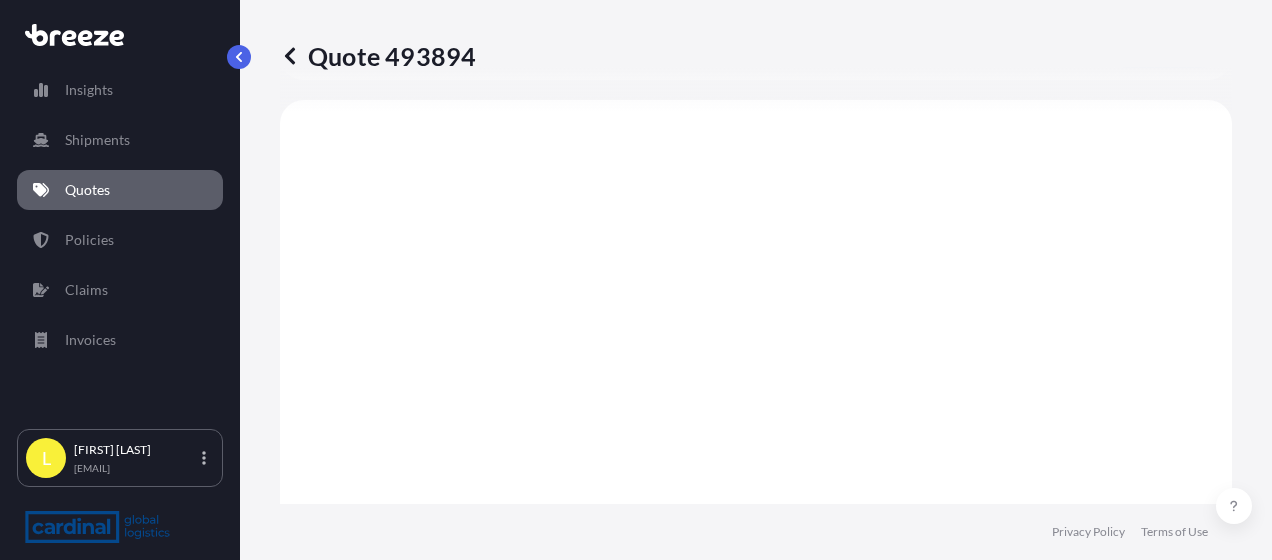 select on "Road" 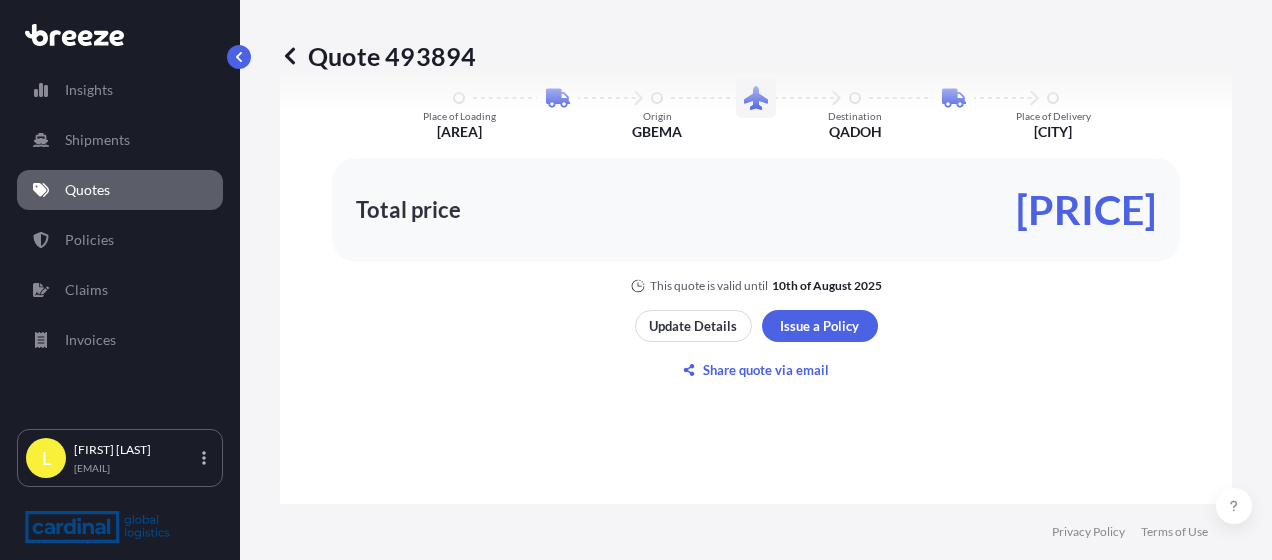 scroll, scrollTop: 1598, scrollLeft: 0, axis: vertical 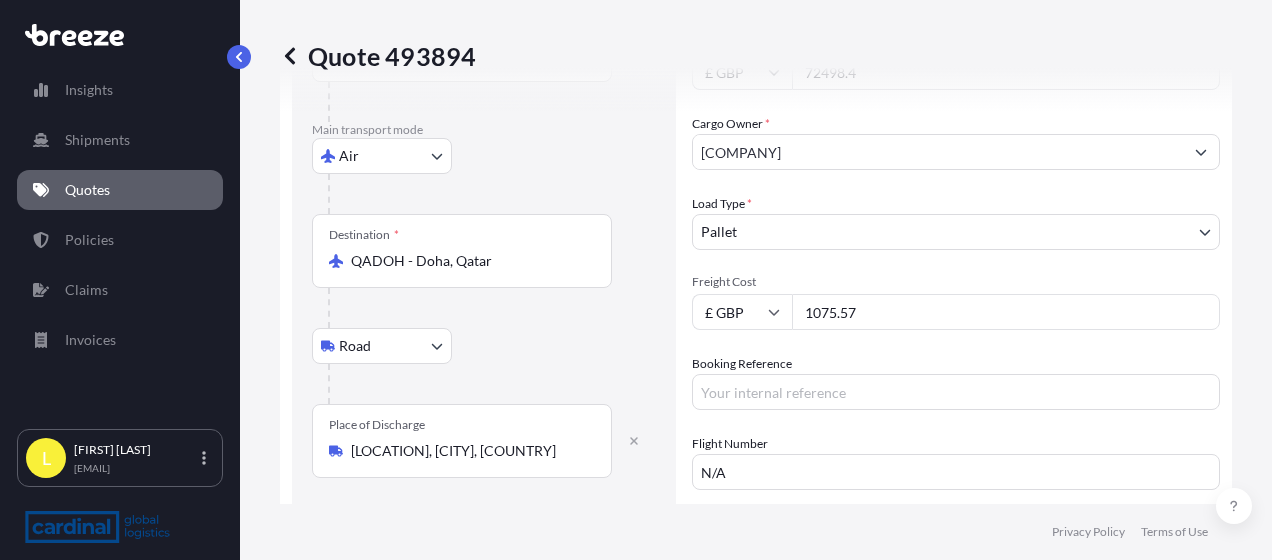 click on "Commodity Category * Iron or Steel Products Commodity Description * Elbows and bends Commodity Value   * £ GBP [PRICE] Cargo Owner * [COMPANY] Load Type * Pallet PALLET CONTAINER PARCELS CARTONS Freight Cost   £ GBP [PRICE] Booking Reference Flight Number N/A" at bounding box center [956, 152] 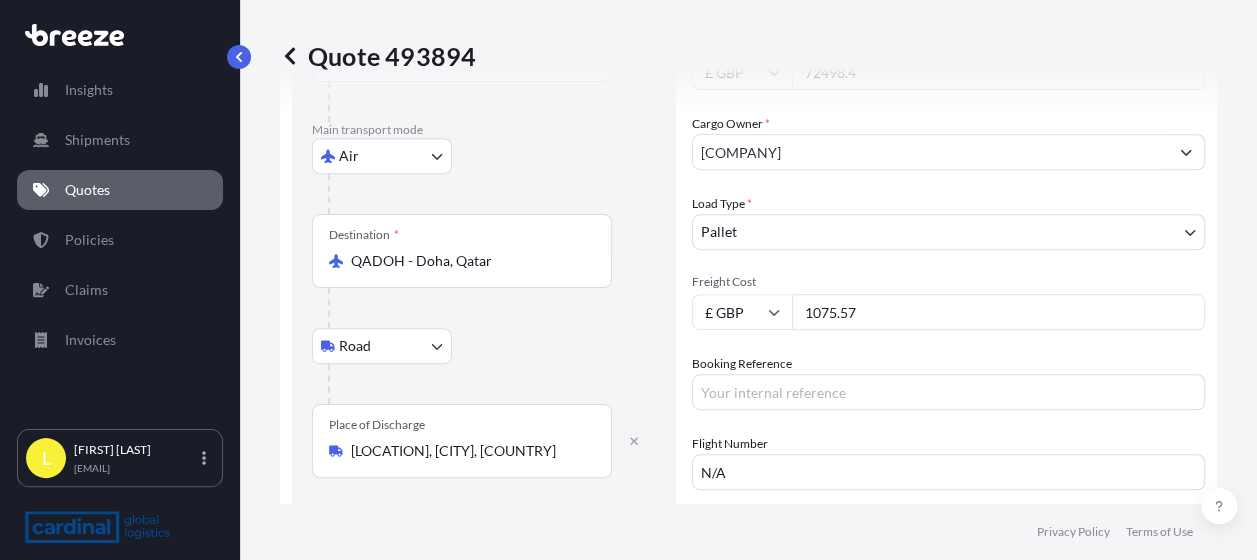 click on "[COMPANY]" at bounding box center (930, 152) 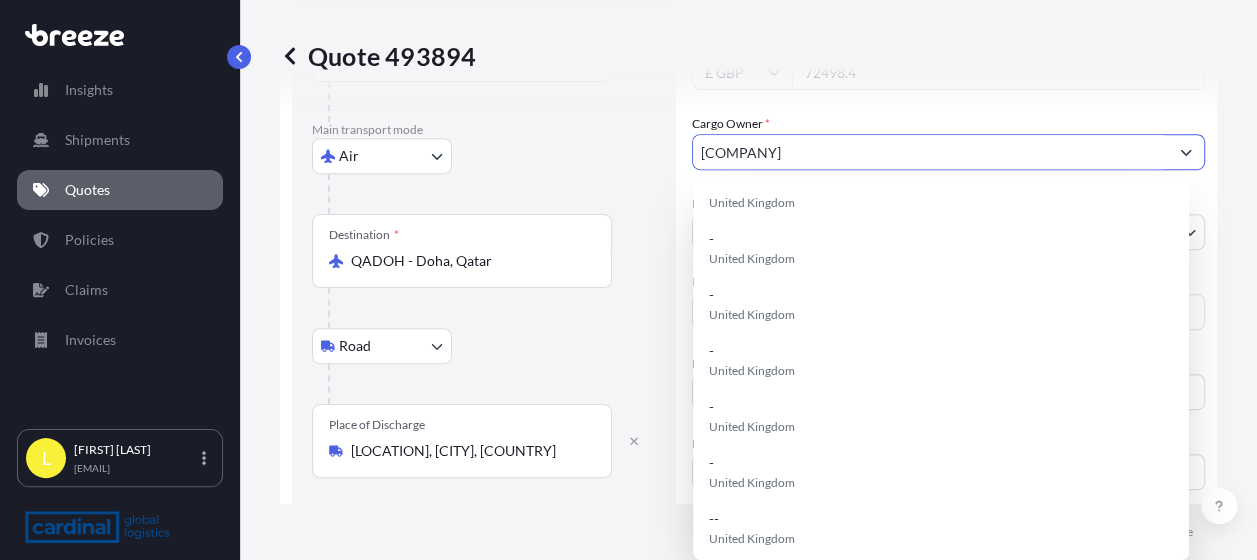 drag, startPoint x: 984, startPoint y: 150, endPoint x: 528, endPoint y: 175, distance: 456.68478 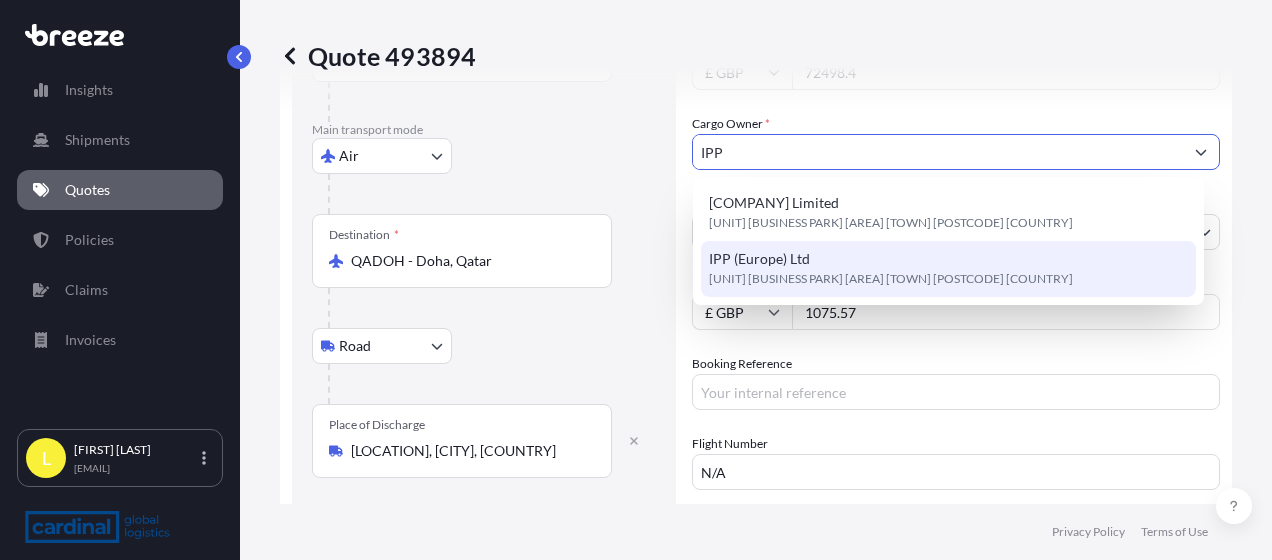 click on "[UNIT] [BUSINESS PARK] [AREA] [TOWN] [POSTCODE] [COUNTRY]" at bounding box center (891, 279) 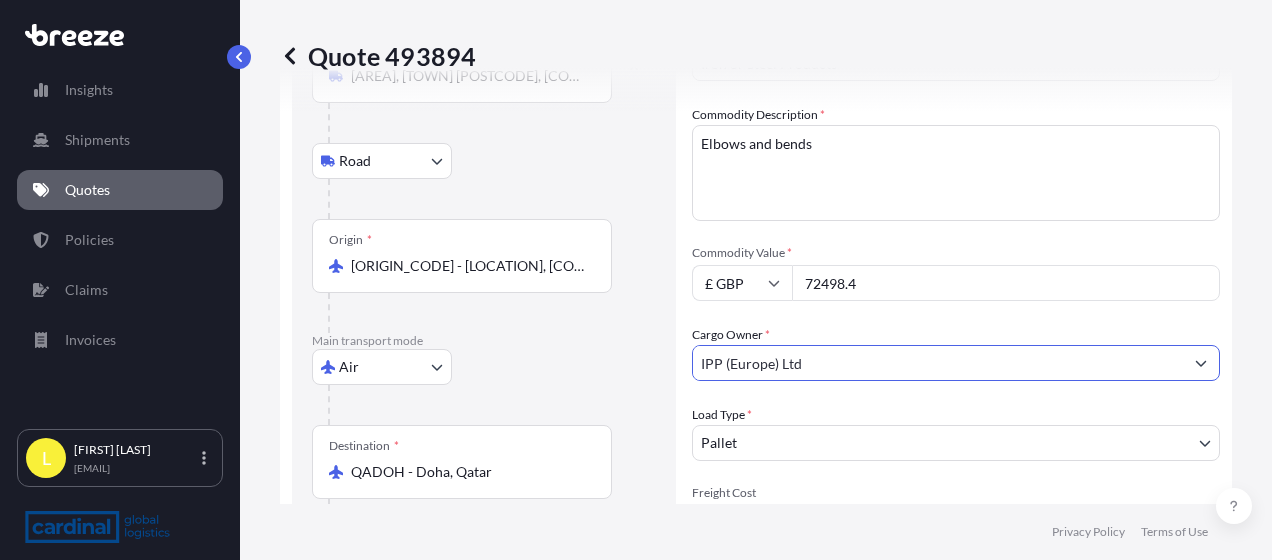 scroll, scrollTop: 155, scrollLeft: 0, axis: vertical 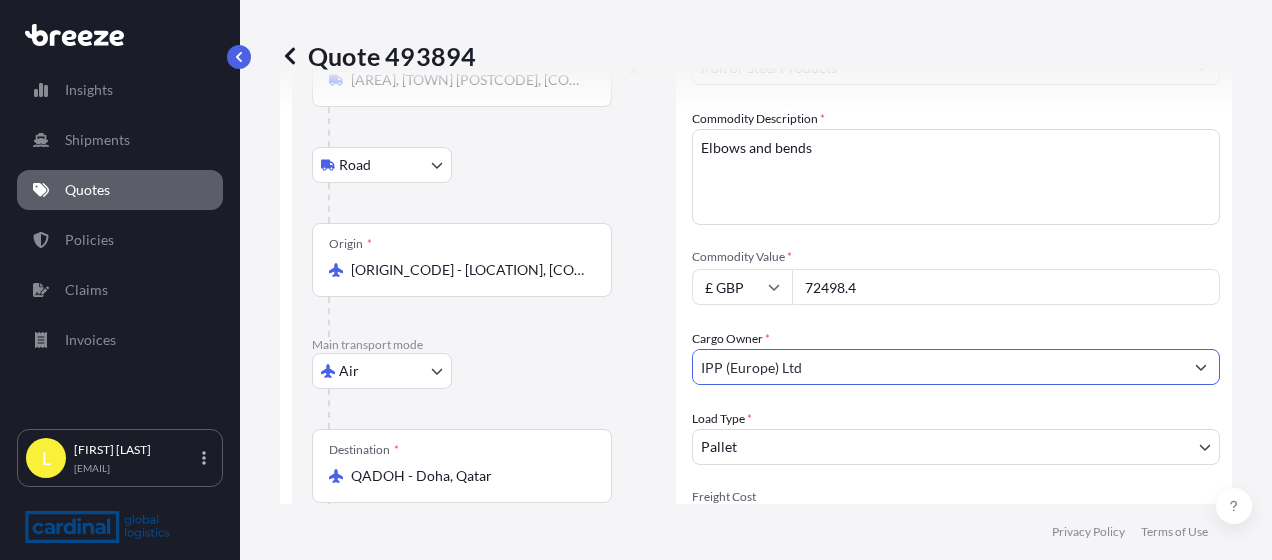 type on "IPP (Europe) Ltd" 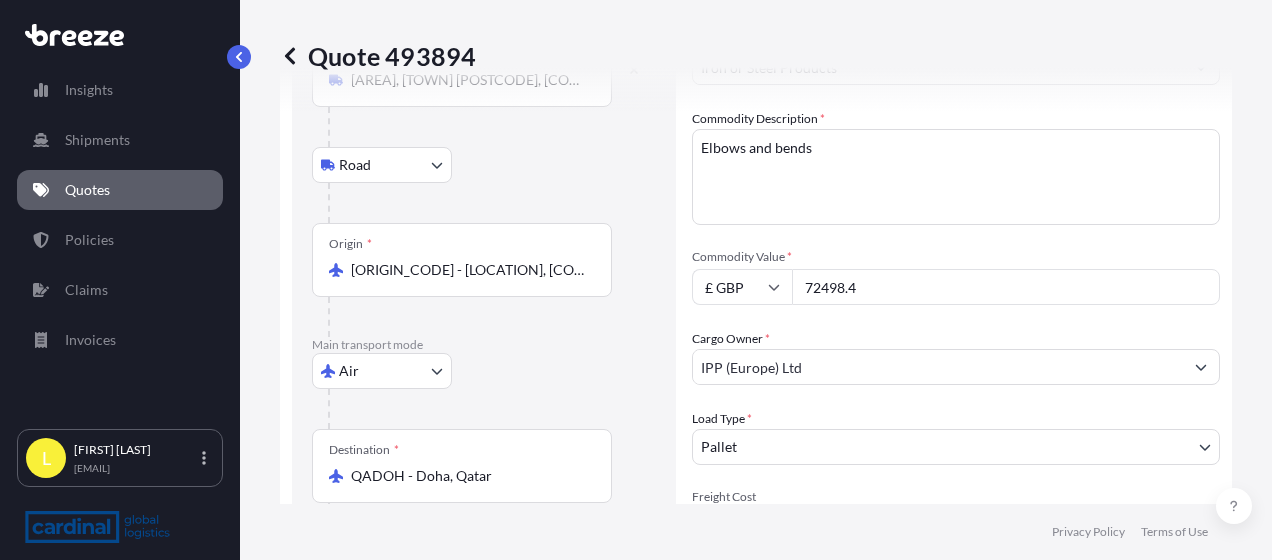 click on "£ GBP" at bounding box center (742, 287) 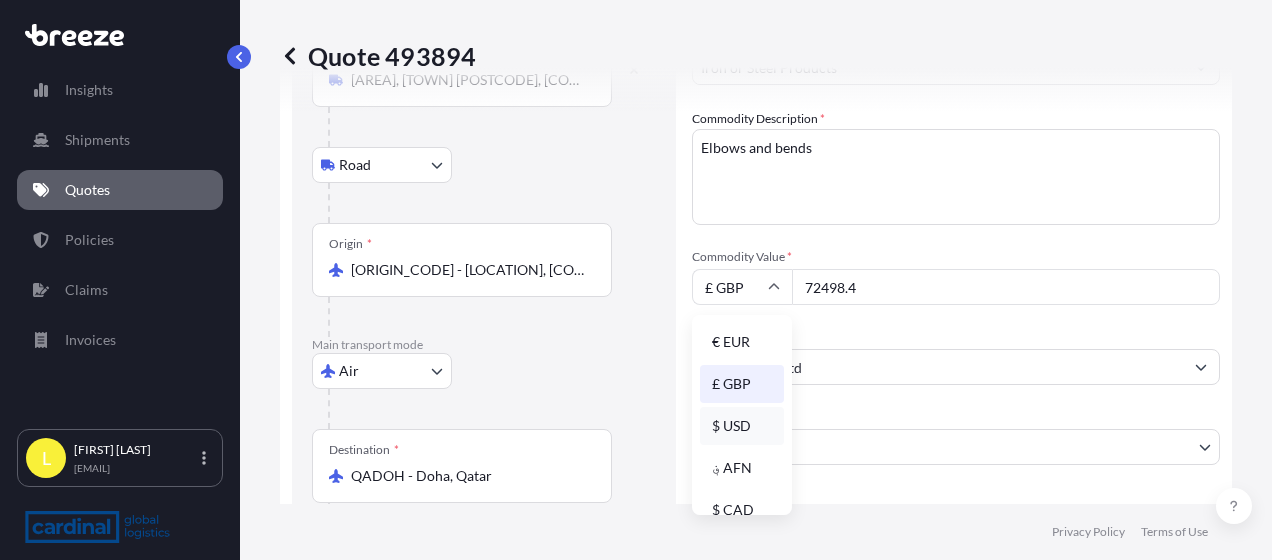 click on "$ USD" at bounding box center [742, 426] 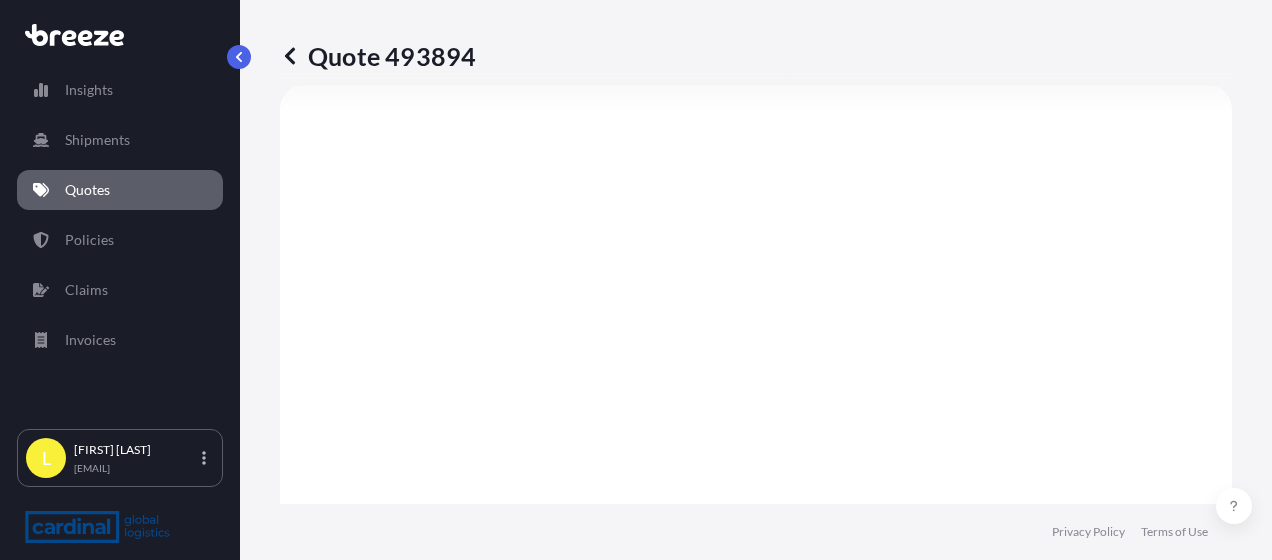 scroll, scrollTop: 880, scrollLeft: 0, axis: vertical 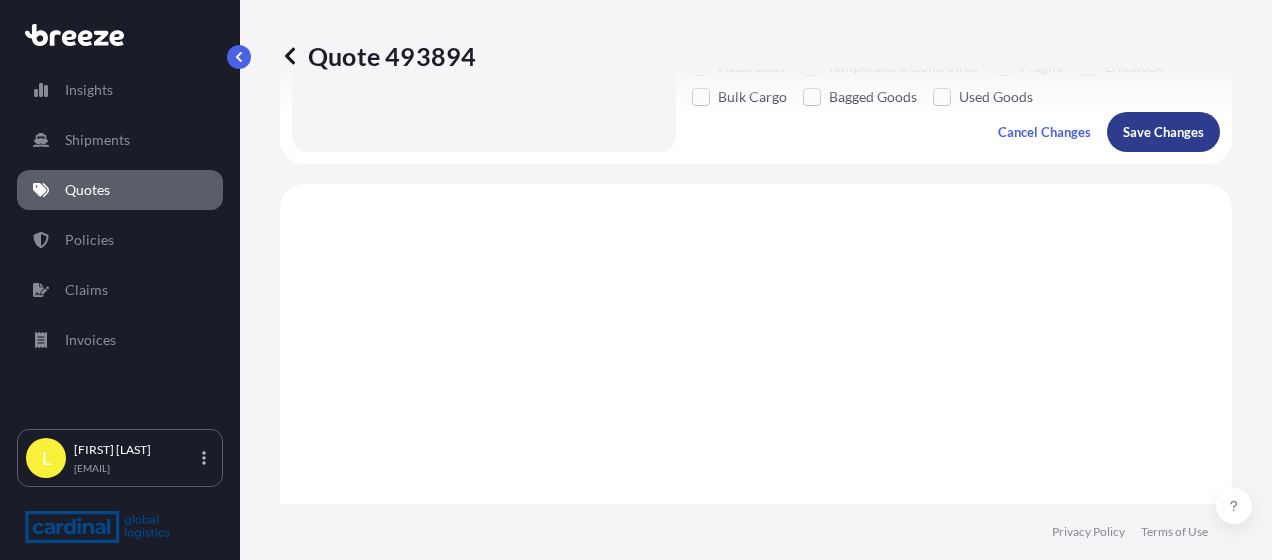 click on "Save Changes" at bounding box center (1163, 132) 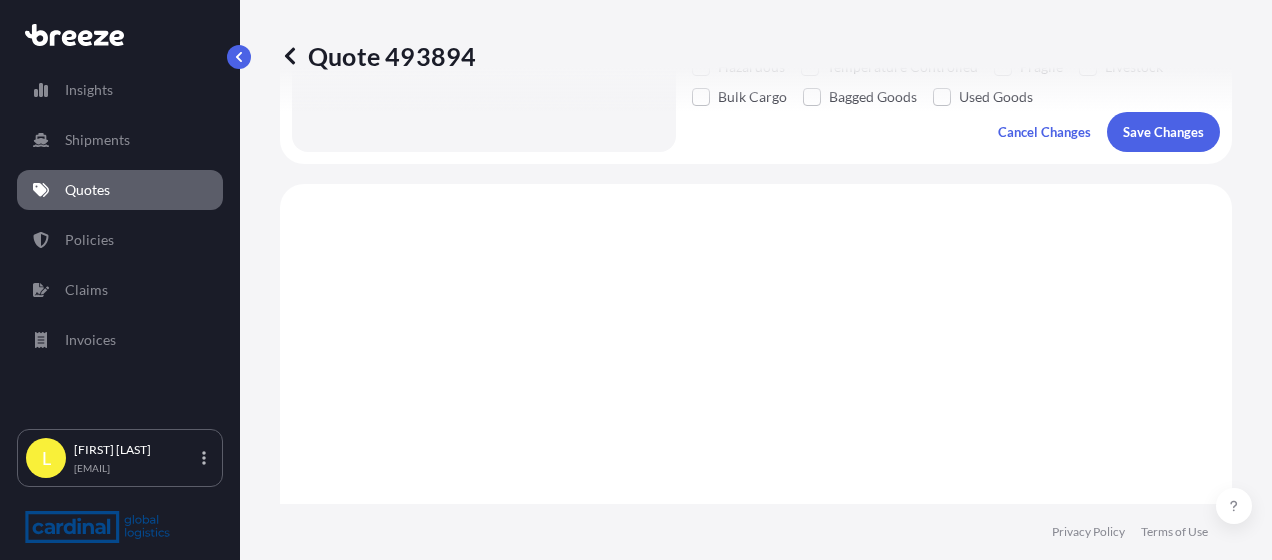 scroll, scrollTop: 964, scrollLeft: 0, axis: vertical 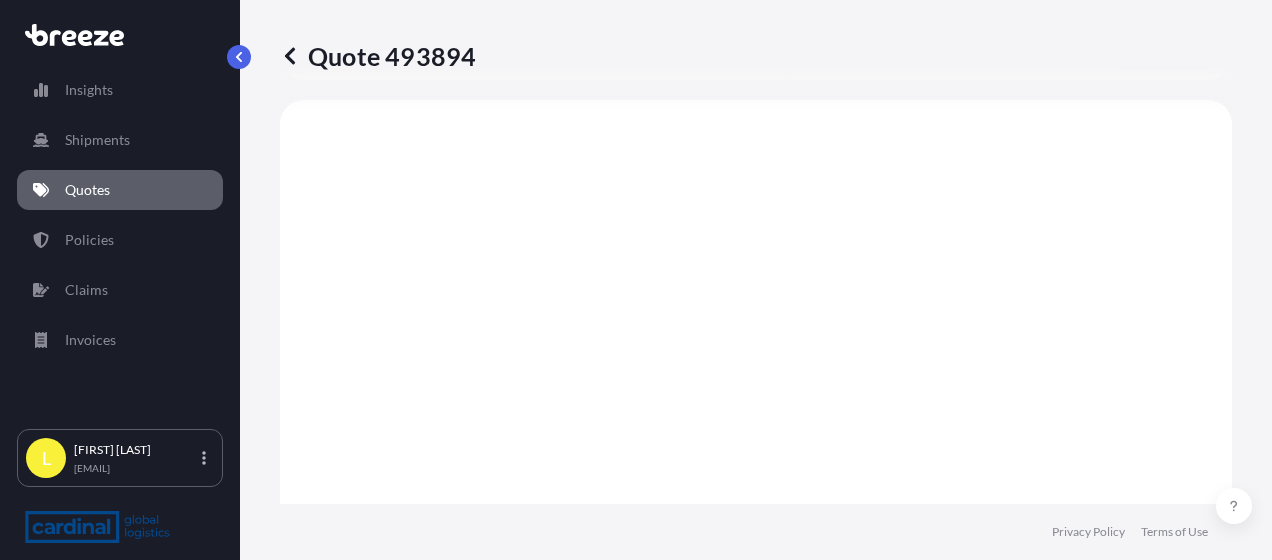 select on "Road" 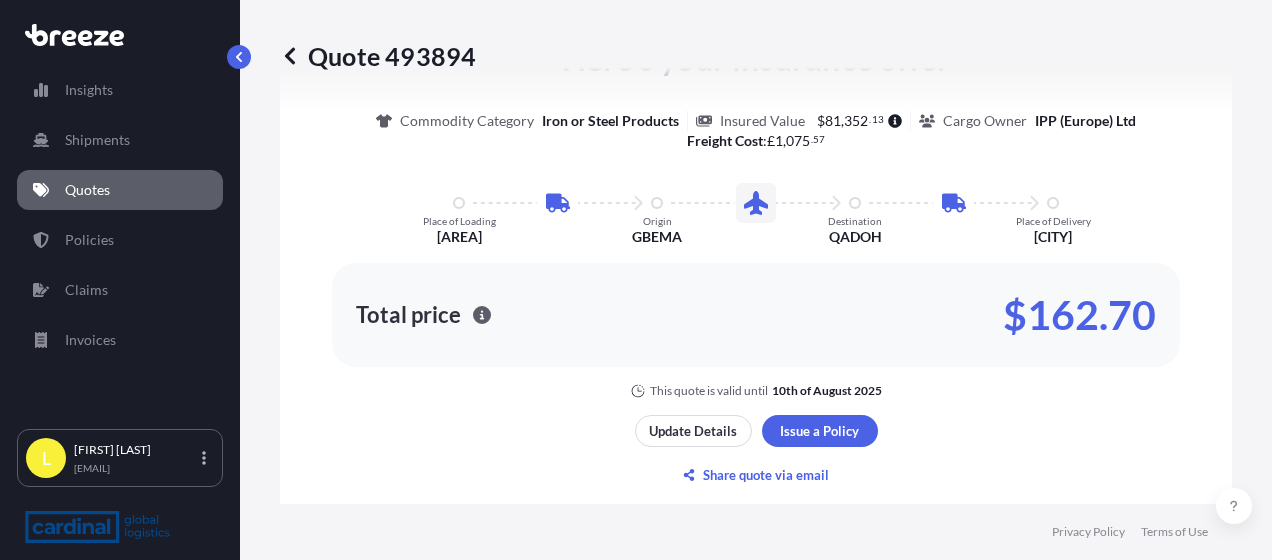 scroll, scrollTop: 1519, scrollLeft: 0, axis: vertical 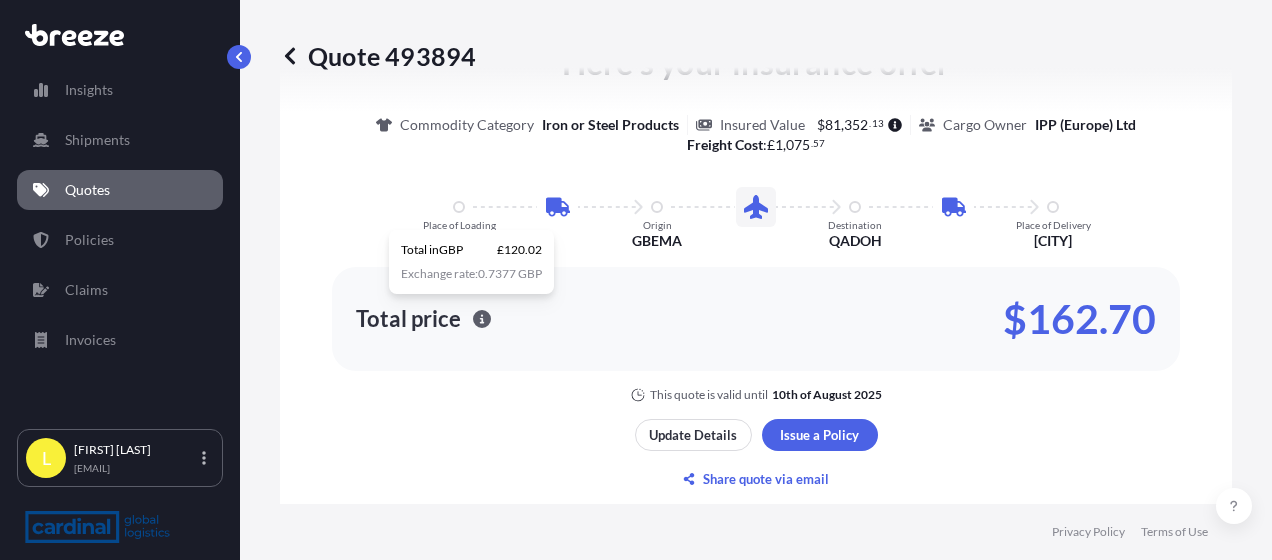 click on "Total price [PRICE]" at bounding box center (756, 319) 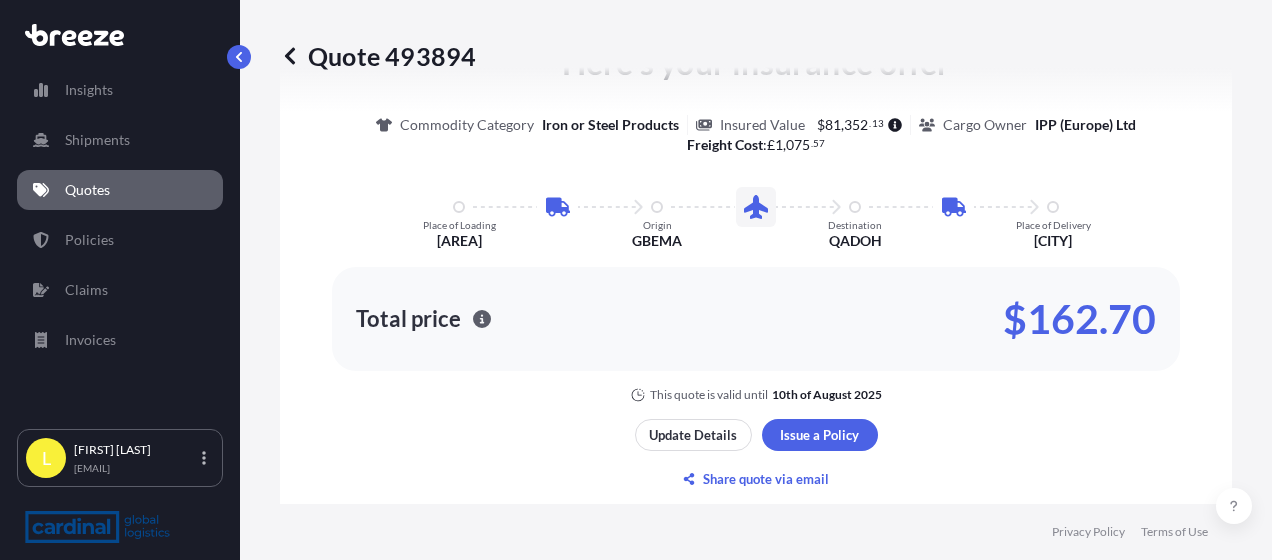 click on "Quote [QUOTE_NUMBER] Route Details Place of loading [AREA], [TOWN] [POSTCODE], [COUNTRY] Road Road Rail Origin * GBEMA - [LOCATION], [COUNTRY] Main transport mode Air Sea Air Road Rail Destination * QADOH - [CITY], [COUNTRY] Road Road Rail Place of Discharge [LOCATION], [CITY], [COUNTRY] Cargo Details Commodity Category * Iron or Steel Products Commodity Description * Elbows and bends Commodity Value   * $ USD [PRICE] Cargo Owner * [COMPANY] Ltd Load Type * Pallet PALLET CONTAINER PARCELS CARTONS Freight Cost   £ GBP [PRICE] Booking Reference Flight Number N/A Special Conditions Hazardous Temperature Controlled Fragile Livestock Bulk Cargo Bagged Goods Used Goods Cancel Changes Save Changes Here's your insurance offer Commodity Category Iron or Steel Products Insured Value $ [PRICE] Cargo Owner [COMPANY] Ltd Freight Cost :  £ [PRICE] Place of Loading [AREA], [TOWN] Origin GBEMA Destination QADOH Place of Delivery [CITY] Total price [PRICE] This quote is valid until" at bounding box center [756, 252] 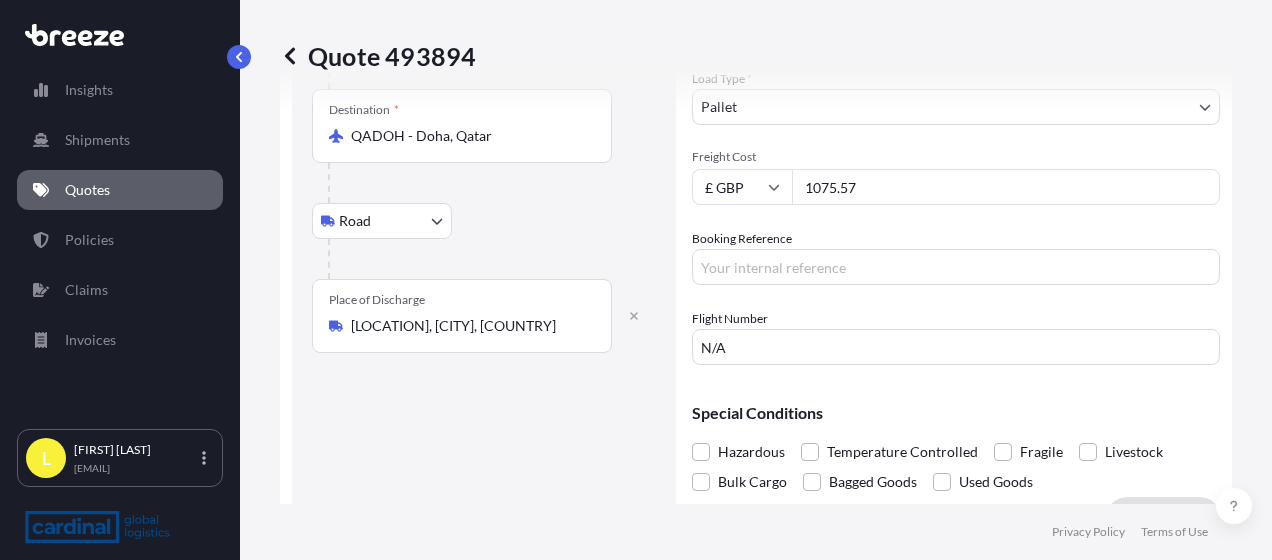 scroll, scrollTop: 499, scrollLeft: 0, axis: vertical 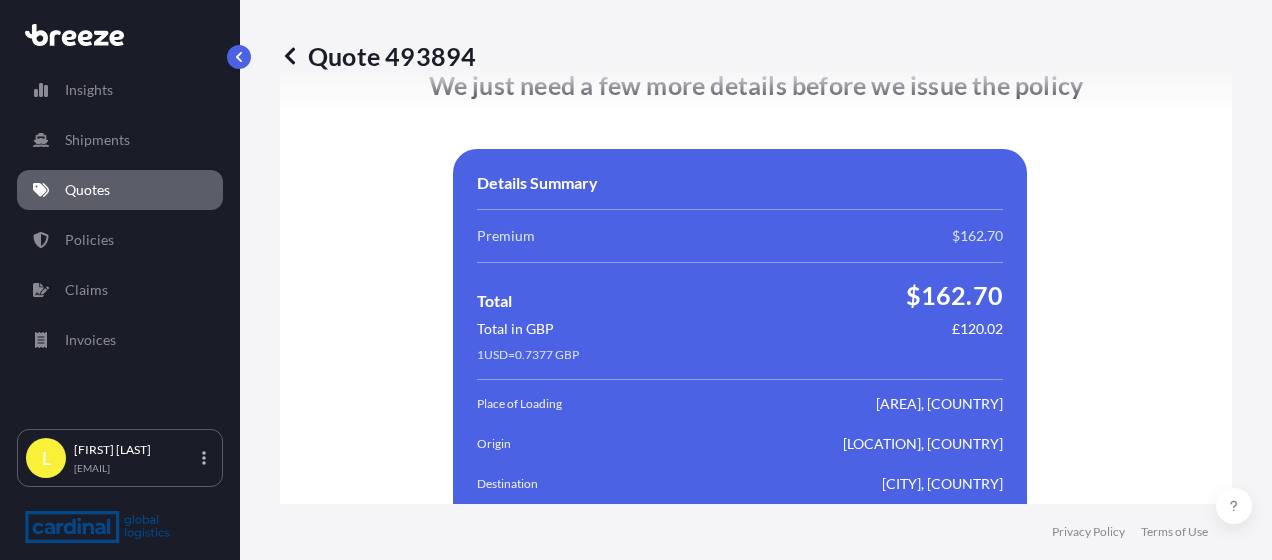 click 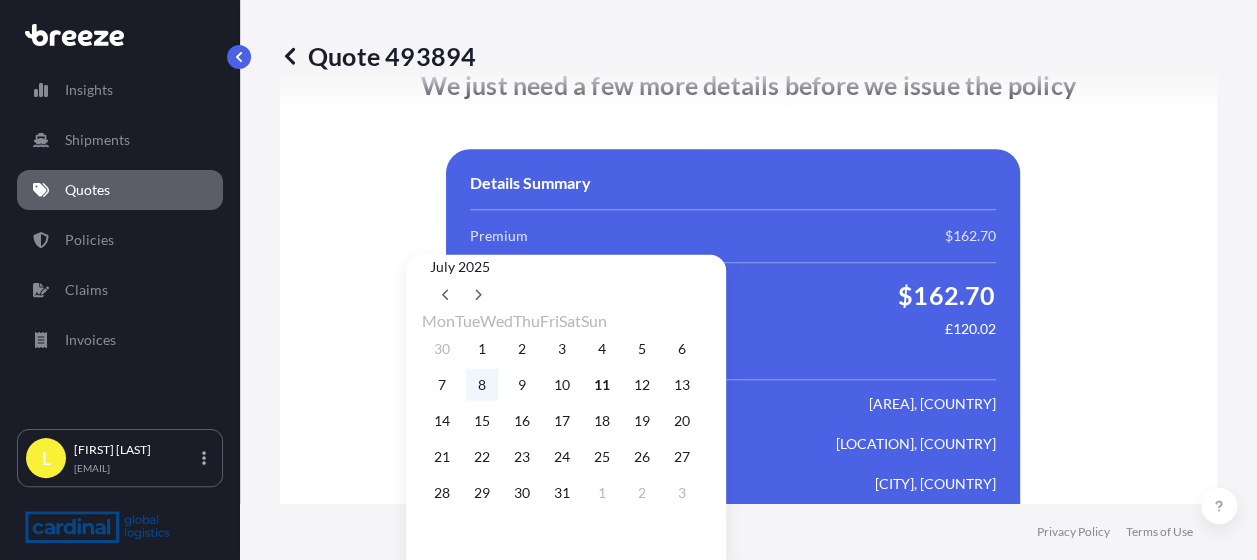 click on "8" at bounding box center [482, 385] 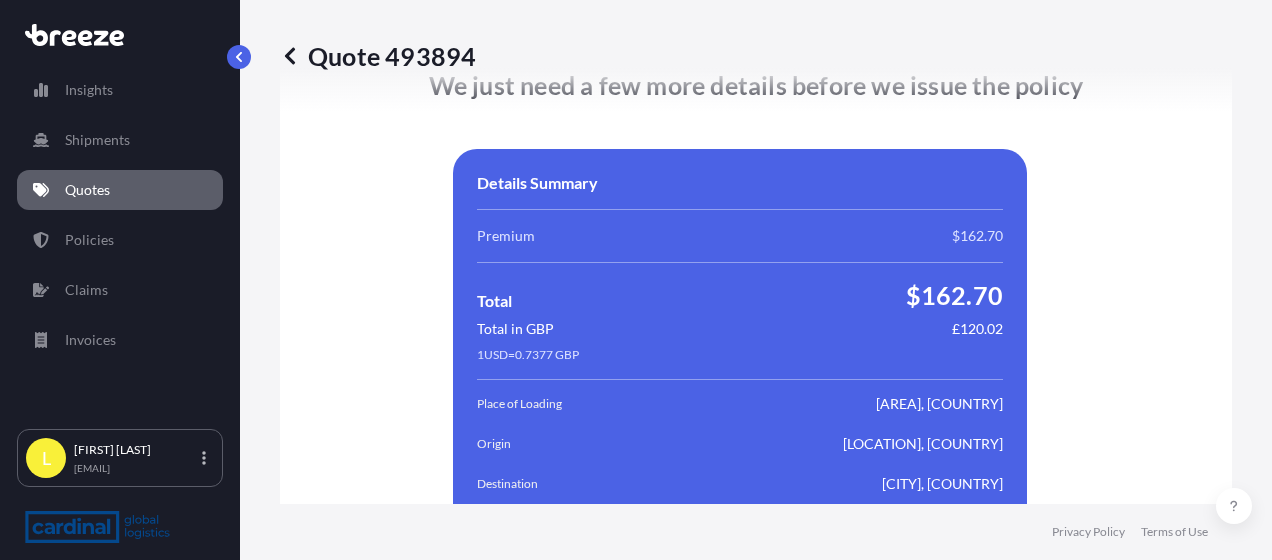 click 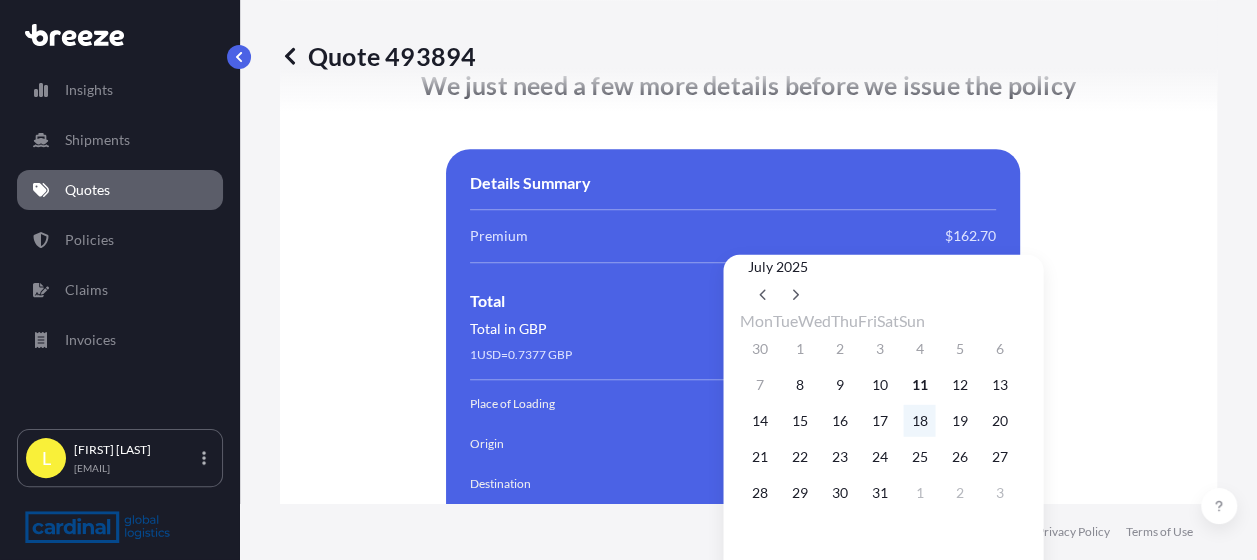 click on "18" at bounding box center (919, 421) 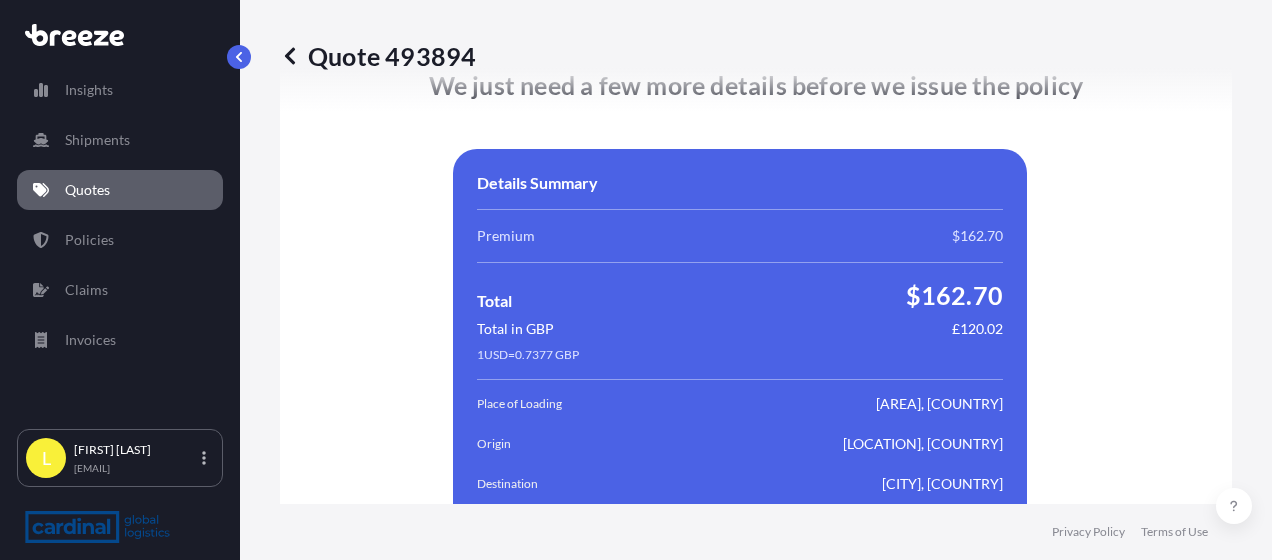 click on "Booking Reference" at bounding box center [598, 960] 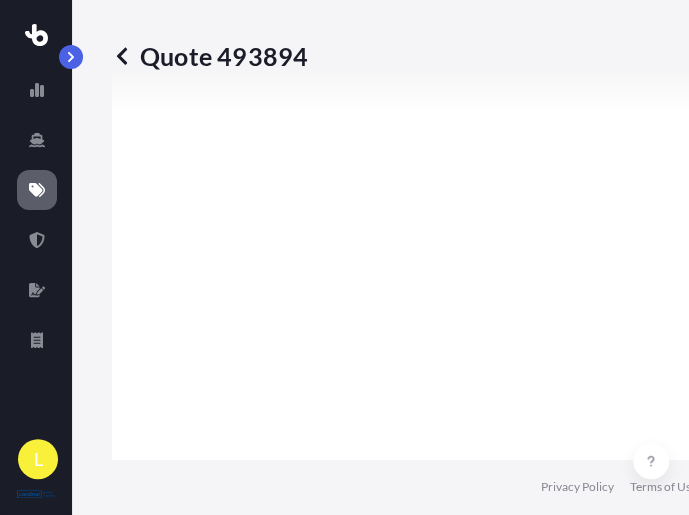 scroll, scrollTop: 5984, scrollLeft: 0, axis: vertical 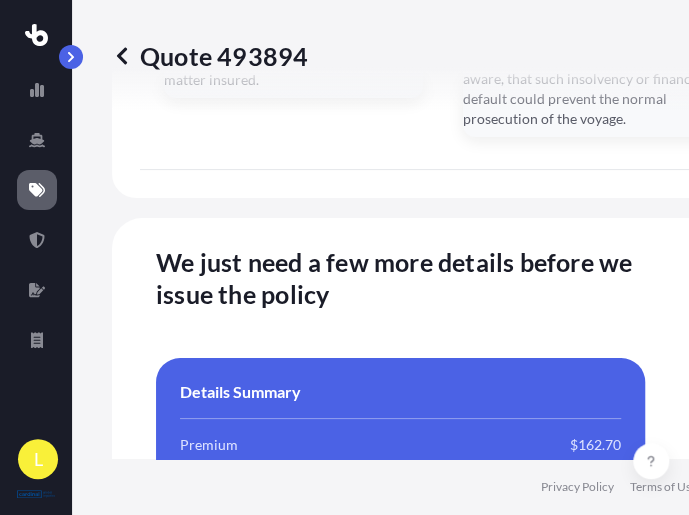 type on "[BOOKING_REF]" 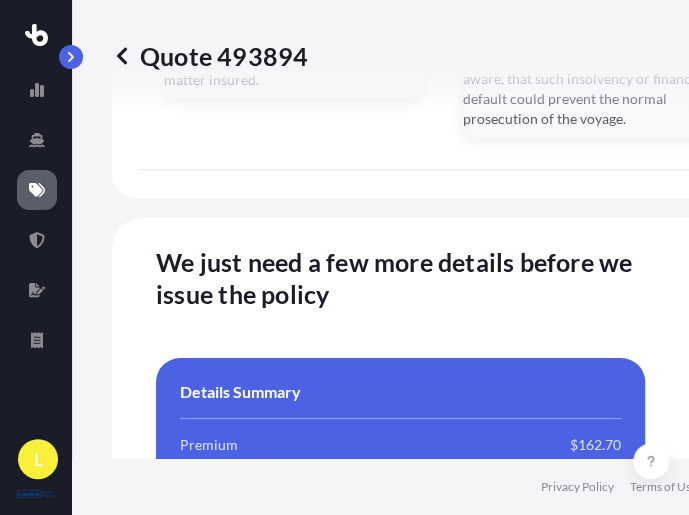click on "[AWB]" at bounding box center [553, 1169] 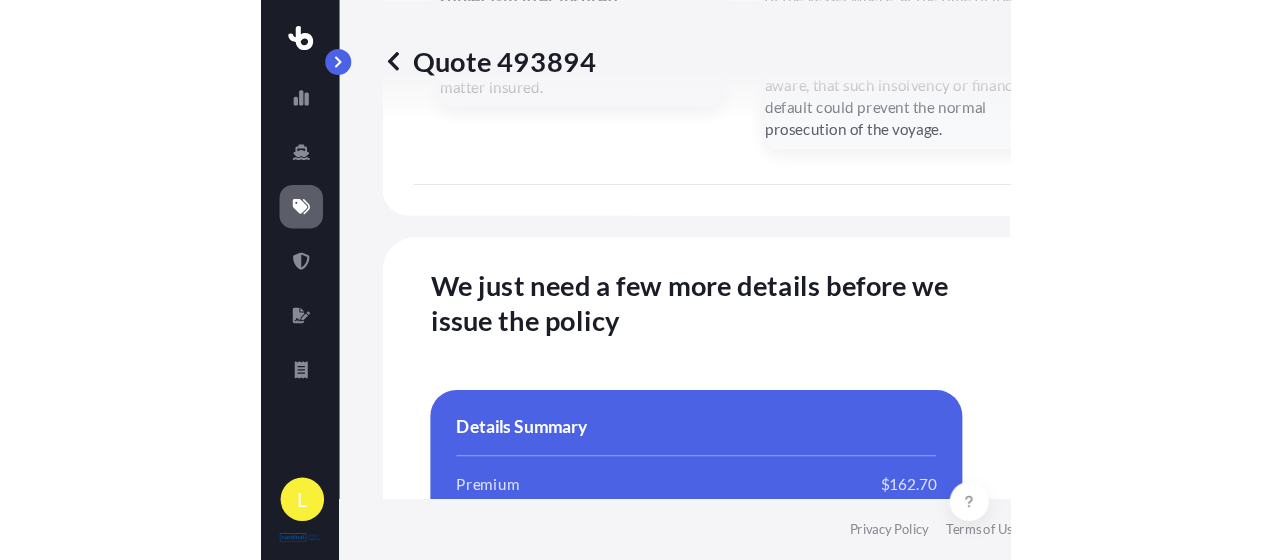scroll, scrollTop: 5984, scrollLeft: 0, axis: vertical 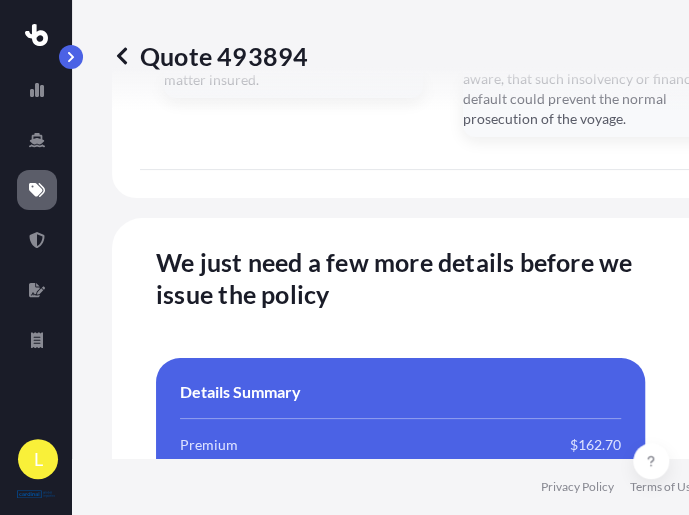 click 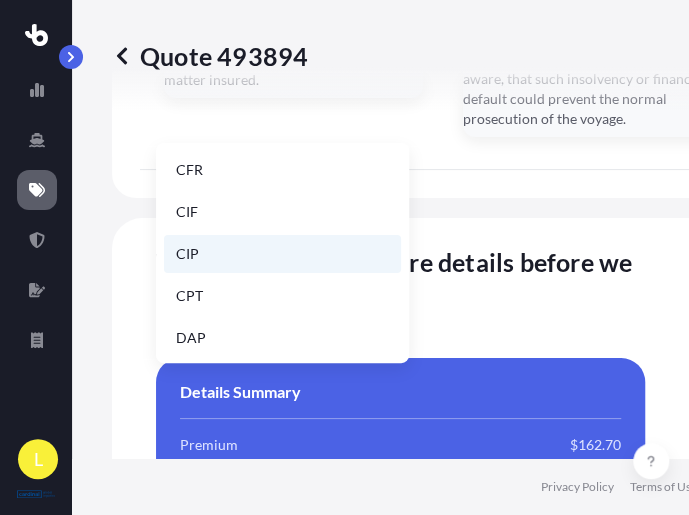 click on "CIP" at bounding box center [282, 254] 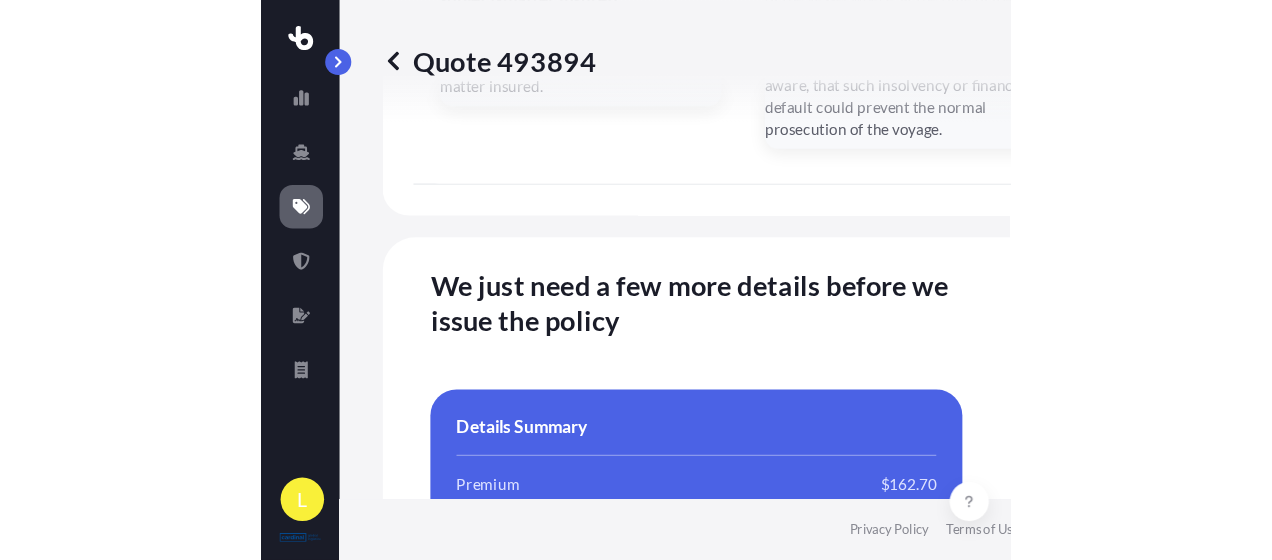 scroll, scrollTop: 4362, scrollLeft: 0, axis: vertical 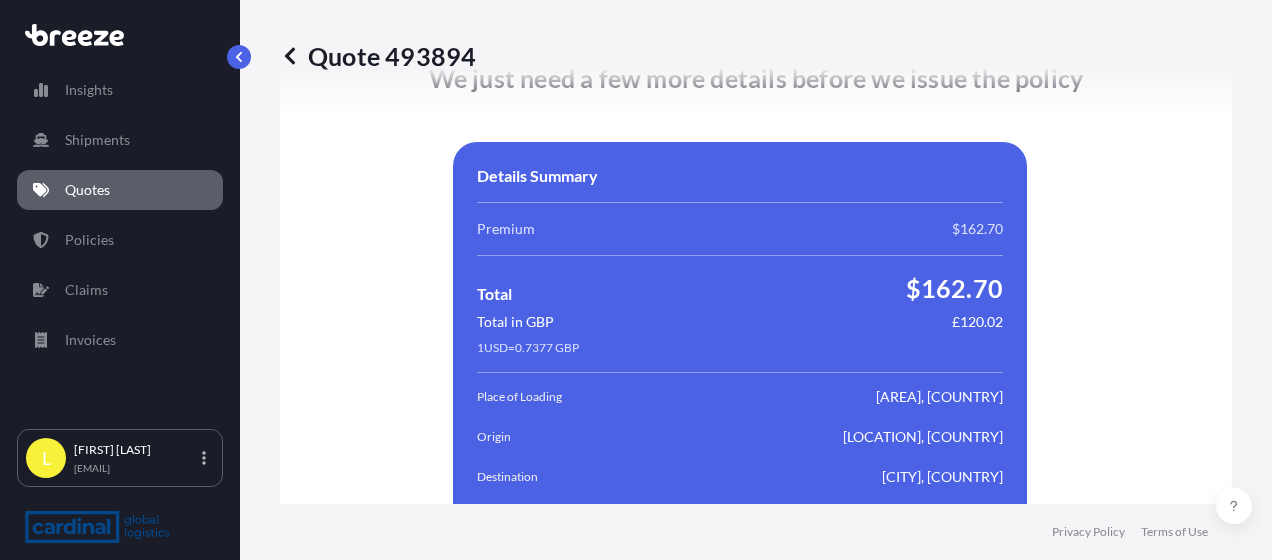 click on "[BOOKING REF] [AWB] [INSTRUCTION]" at bounding box center (913, 953) 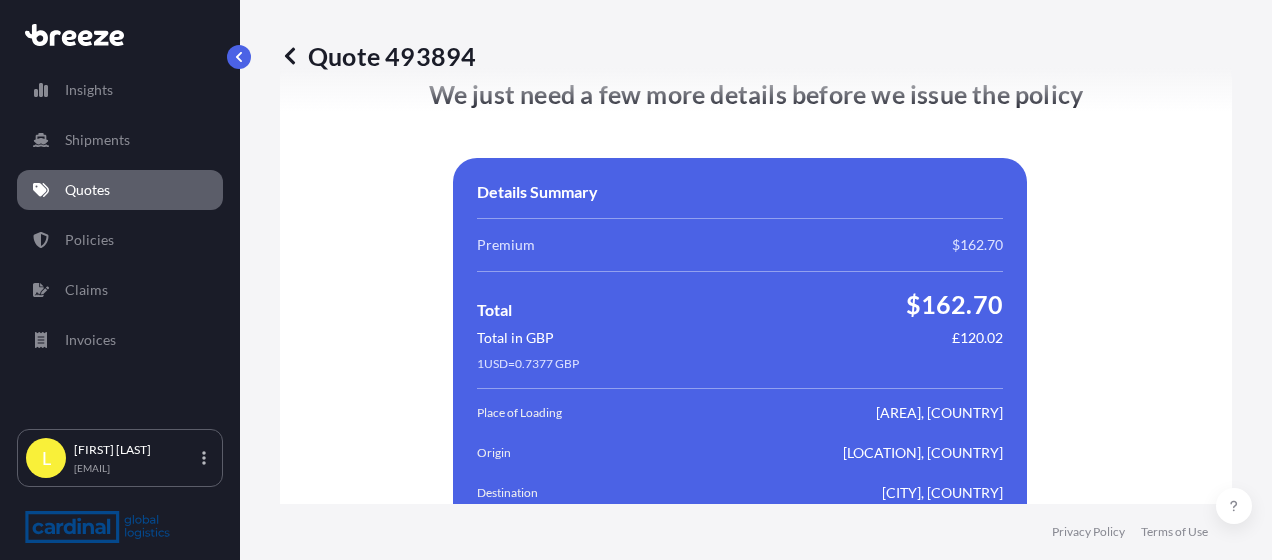 scroll, scrollTop: 4385, scrollLeft: 0, axis: vertical 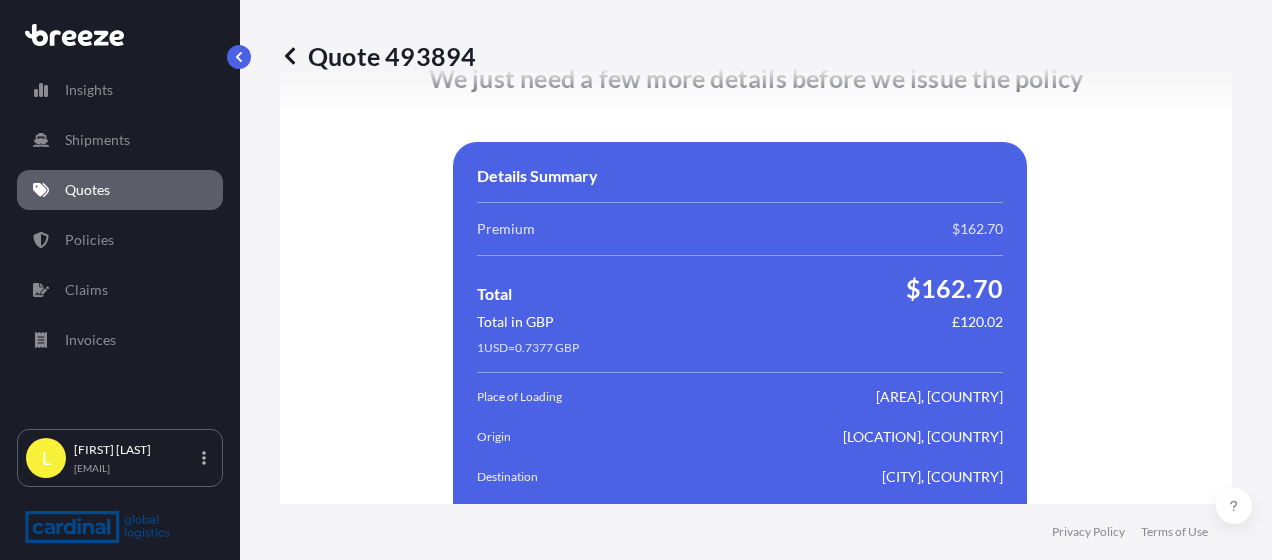type on "[AWB]" 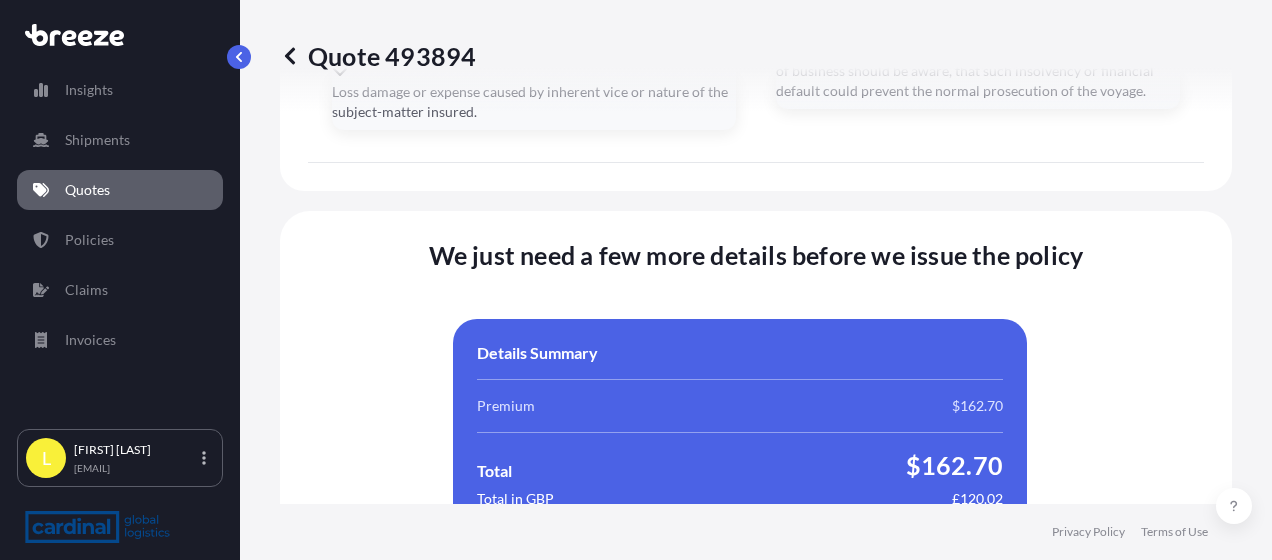 scroll, scrollTop: 4163, scrollLeft: 0, axis: vertical 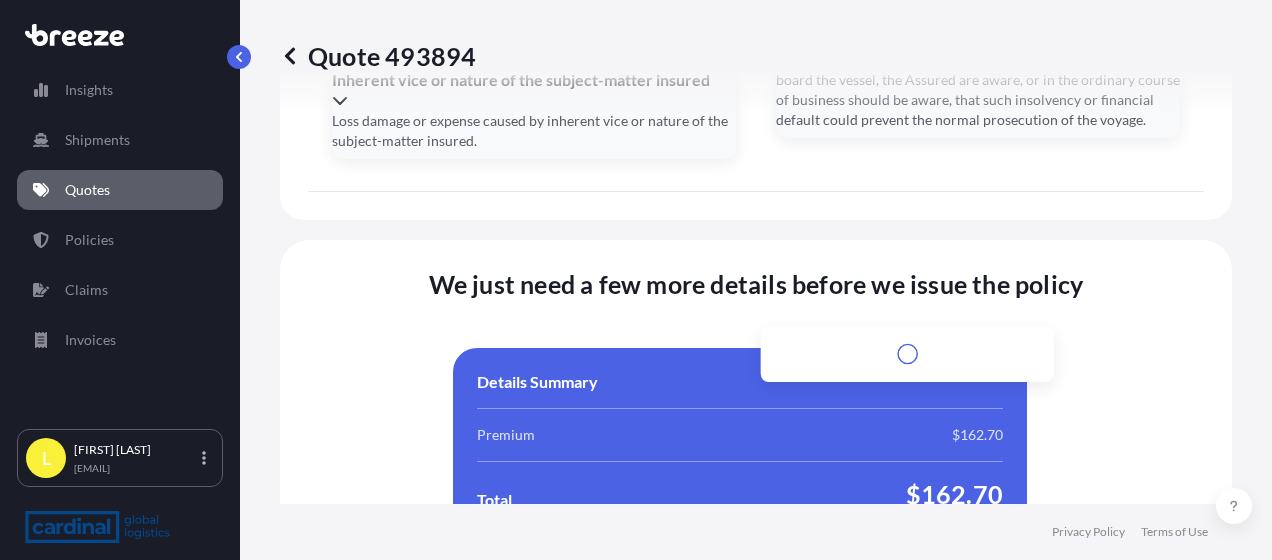 click on "[UNIT] [BUSINESS PARK] [AREA] [TOWN] [POSTCODE] [COUNTRY]" at bounding box center [913, 951] 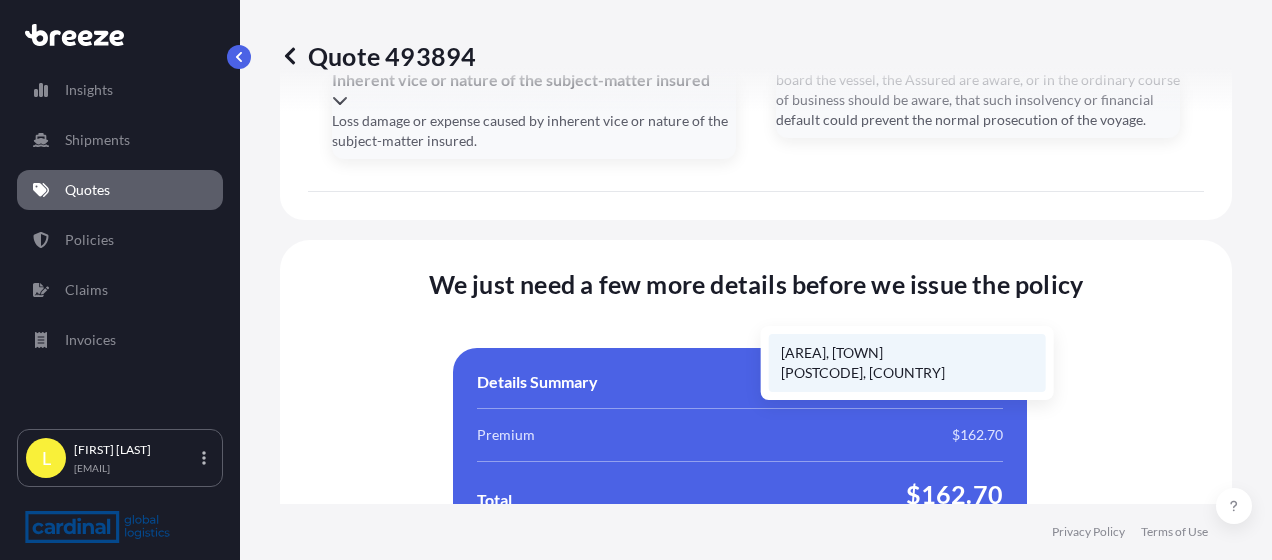 click on "[AREA], [TOWN] [POSTCODE], [COUNTRY]" at bounding box center [907, 363] 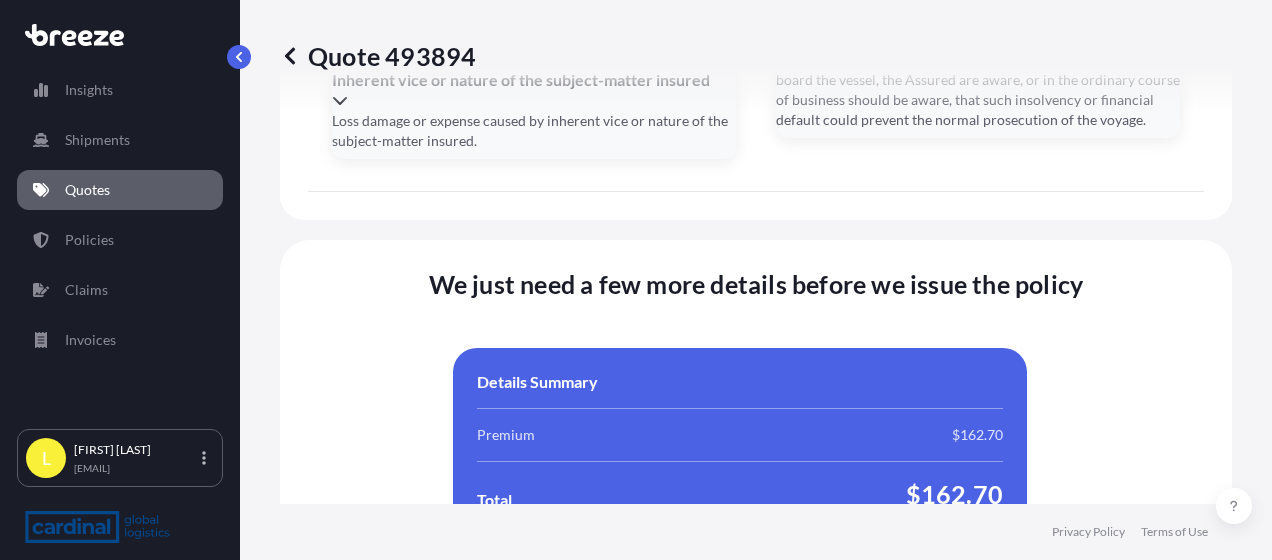 scroll, scrollTop: 4369, scrollLeft: 0, axis: vertical 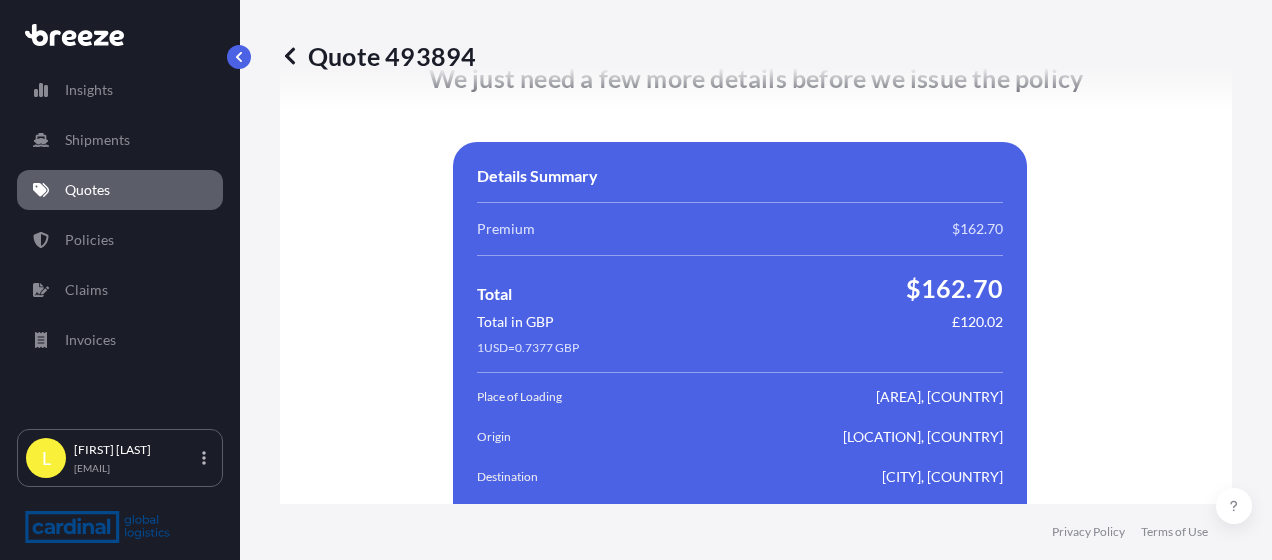 click on "AWB" at bounding box center (913, 953) 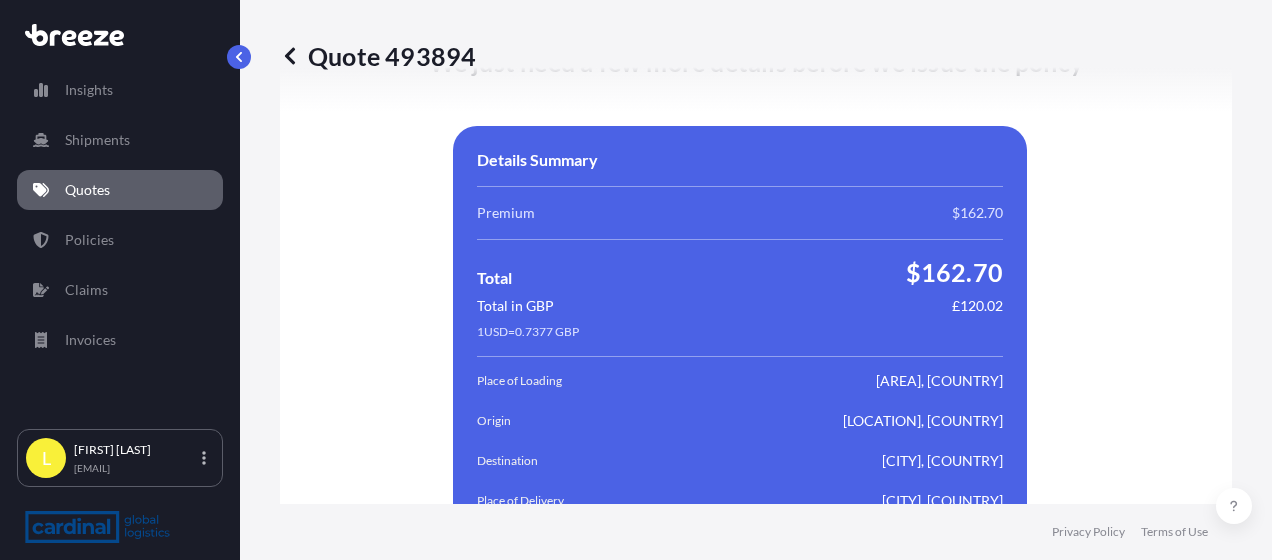 click on "[AWB]" at bounding box center (913, 937) 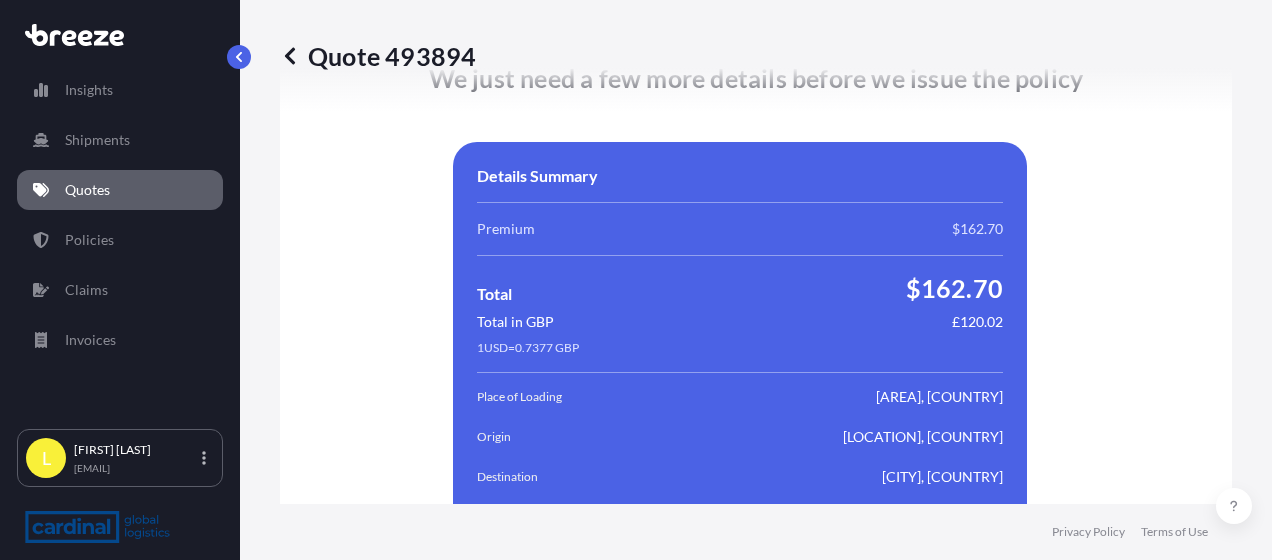 type on "[AWB]" 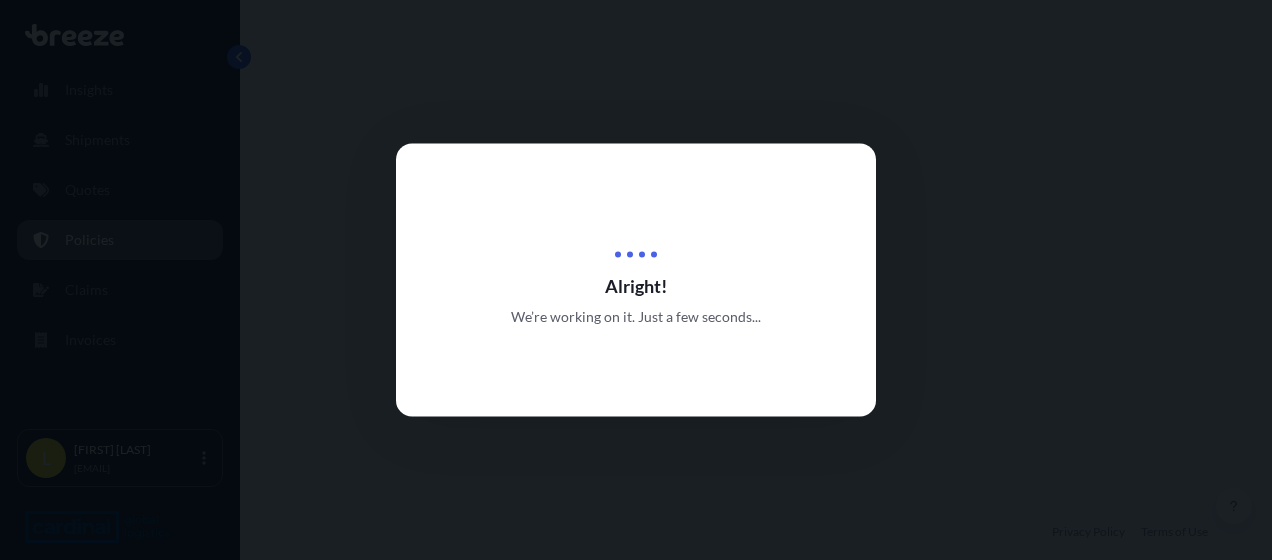 scroll, scrollTop: 0, scrollLeft: 0, axis: both 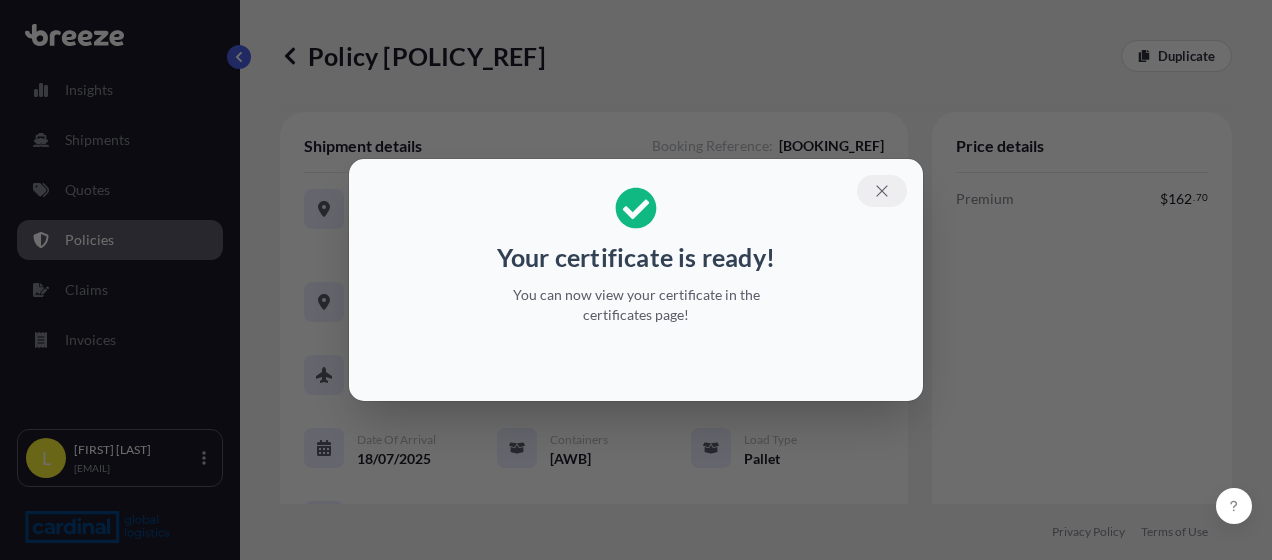 click 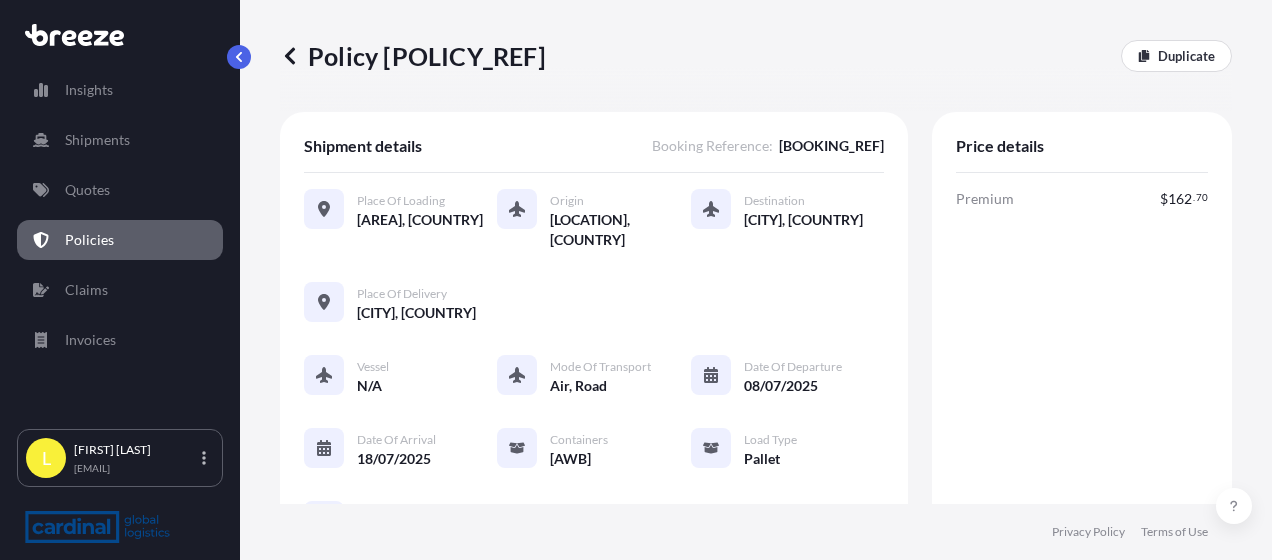 click 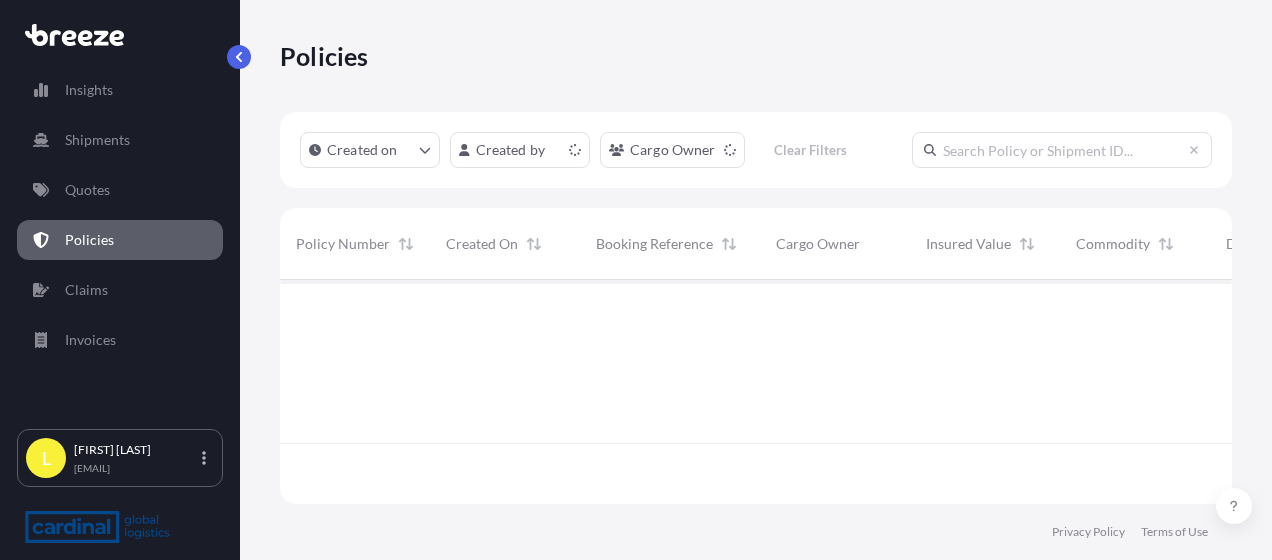 scroll, scrollTop: 16, scrollLeft: 16, axis: both 